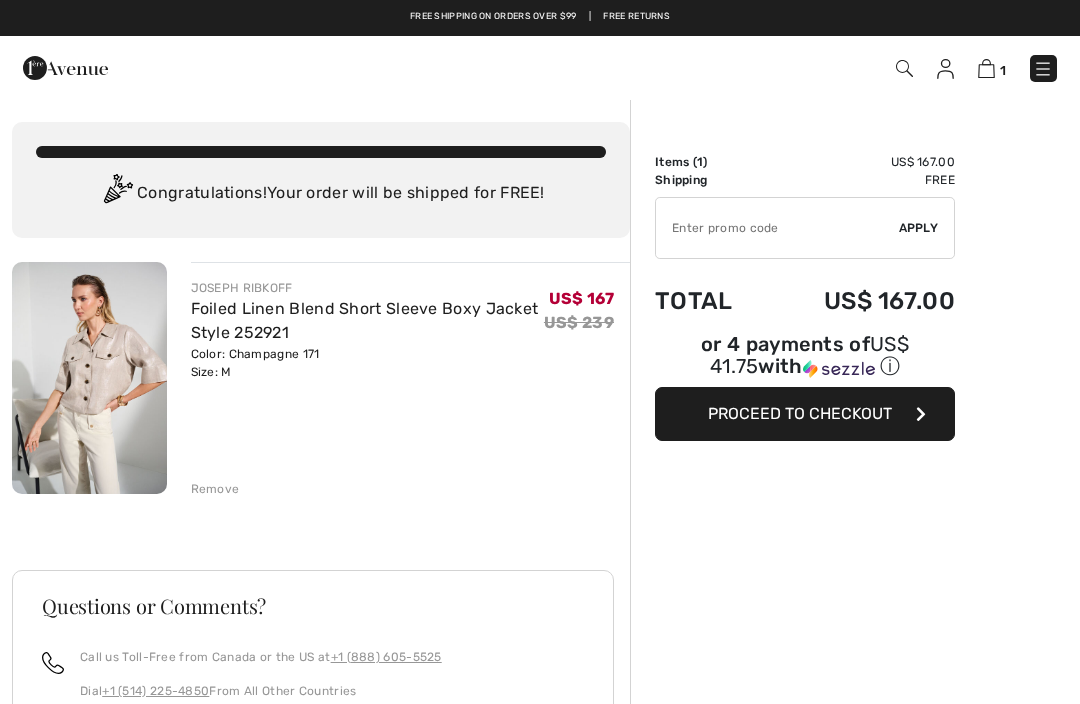 scroll, scrollTop: 0, scrollLeft: 0, axis: both 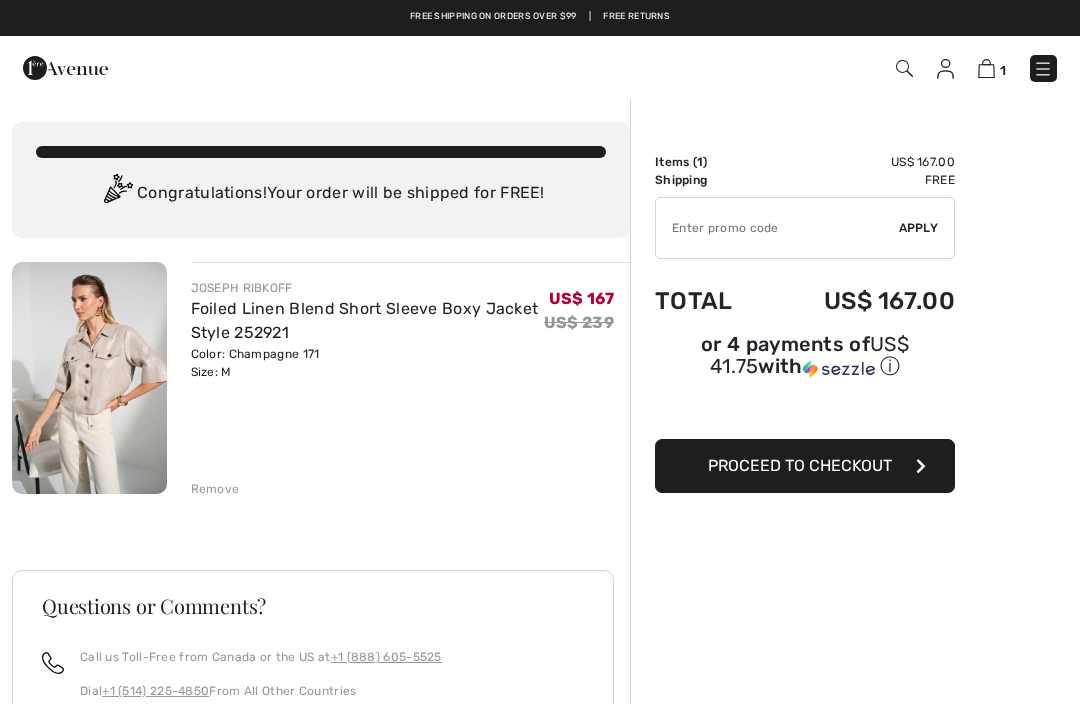click on "Proceed to Checkout" at bounding box center (800, 465) 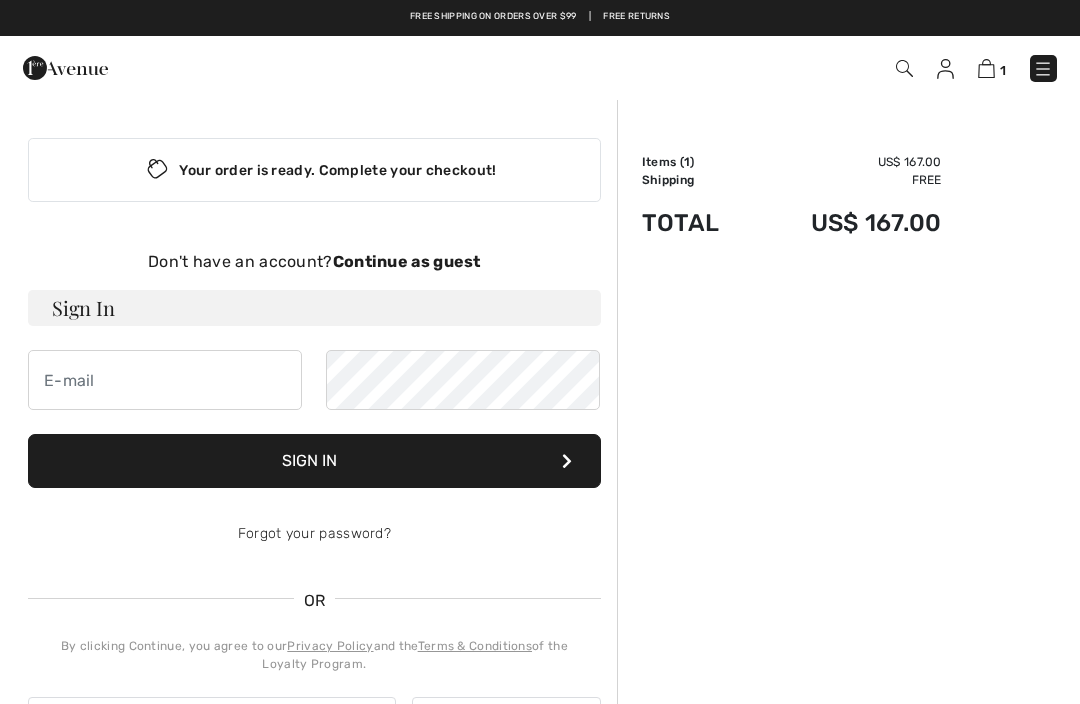 scroll, scrollTop: 0, scrollLeft: 0, axis: both 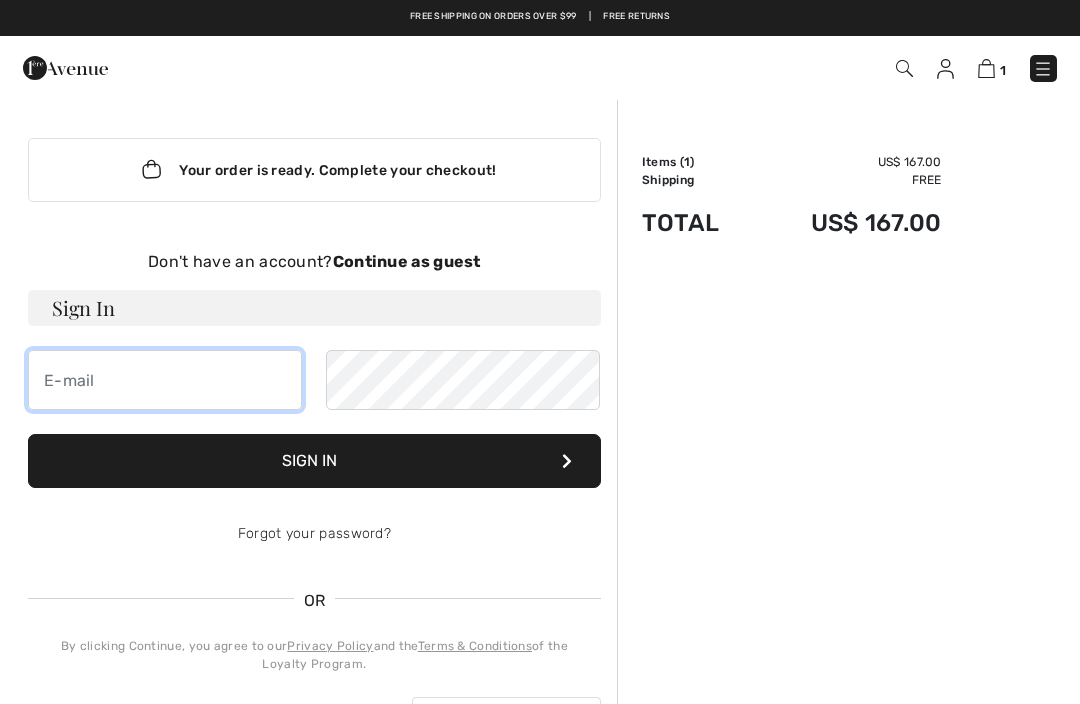click at bounding box center [165, 380] 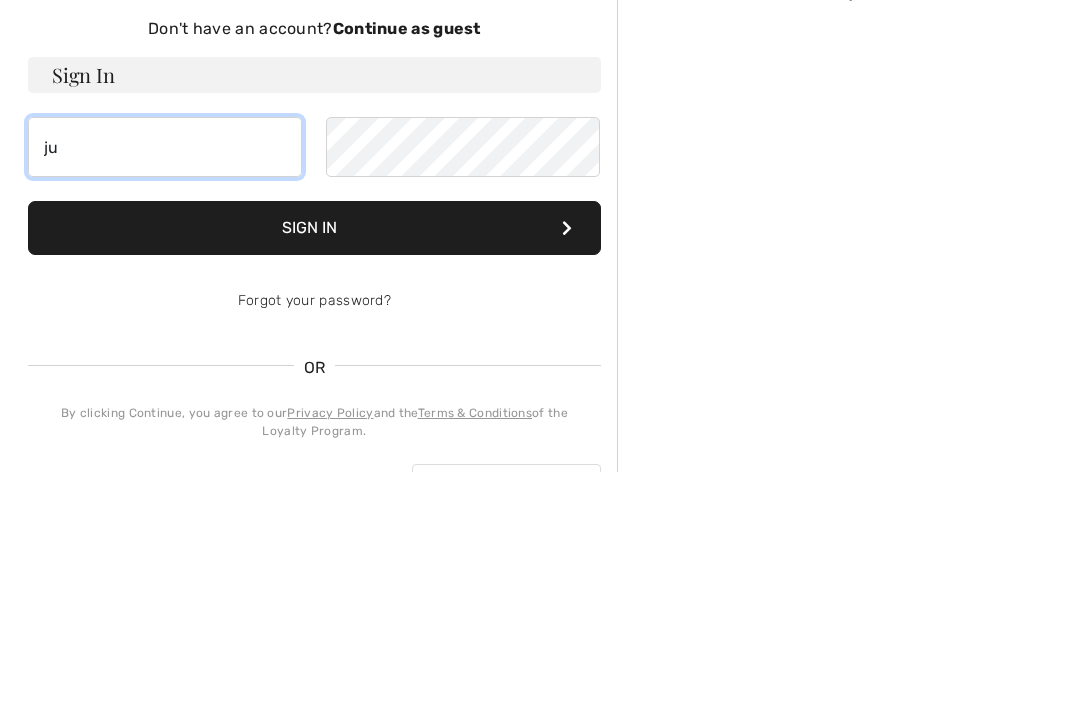 type on "j" 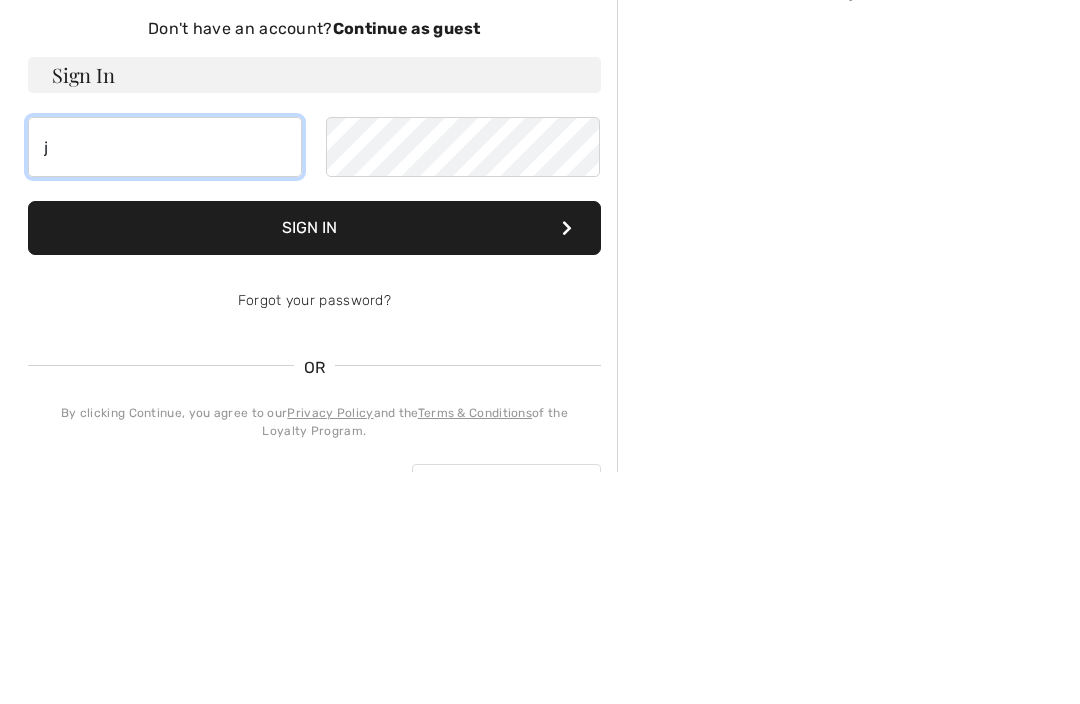 type 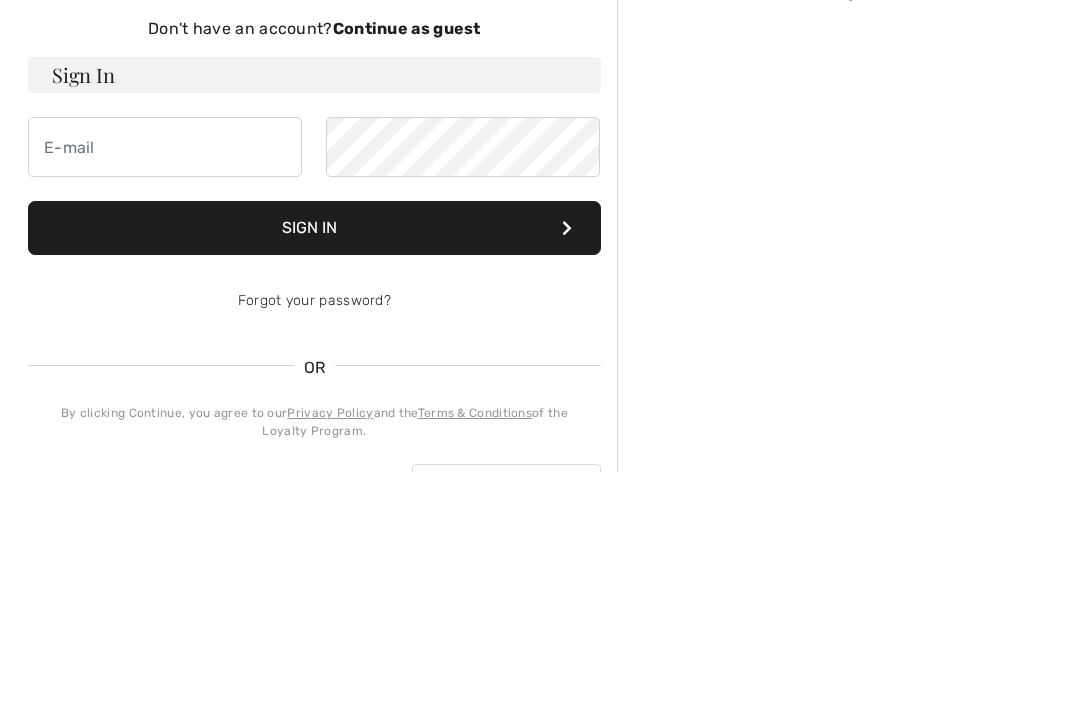 click on "Continue as guest" at bounding box center [407, 261] 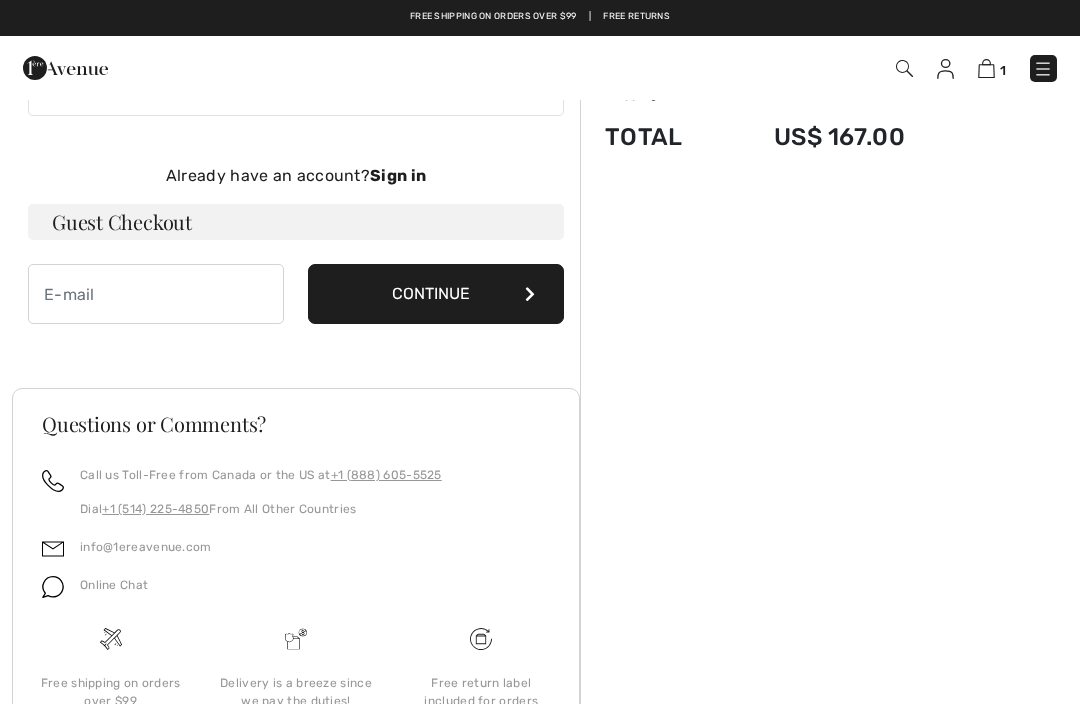 scroll, scrollTop: 76, scrollLeft: 0, axis: vertical 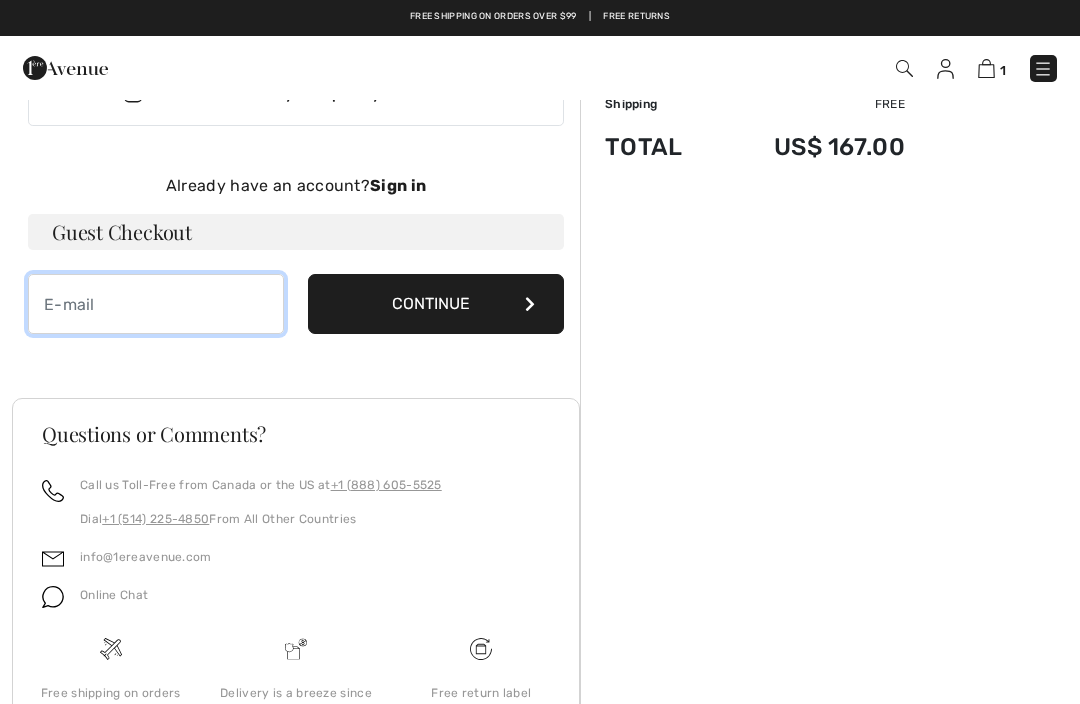 click at bounding box center [156, 304] 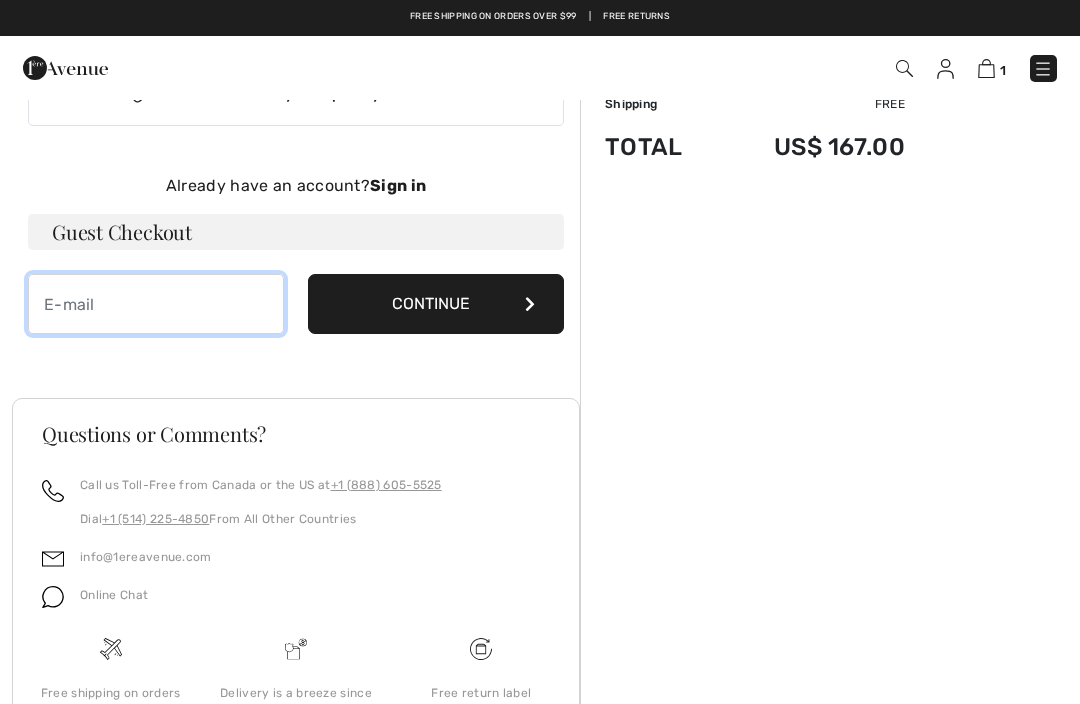 scroll, scrollTop: 75, scrollLeft: 0, axis: vertical 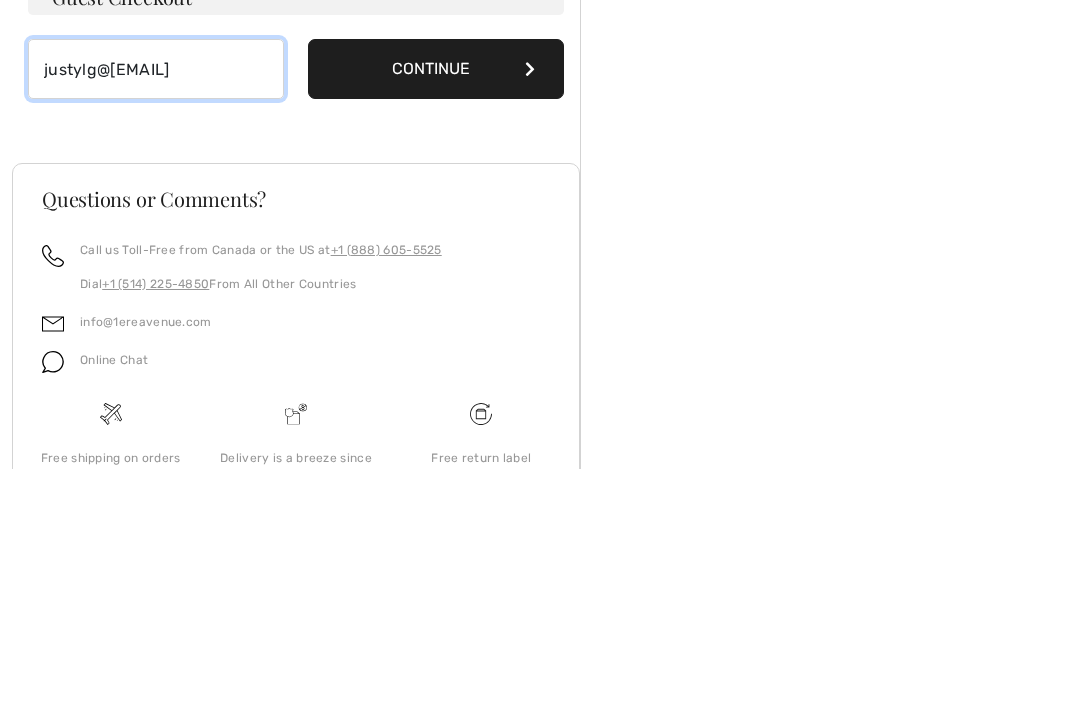 type on "justylg@aol.com" 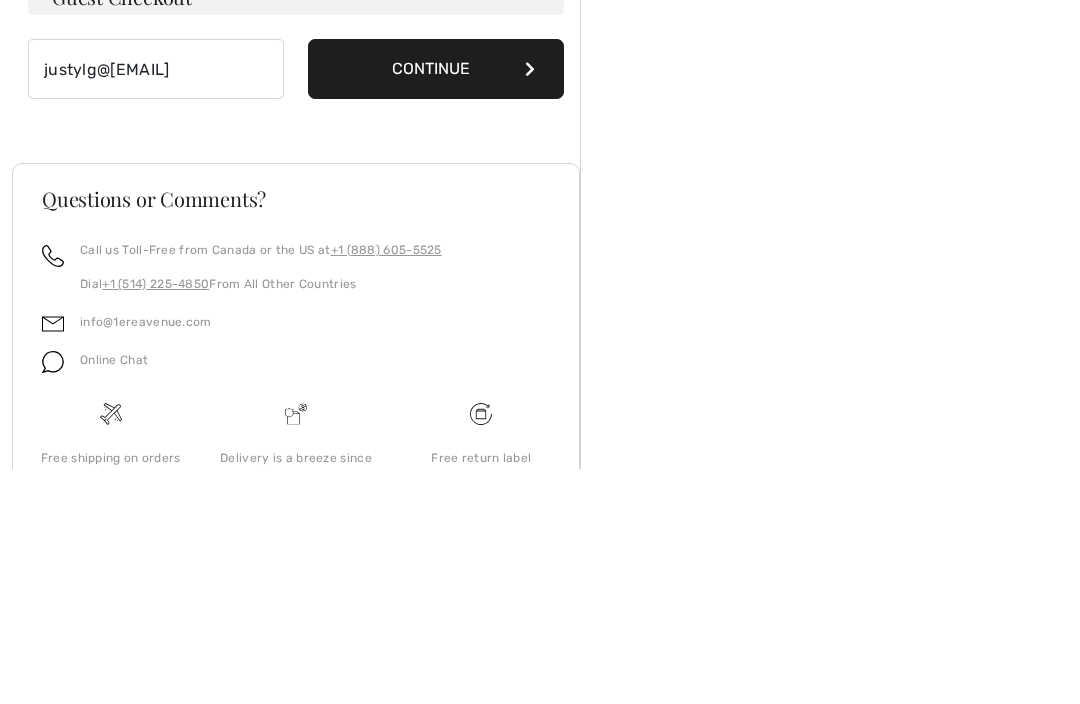 click on "Continue" at bounding box center [436, 305] 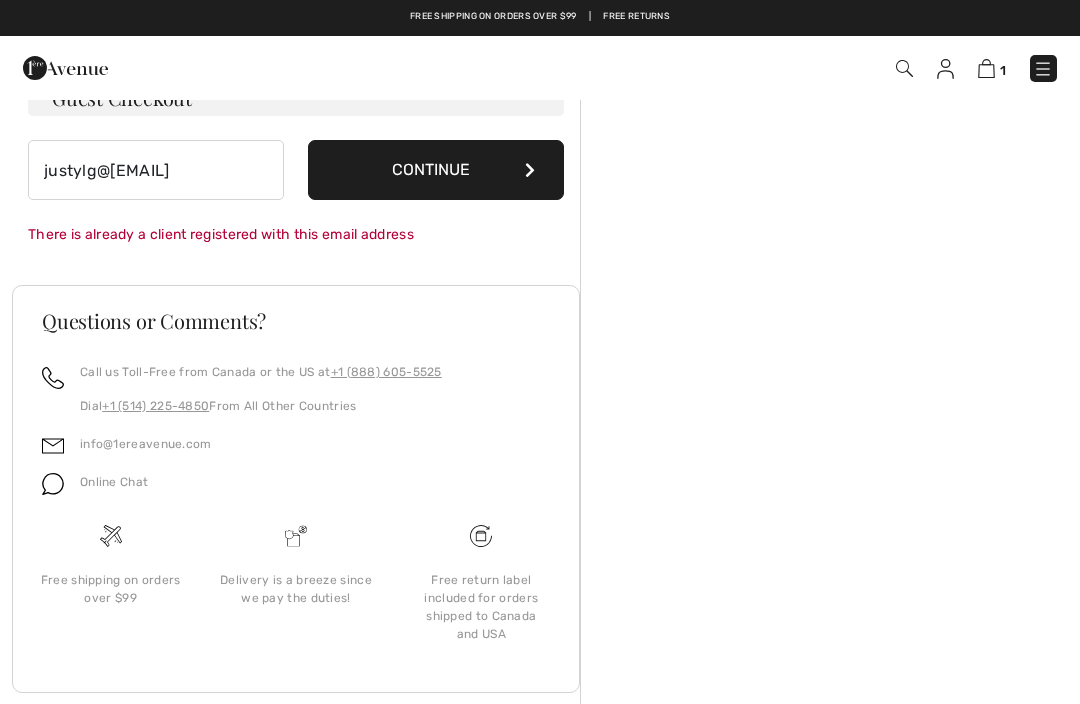click on "Continue" at bounding box center (436, 170) 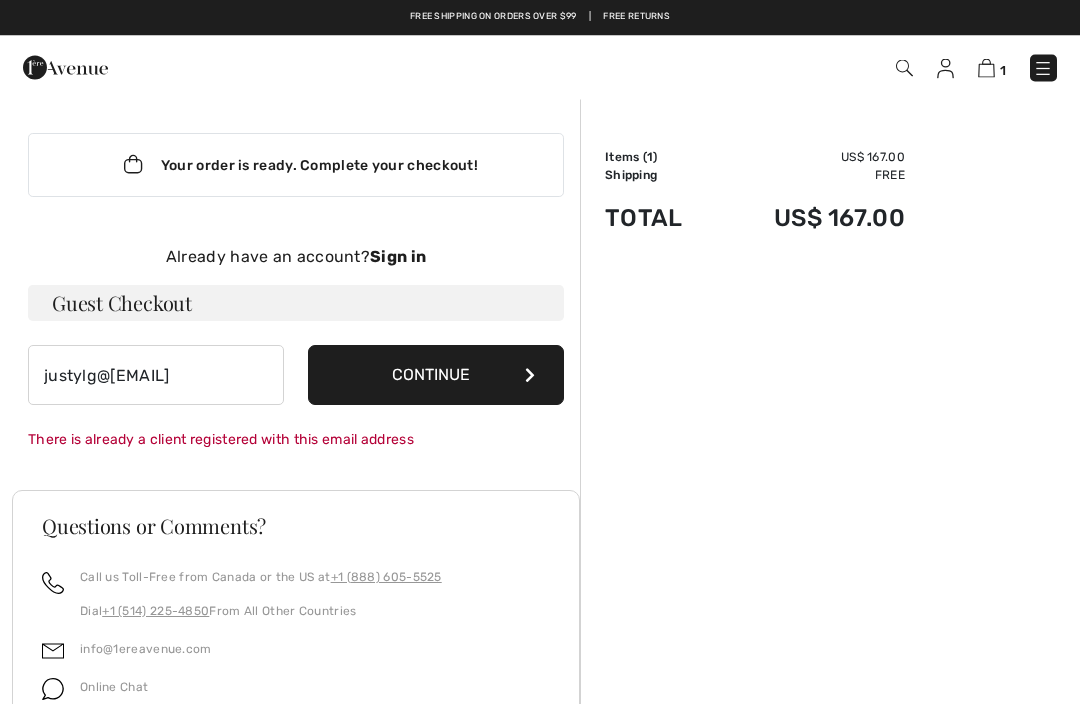 scroll, scrollTop: 0, scrollLeft: 0, axis: both 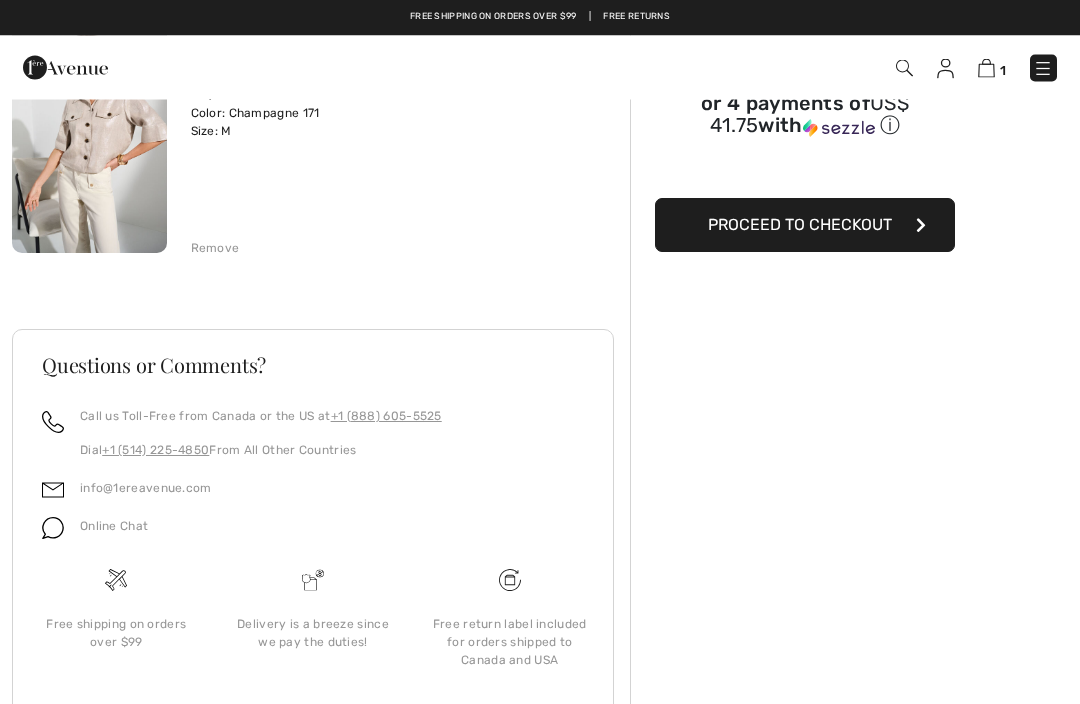 click on "Proceed to Checkout" at bounding box center (805, 226) 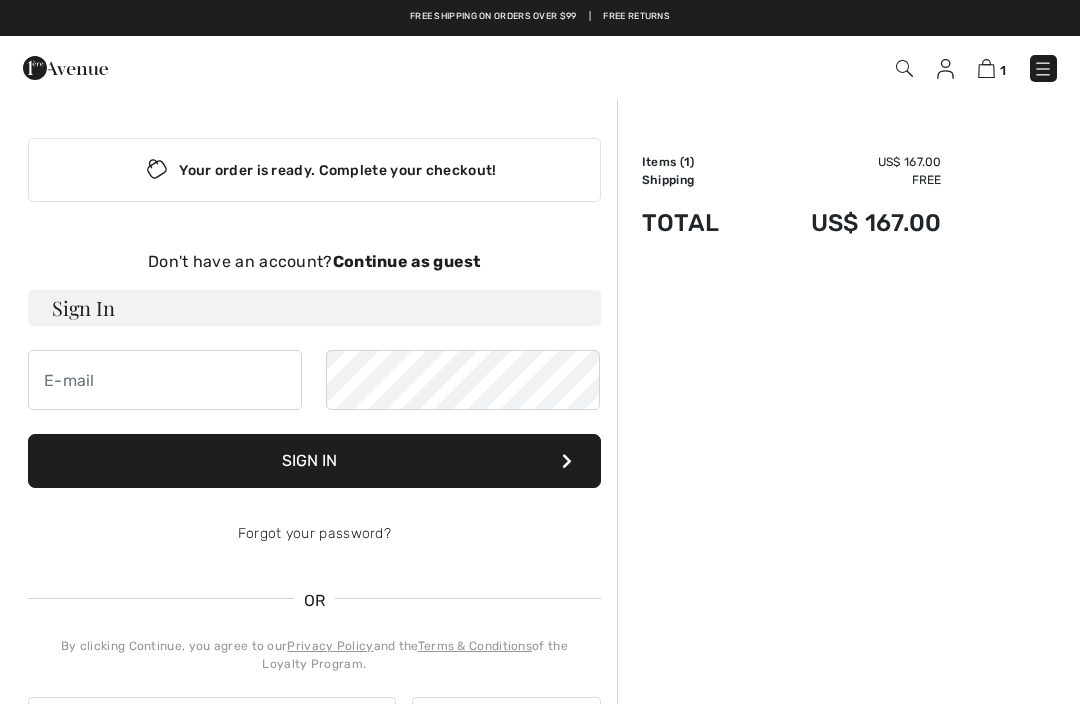 scroll, scrollTop: 0, scrollLeft: 0, axis: both 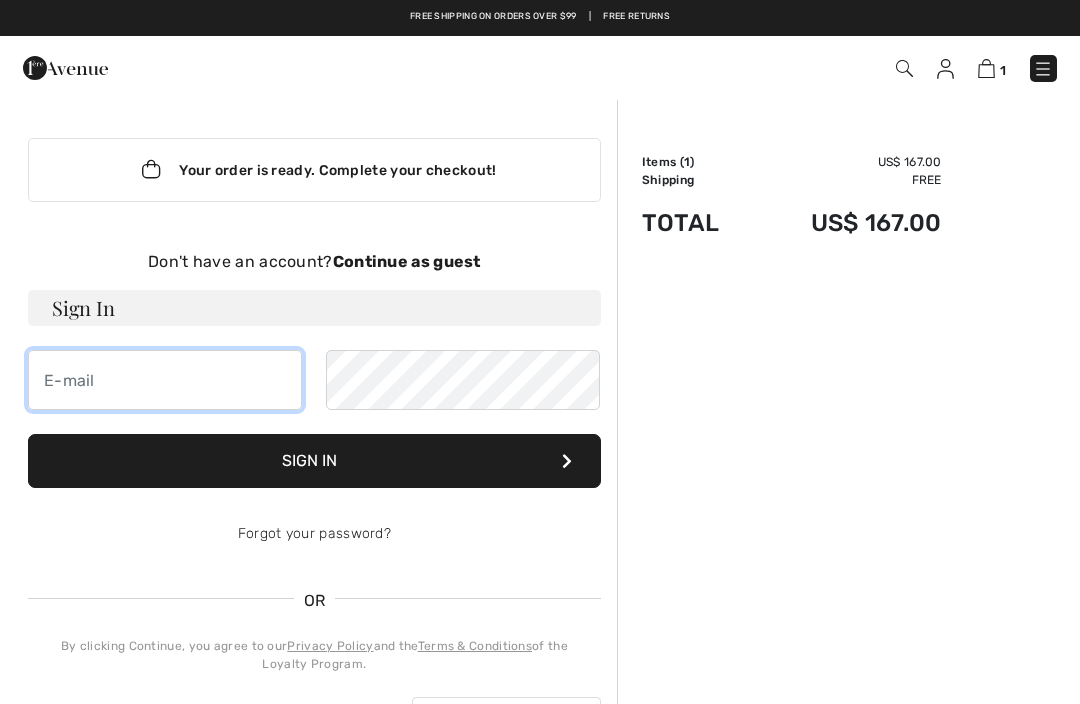 click at bounding box center (165, 380) 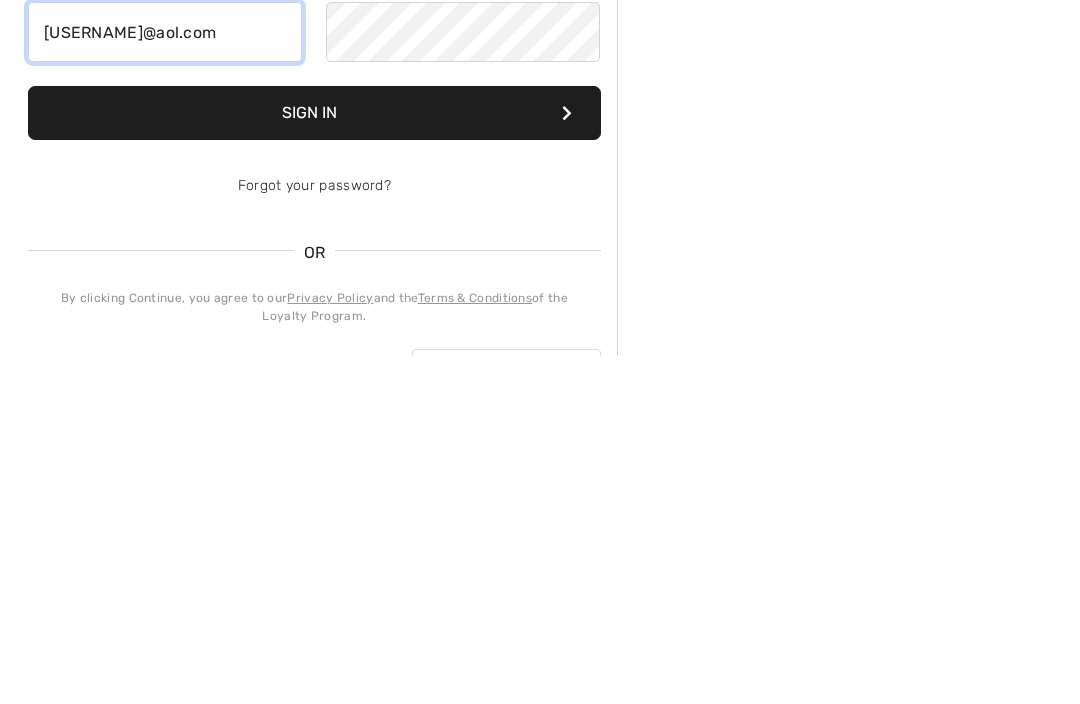 type on "justylg@[EMAIL]" 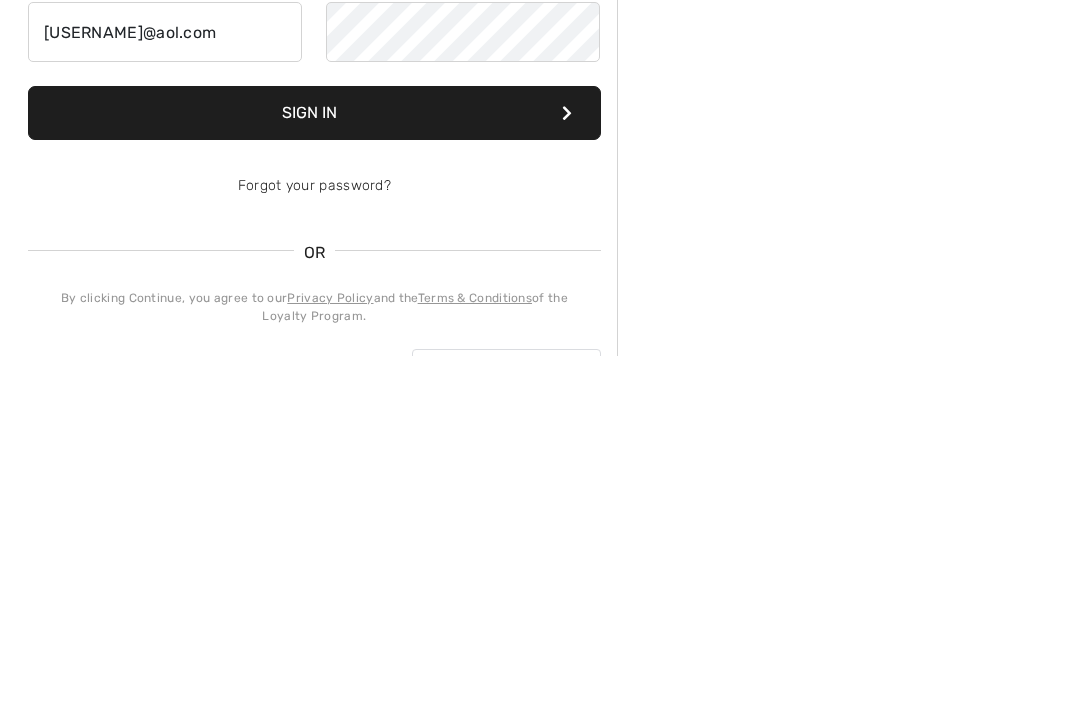 click on "Forgot your password?" at bounding box center [314, 533] 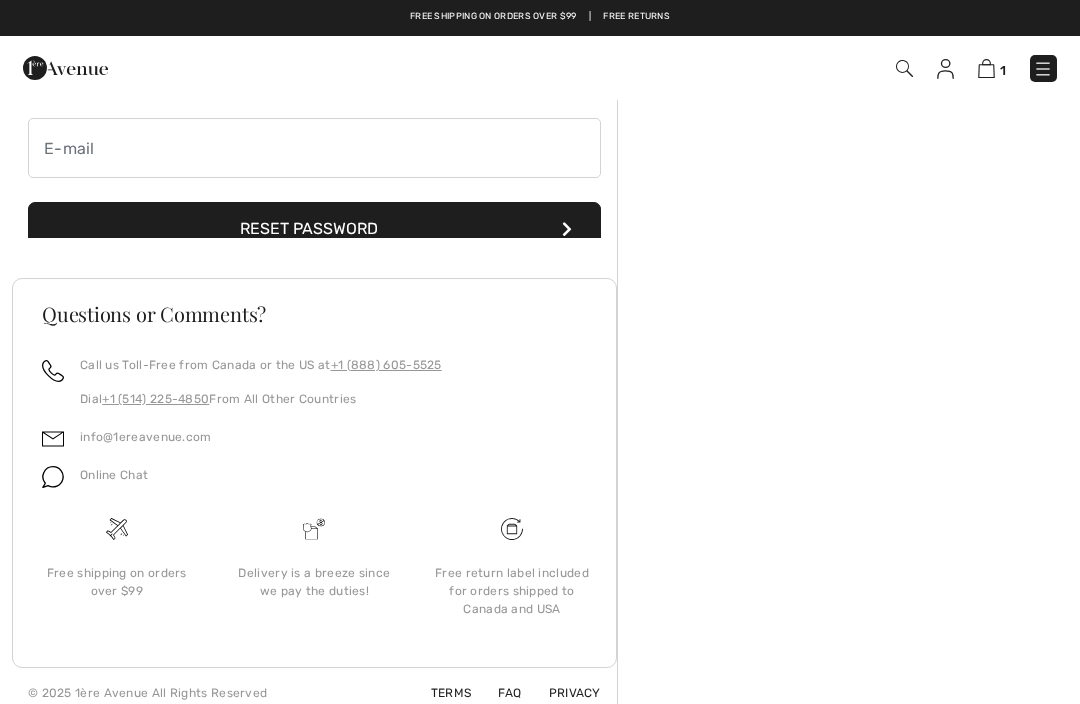 scroll, scrollTop: 194, scrollLeft: 0, axis: vertical 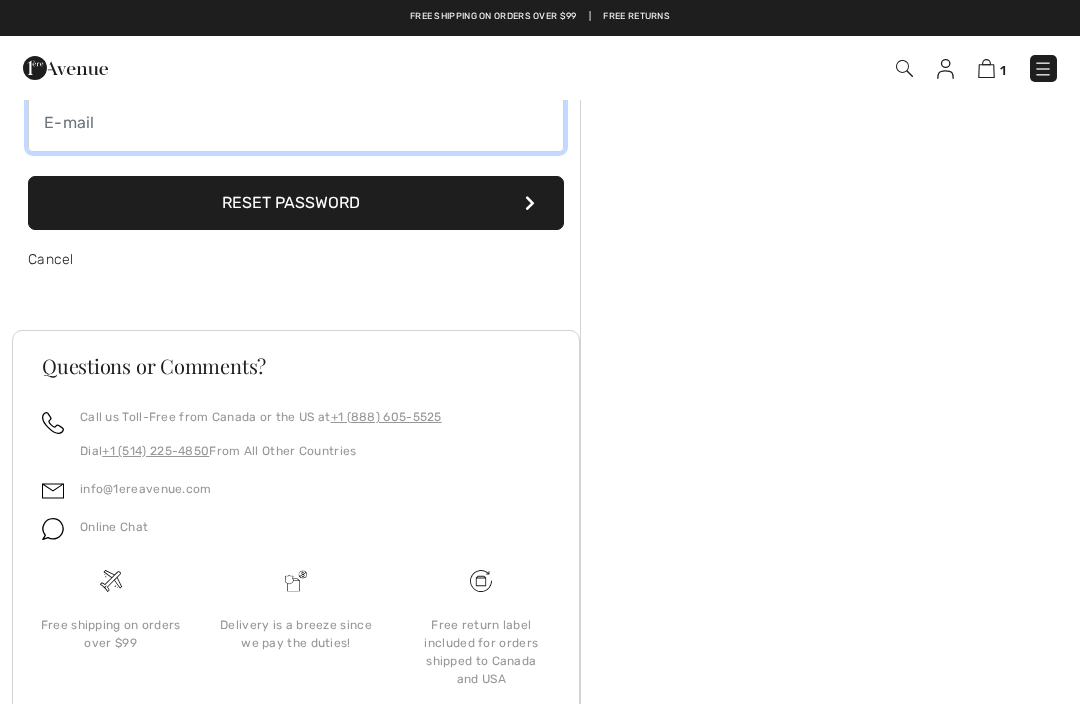 click at bounding box center [296, 122] 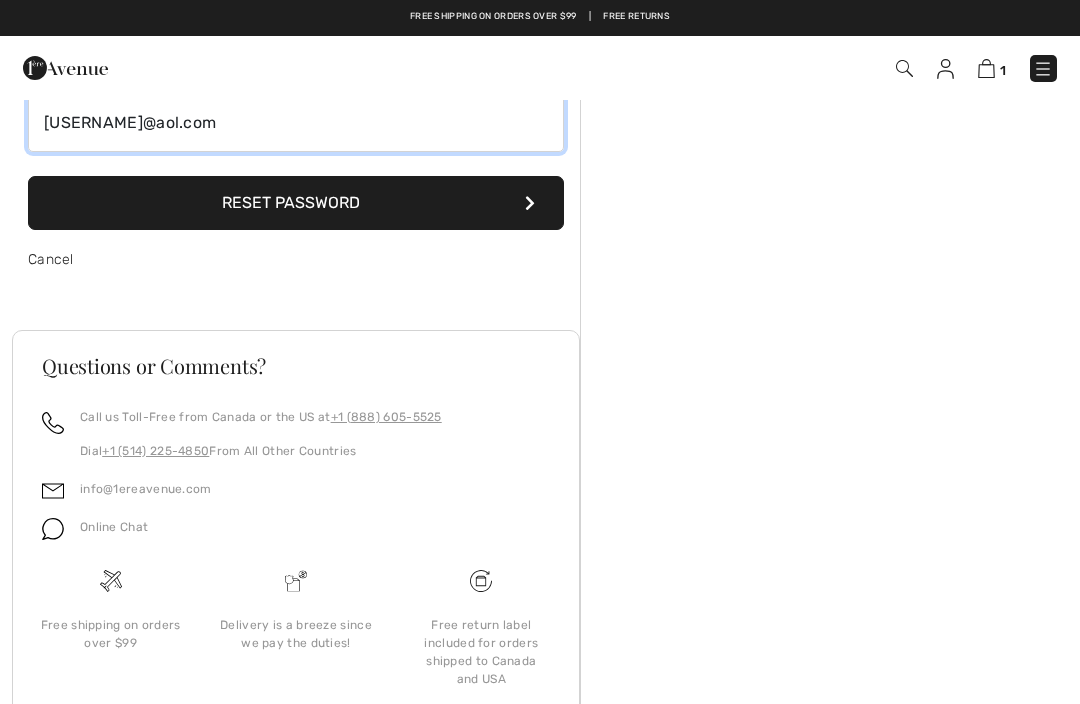 type on "justylg@aol.com" 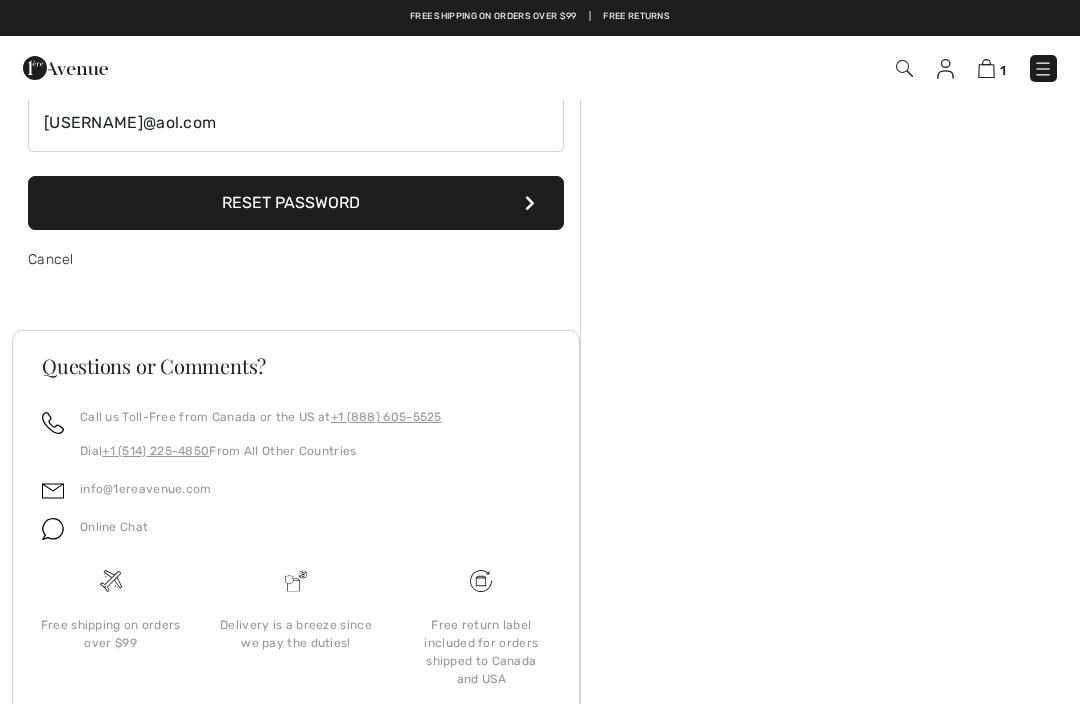 click on "Reset Password" at bounding box center (296, 203) 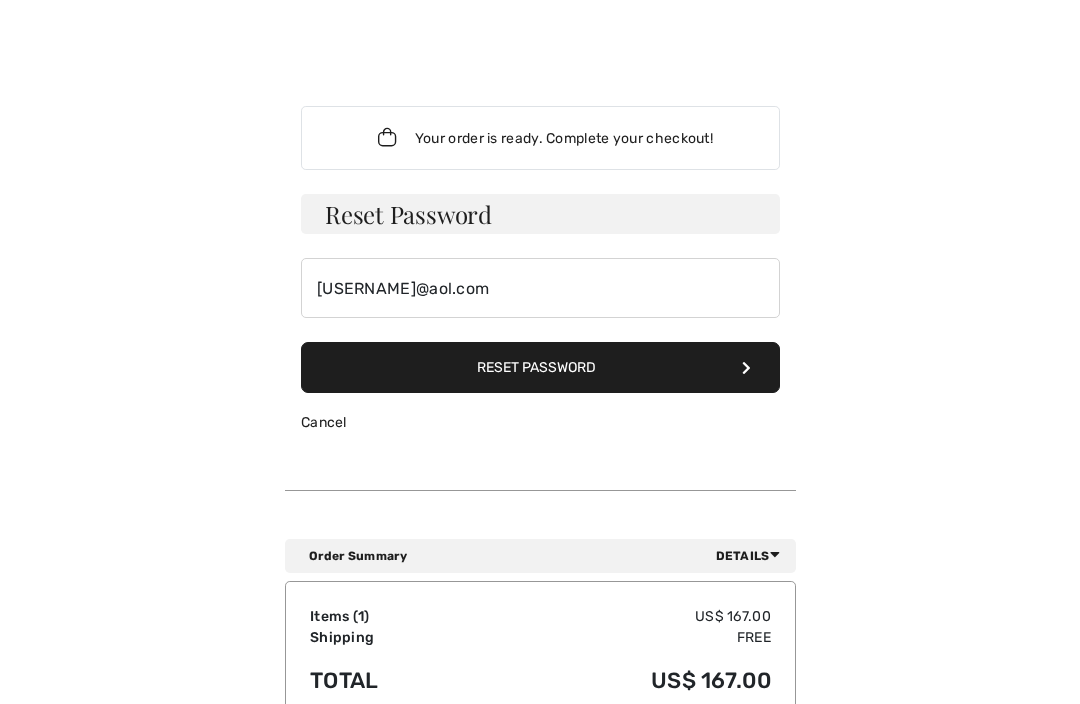 scroll, scrollTop: 194, scrollLeft: 0, axis: vertical 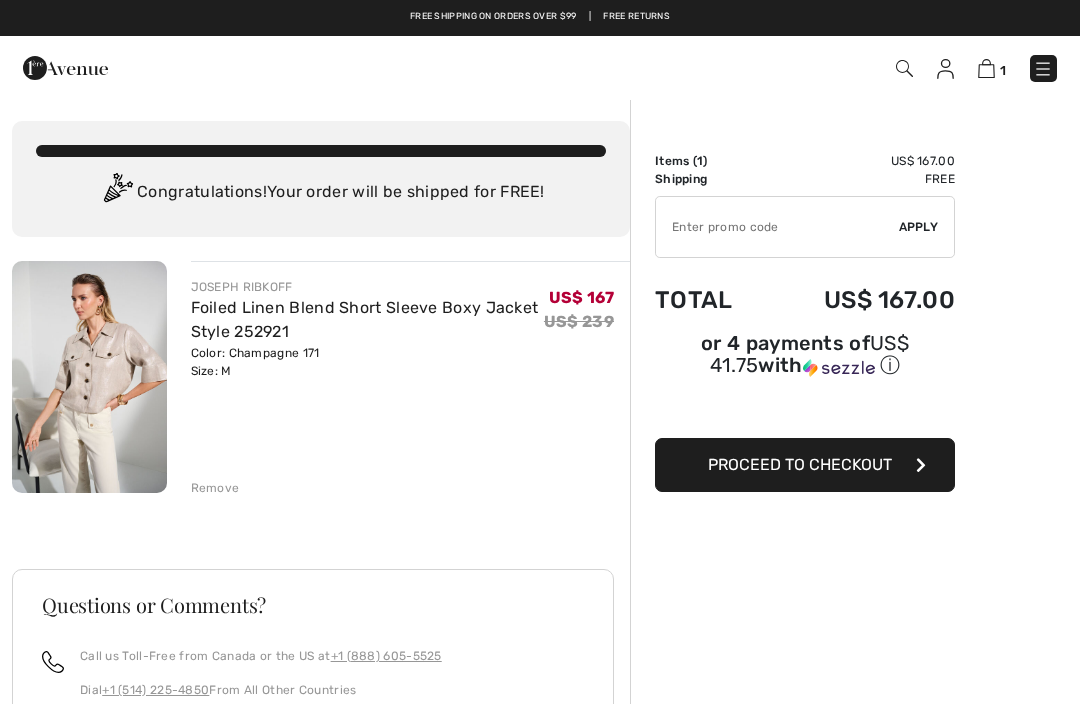 click on "Proceed to Checkout" at bounding box center (805, 465) 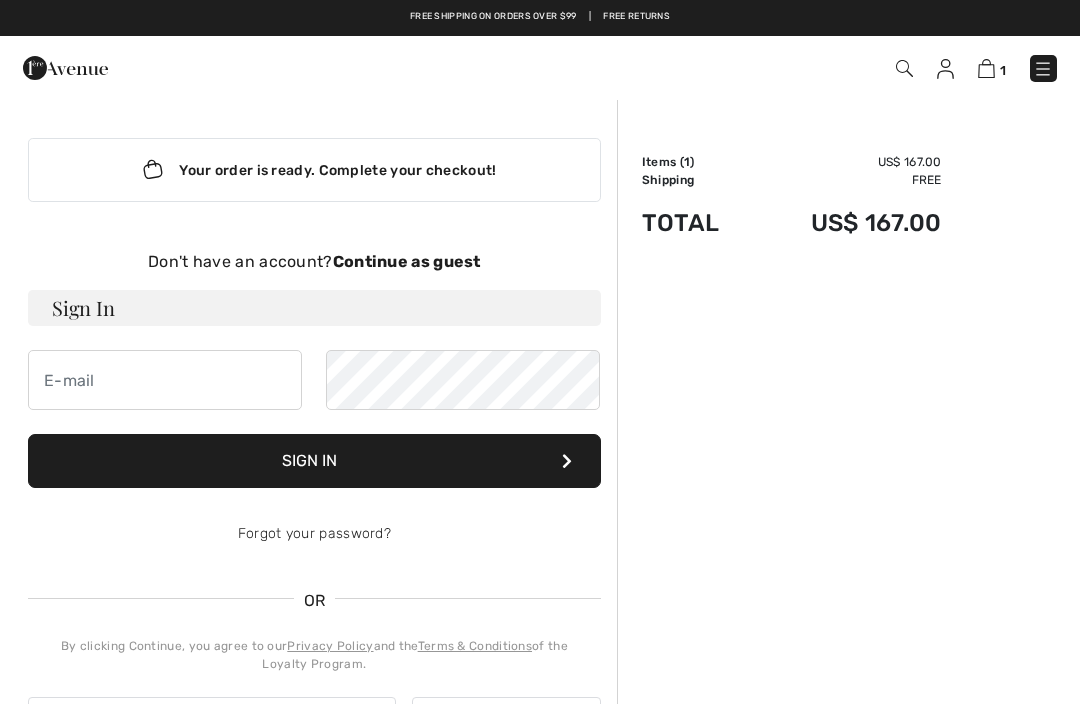 scroll, scrollTop: 0, scrollLeft: 0, axis: both 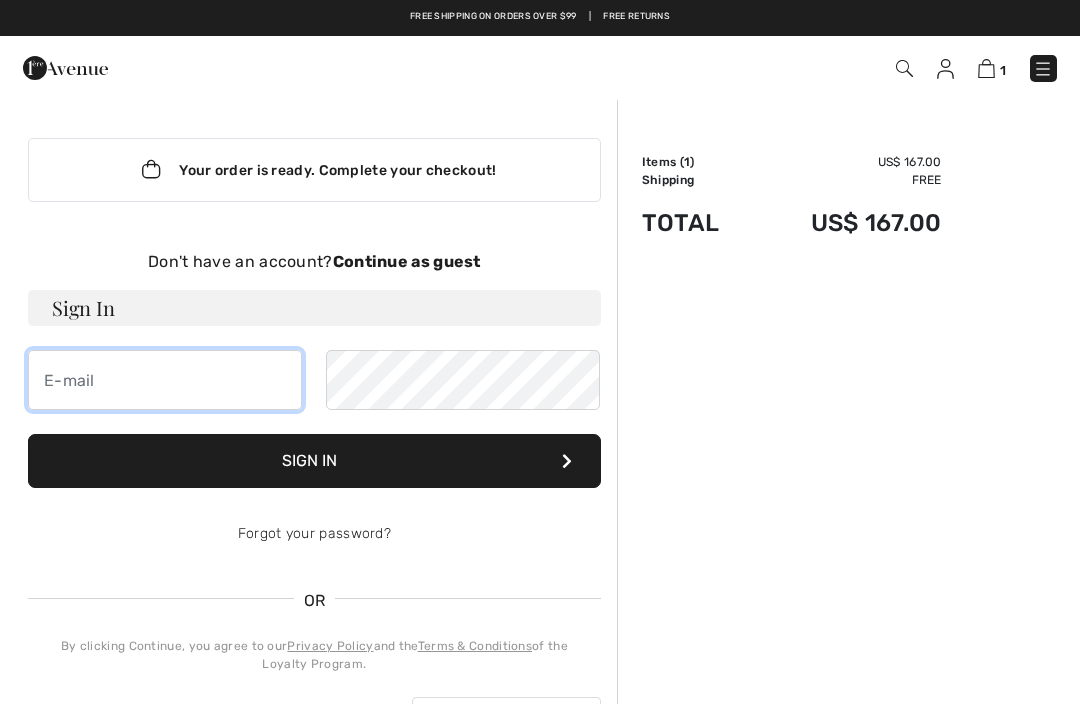 click at bounding box center [165, 380] 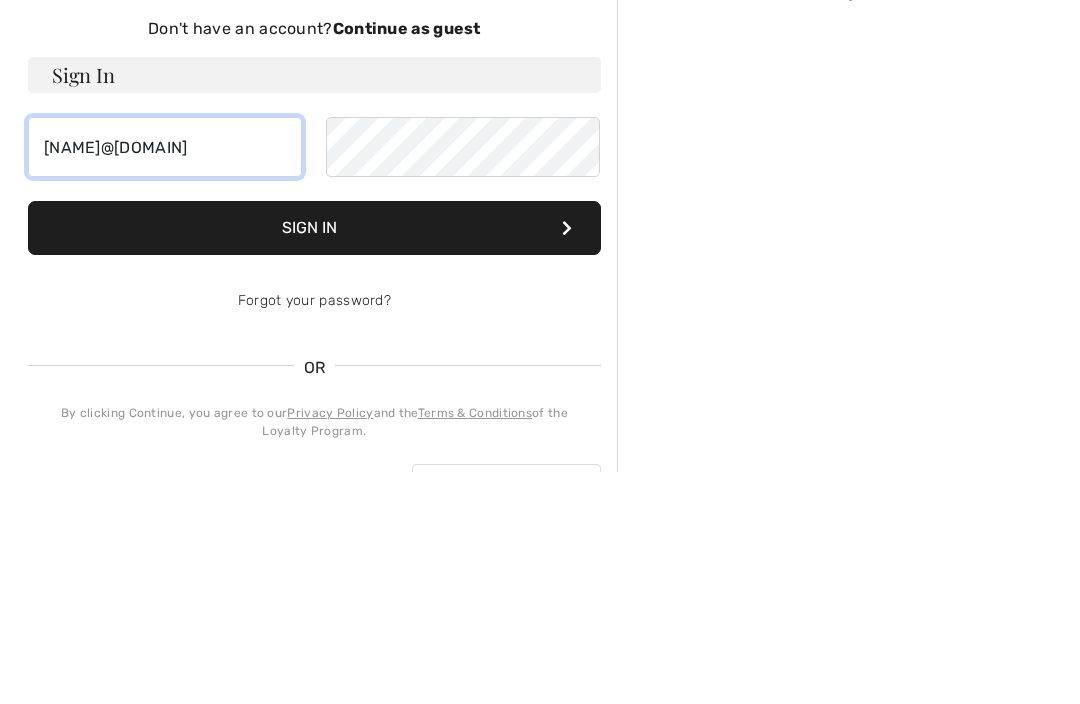 type on "[NAME]@[DOMAIN]" 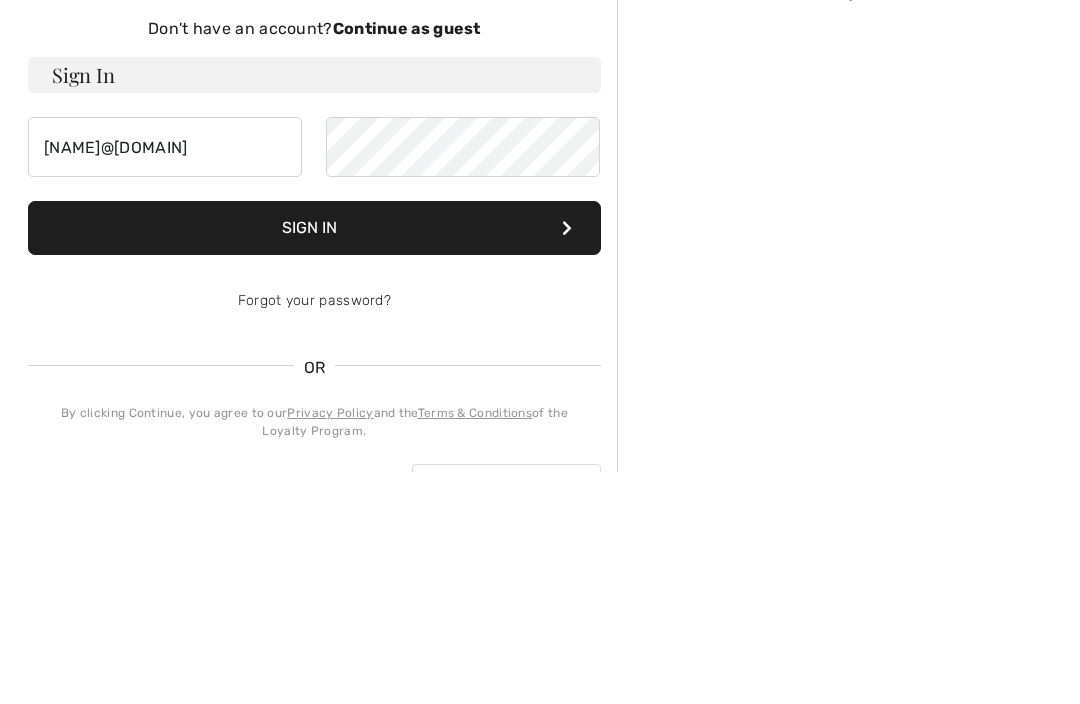 click on "Sign In" at bounding box center (314, 461) 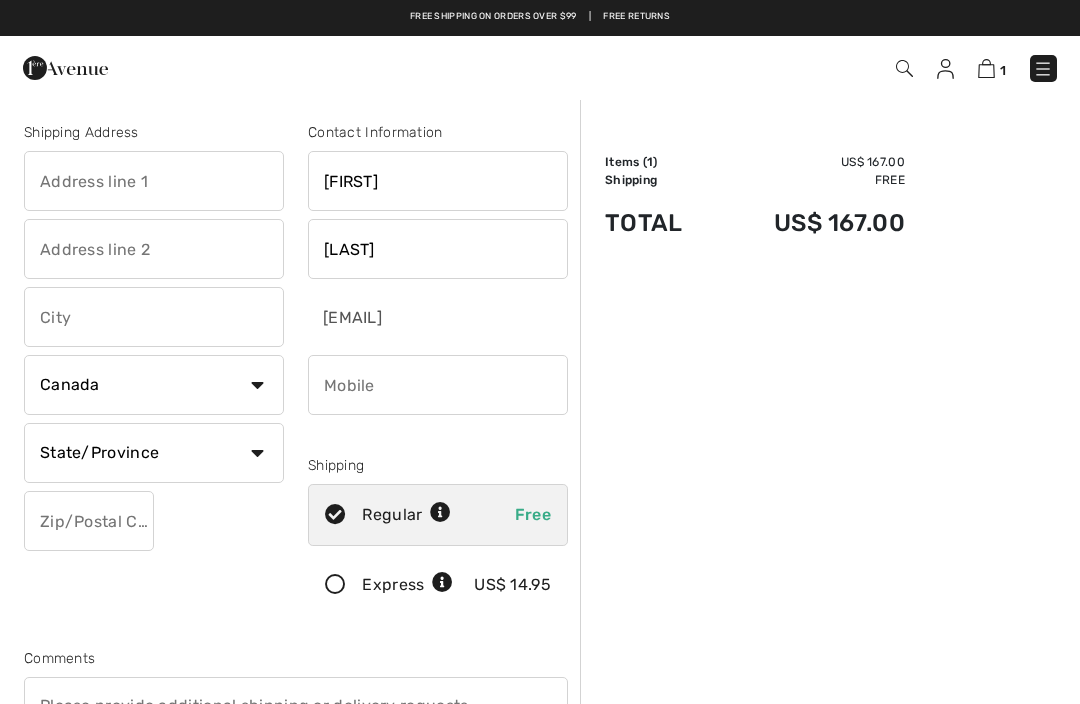 scroll, scrollTop: 0, scrollLeft: 0, axis: both 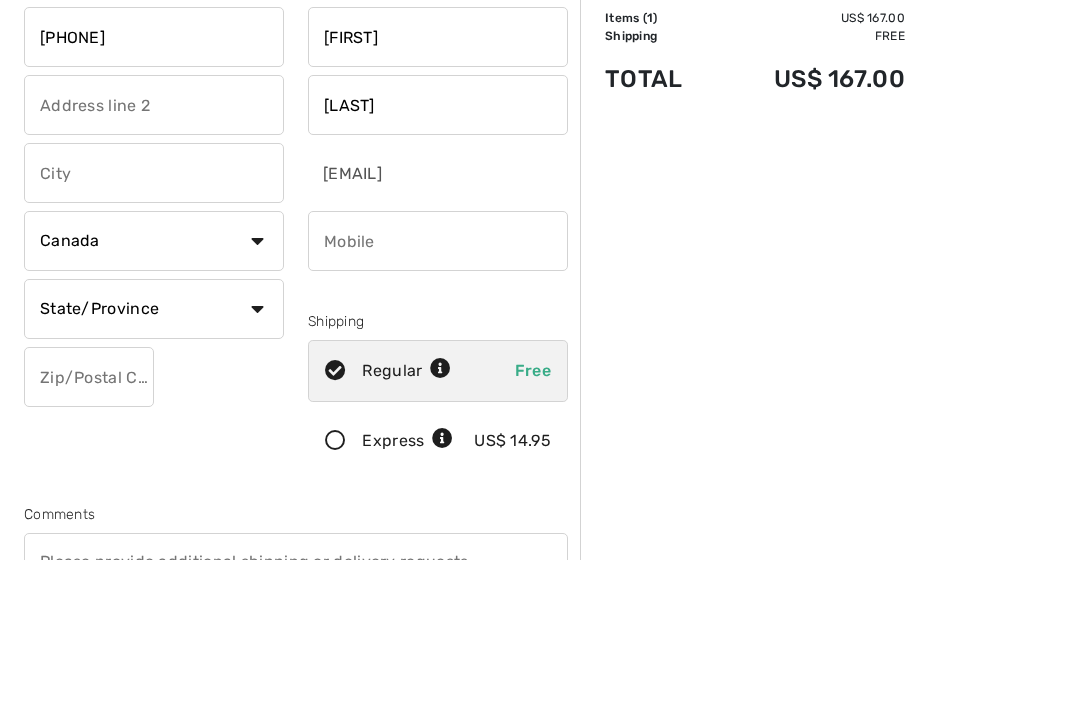 type on "76 the woods" 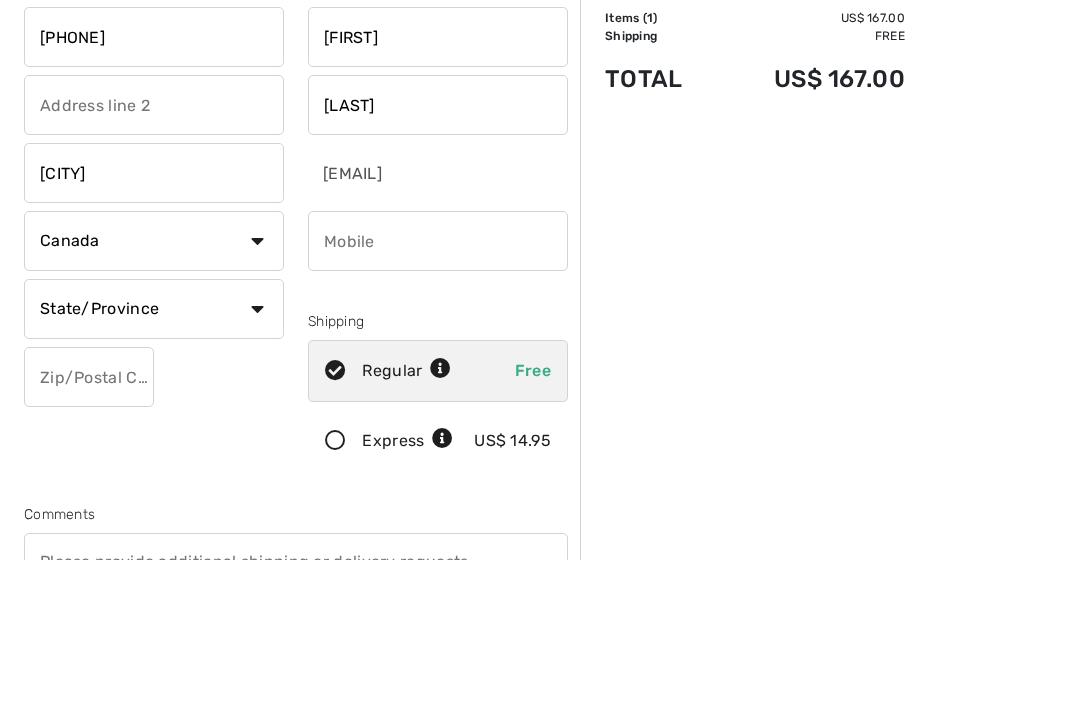 type on "Commack" 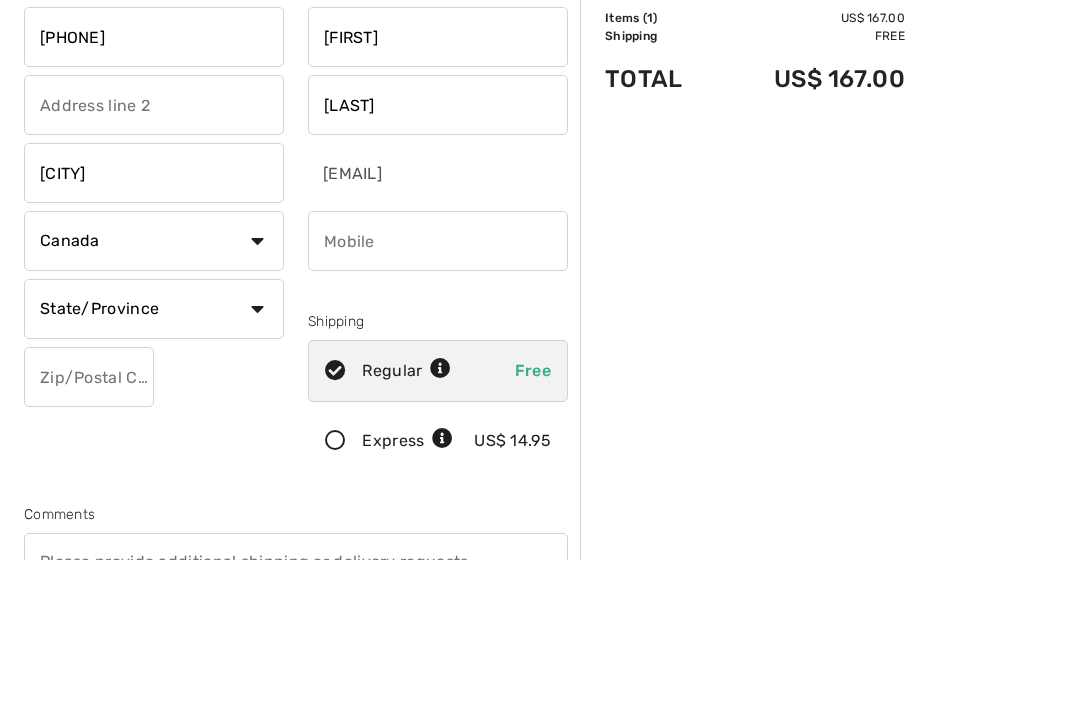 click on "Country
Canada
United States
Afghanistan
Aland Islands
Albania
Algeria
American Samoa
Andorra
Angola
Anguilla
Antarctica
Antigua and Barbuda
Argentina
Armenia
Aruba
Australia
Austria
Azerbaijan
Bahamas
Bahrain
Bangladesh
Barbados
Belarus
Belgium
Belize
Benin
Bermuda
Bhutan
Bolivia
Bonaire
Bosnia and Herzegovina
Botswana
Bouvet Island
Brazil
British Indian Ocean Territory
Brunei Darussalam
Bulgaria
Burkina Faso
Burundi
Cambodia
Cameroon
Cape Verde
Cayman Islands
Central African Republic
Chad
Chile China" at bounding box center [154, 385] 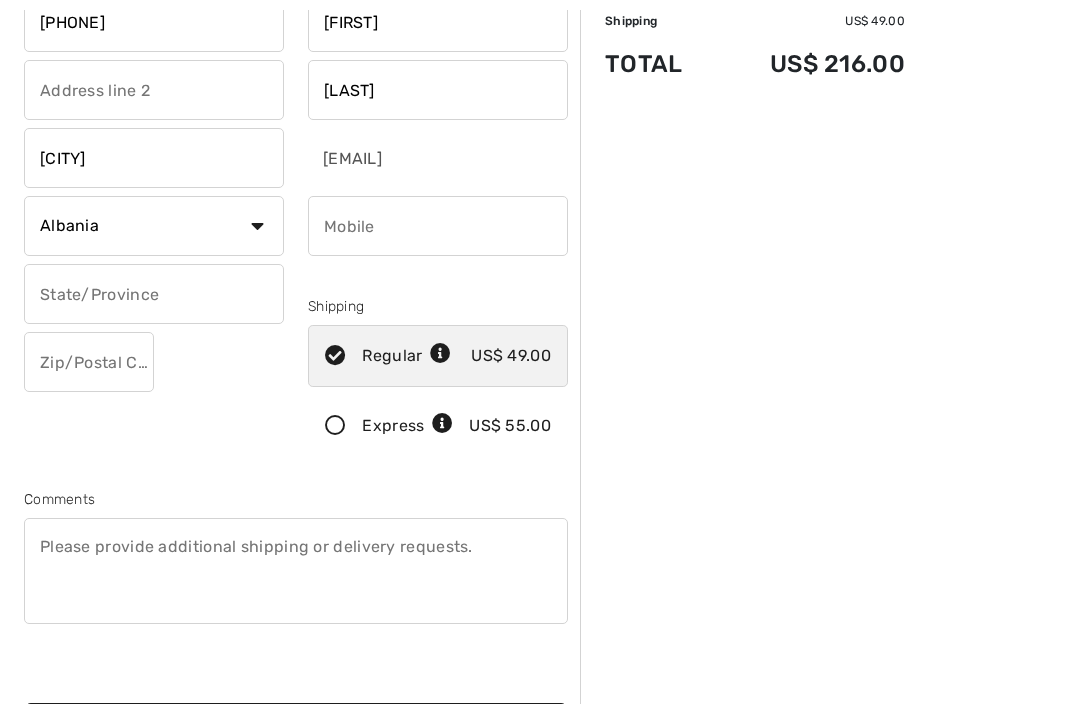 scroll, scrollTop: 145, scrollLeft: 0, axis: vertical 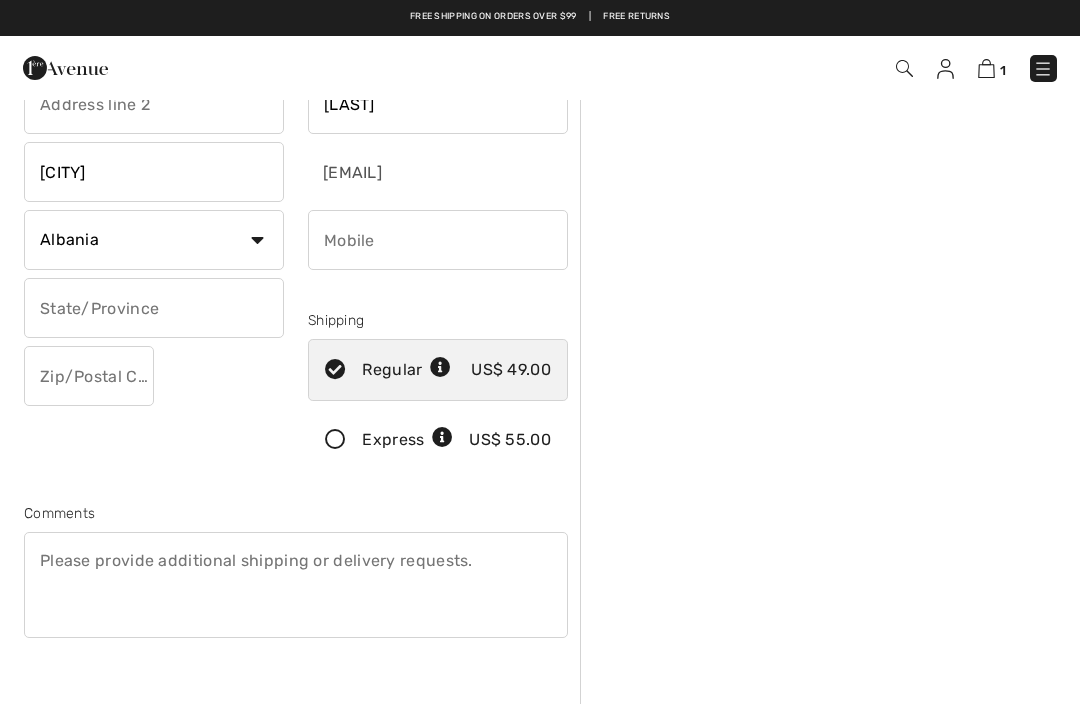 click on "Country
Canada
United States
Afghanistan
Aland Islands
Albania
Algeria
American Samoa
Andorra
Angola
Anguilla
Antarctica
Antigua and Barbuda
Argentina
Armenia
Aruba
Australia
Austria
Azerbaijan
Bahamas
Bahrain
Bangladesh
Barbados
Belarus
Belgium
Belize
Benin
Bermuda
Bhutan
Bolivia
Bonaire
Bosnia and Herzegovina
Botswana
Bouvet Island
Brazil
British Indian Ocean Territory
Brunei Darussalam
Bulgaria
Burkina Faso
Burundi
Cambodia
Cameroon
Cape Verde
Cayman Islands
Central African Republic
Chad
Chile China" at bounding box center (154, 240) 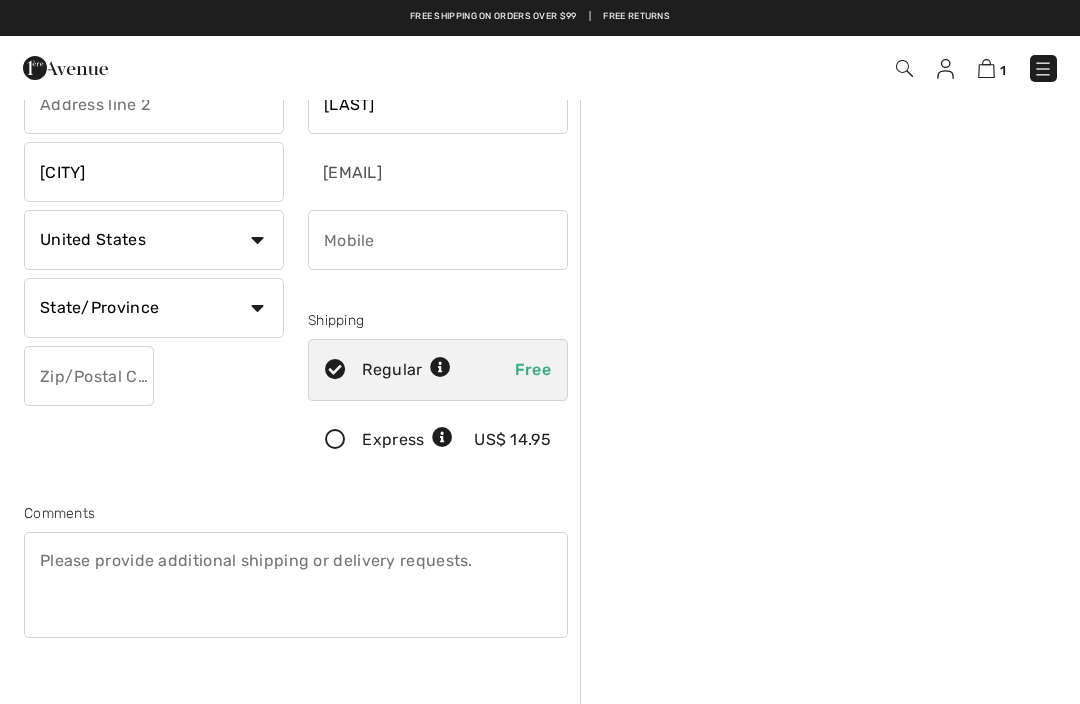 click on "State/Province
Alabama
Alaska
American Samoa
Arizona
Arkansas
California
Colorado
Connecticut
D.C.
Delaware
Florida
Georgia
Guam
Hawaii
Idaho
Illinois
Indiana
Iowa
Kansas
Kentucky
Louisiana
Maine
Marianas
Marshall Islands
Maryland
Massachusetts
Michigan
Micronesia
Minnesota
Mississippi
Missouri
Montana
Nebraska
Nevada
New Hampshire
New Jersey
New Mexico
New York
North Carolina
North Dakota
Ohio
Oklahoma
Oregon
Palau
Pennsylvania
Puerto Rico
Rhode Island
South Carolina
Texas" at bounding box center [154, 308] 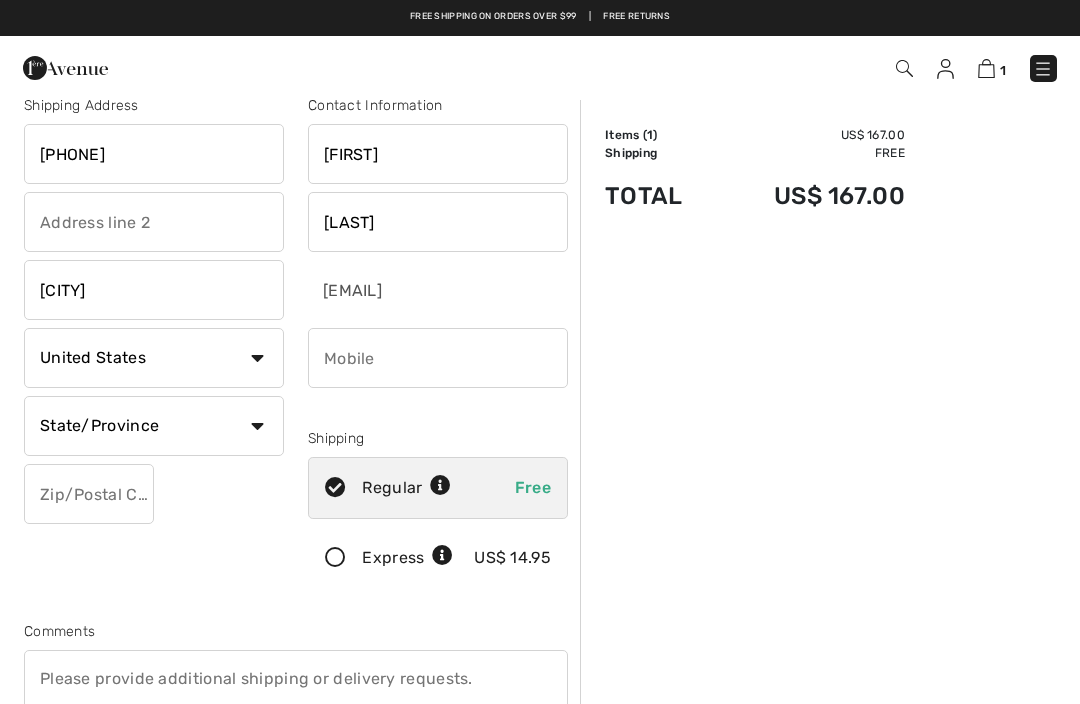 scroll, scrollTop: 26, scrollLeft: 0, axis: vertical 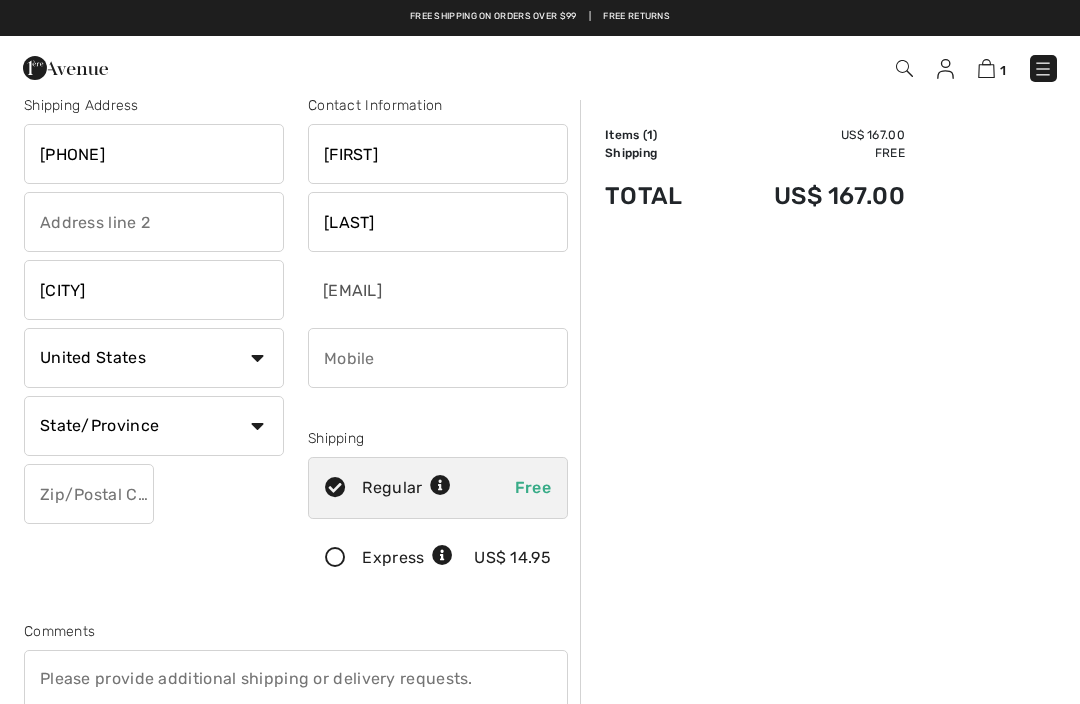 click at bounding box center [154, 222] 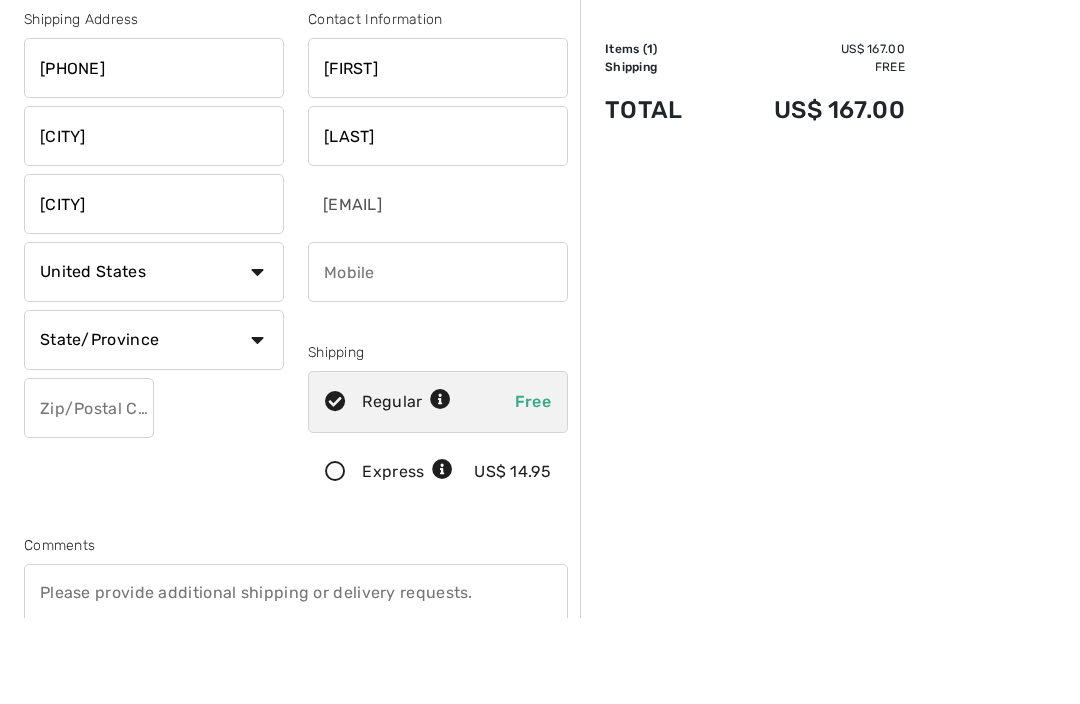 click on "Commack" at bounding box center (154, 291) 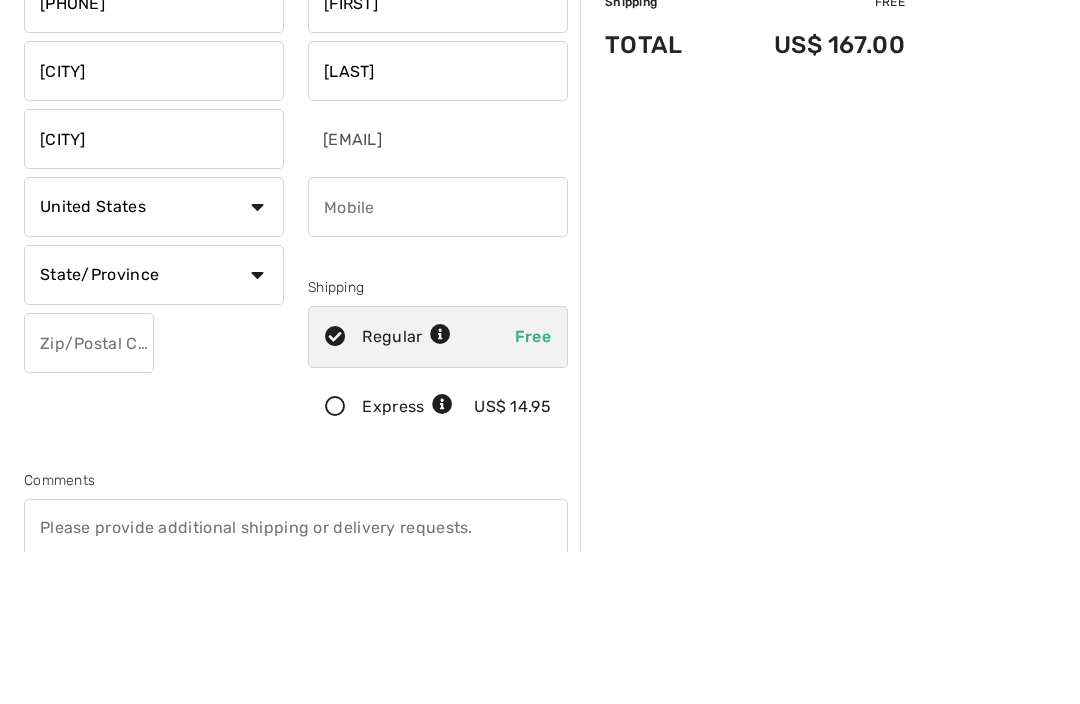 click on "State/Province
Alabama
Alaska
American Samoa
Arizona
Arkansas
California
Colorado
Connecticut
D.C.
Delaware
Florida
Georgia
Guam
Hawaii
Idaho
Illinois
Indiana
Iowa
Kansas
Kentucky
Louisiana
Maine
Marianas
Marshall Islands
Maryland
Massachusetts
Michigan
Micronesia
Minnesota
Mississippi
Missouri
Montana
Nebraska
Nevada
New Hampshire
New Jersey
New Mexico
New York
North Carolina
North Dakota
Ohio
Oklahoma
Oregon
Palau
Pennsylvania
Puerto Rico
Rhode Island
South Carolina
Texas" at bounding box center (154, 427) 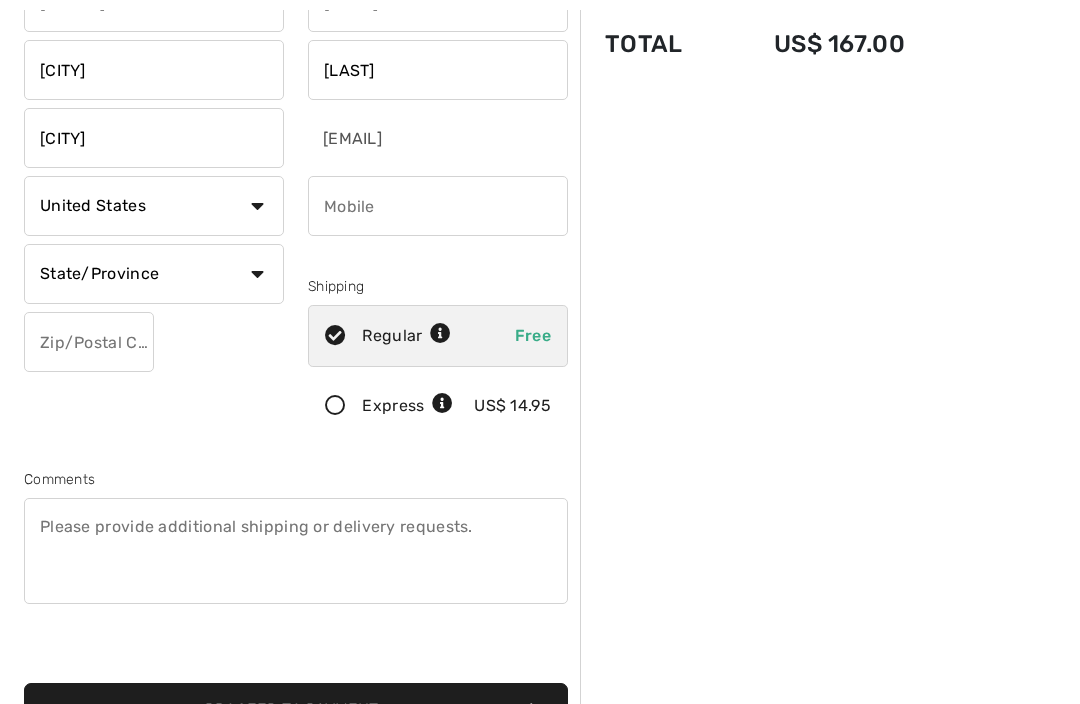 select on "NY" 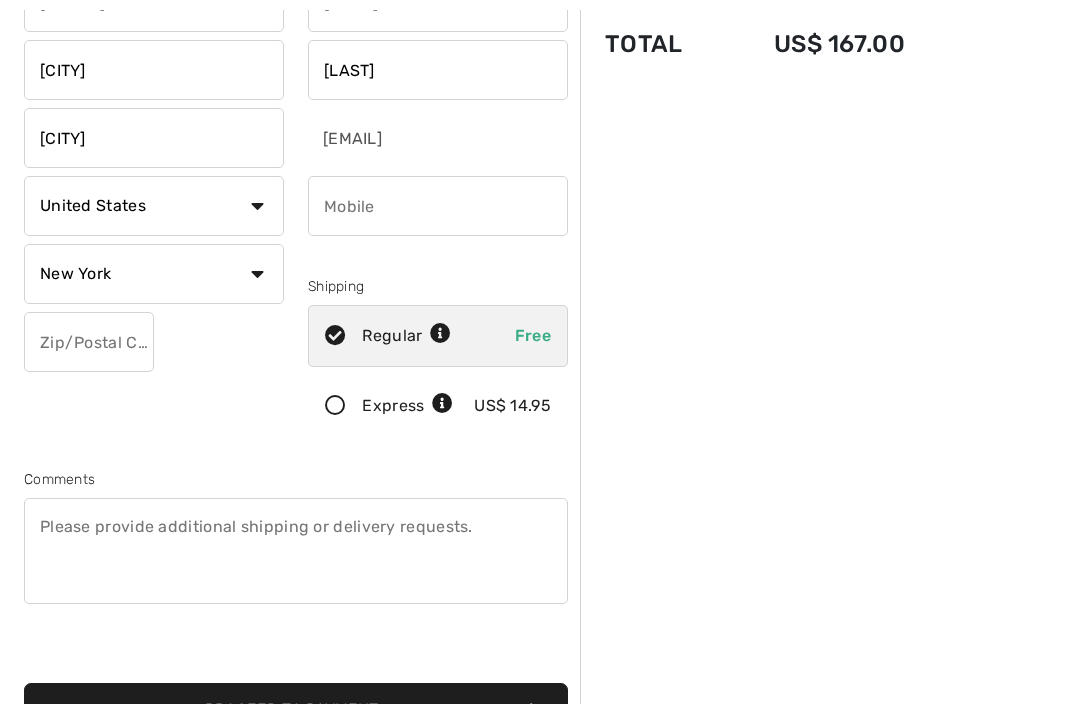 click at bounding box center [89, 342] 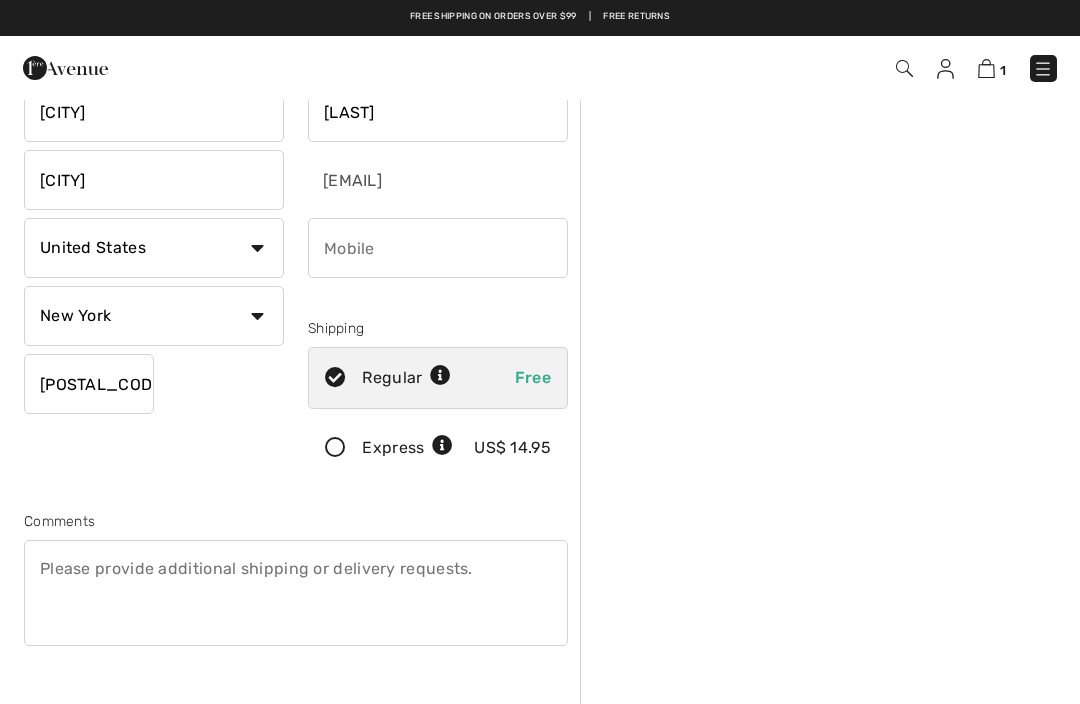 scroll, scrollTop: 136, scrollLeft: 0, axis: vertical 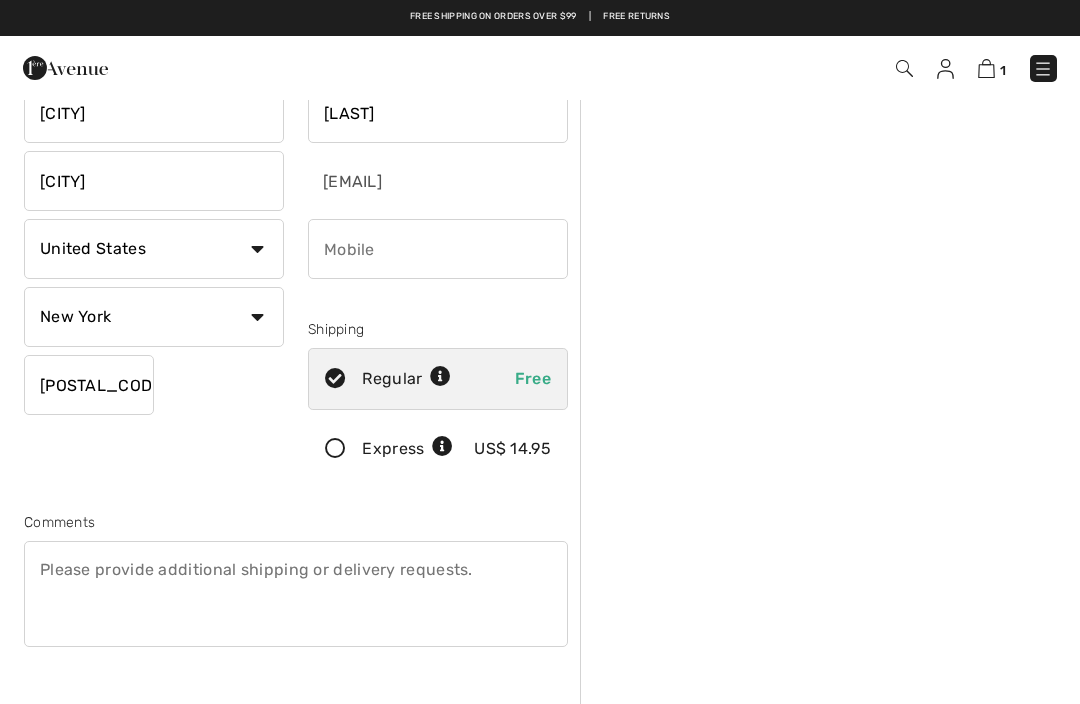 type on "[POSTAL_CODE]" 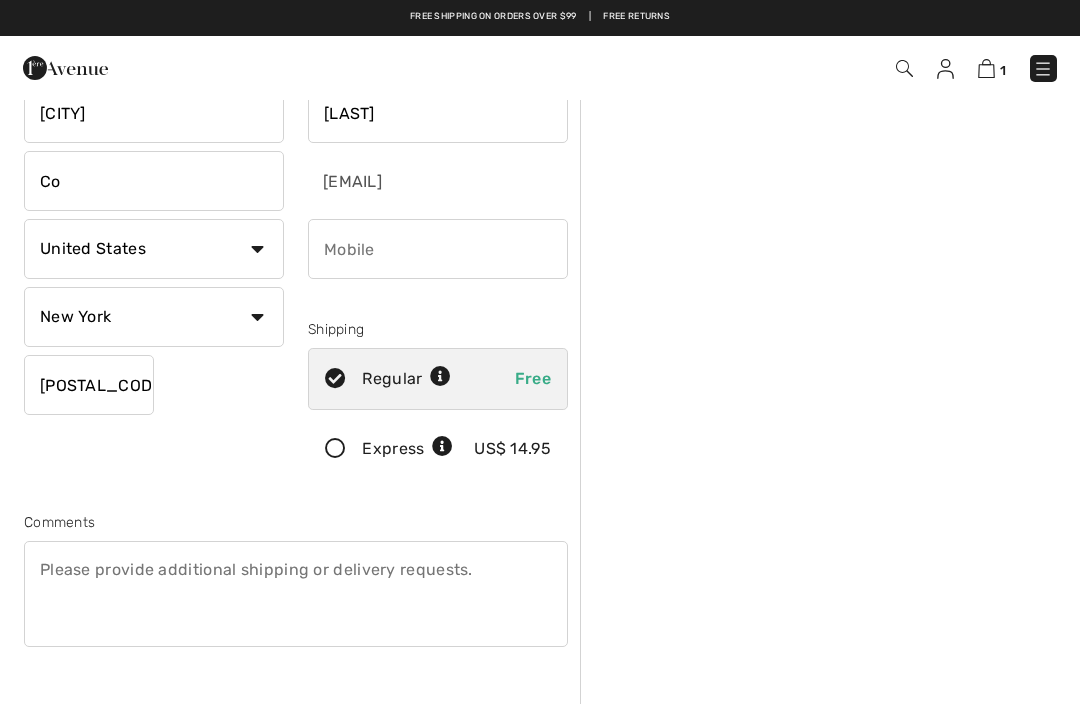 type on "C" 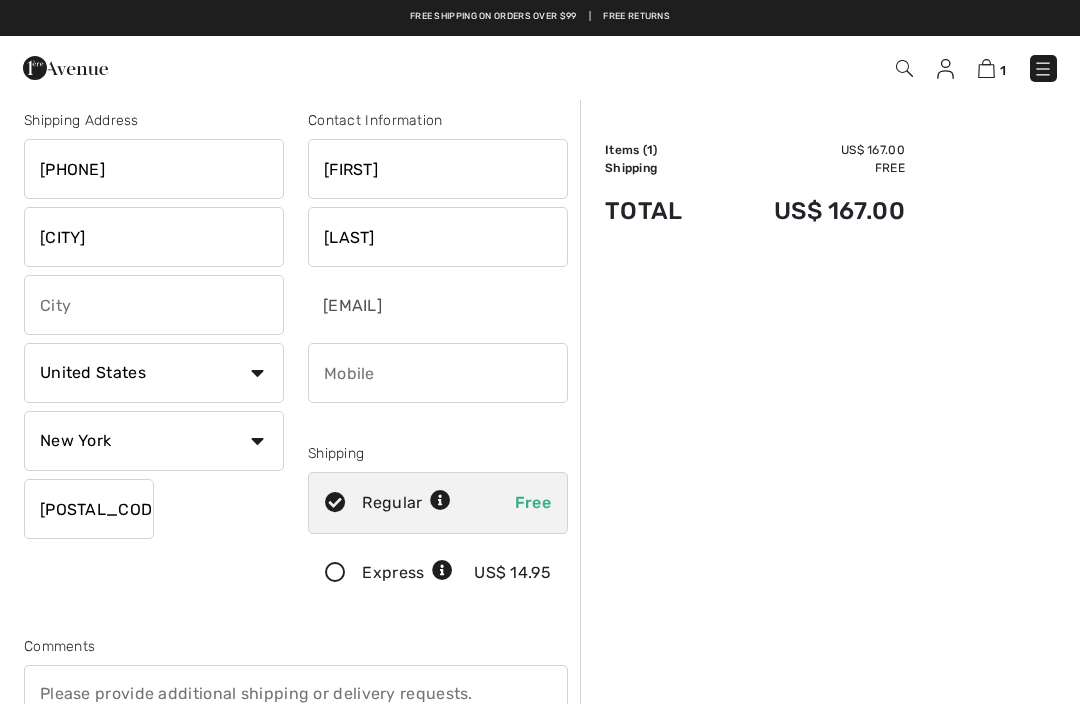 scroll, scrollTop: 11, scrollLeft: 0, axis: vertical 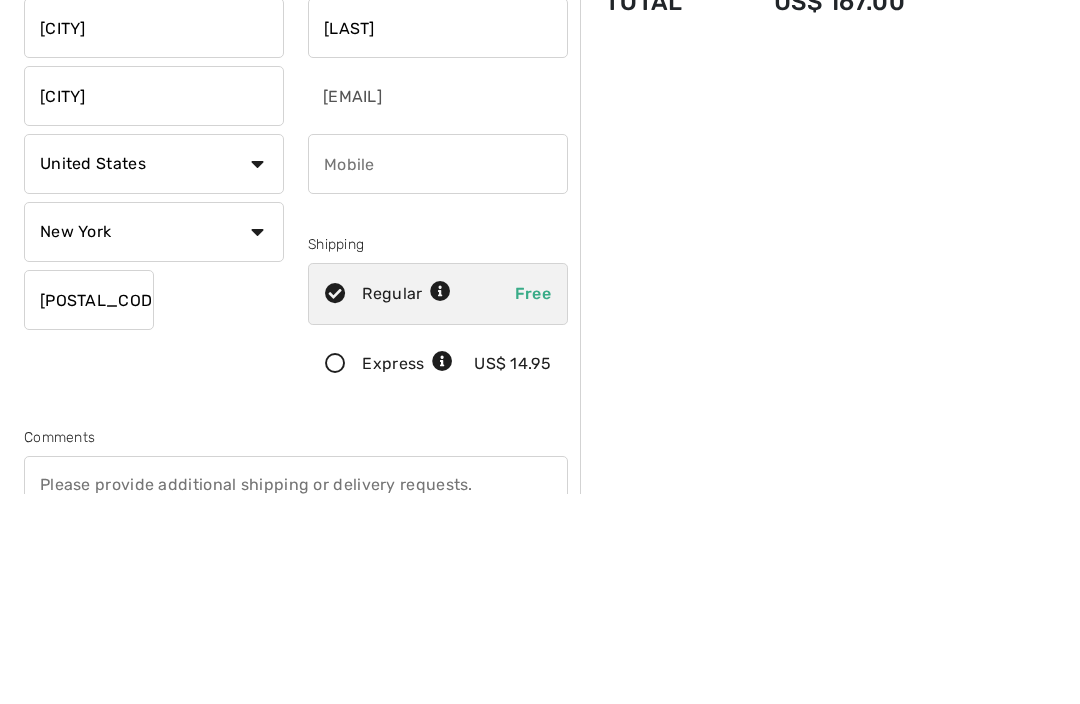 type on "Commack" 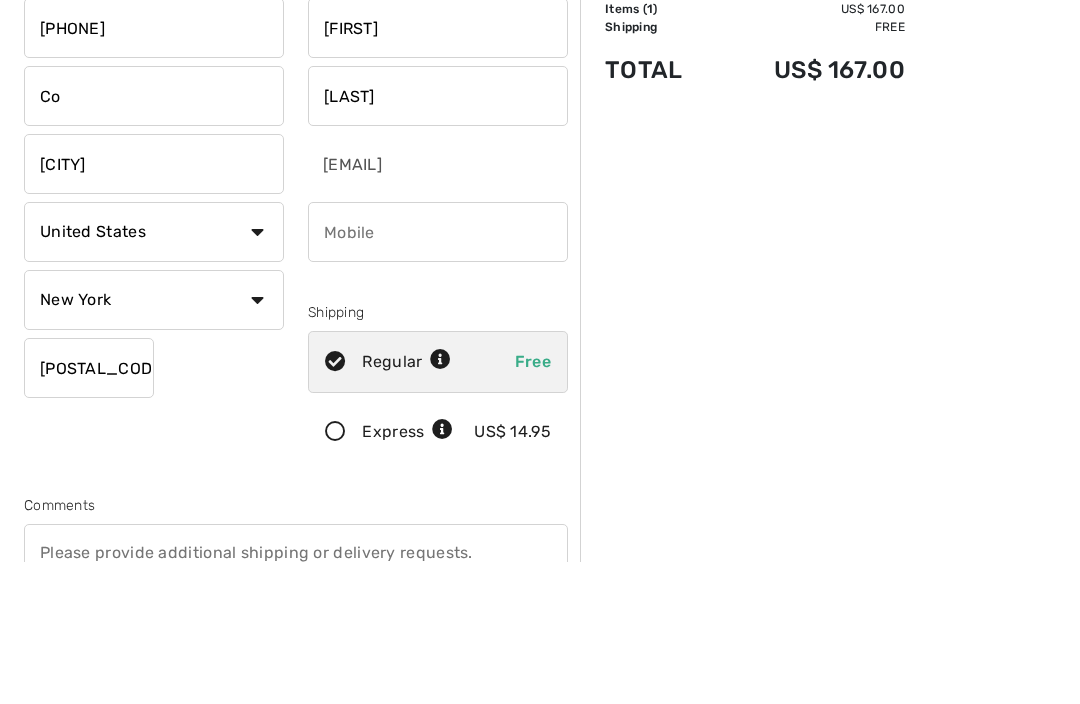 type on "C" 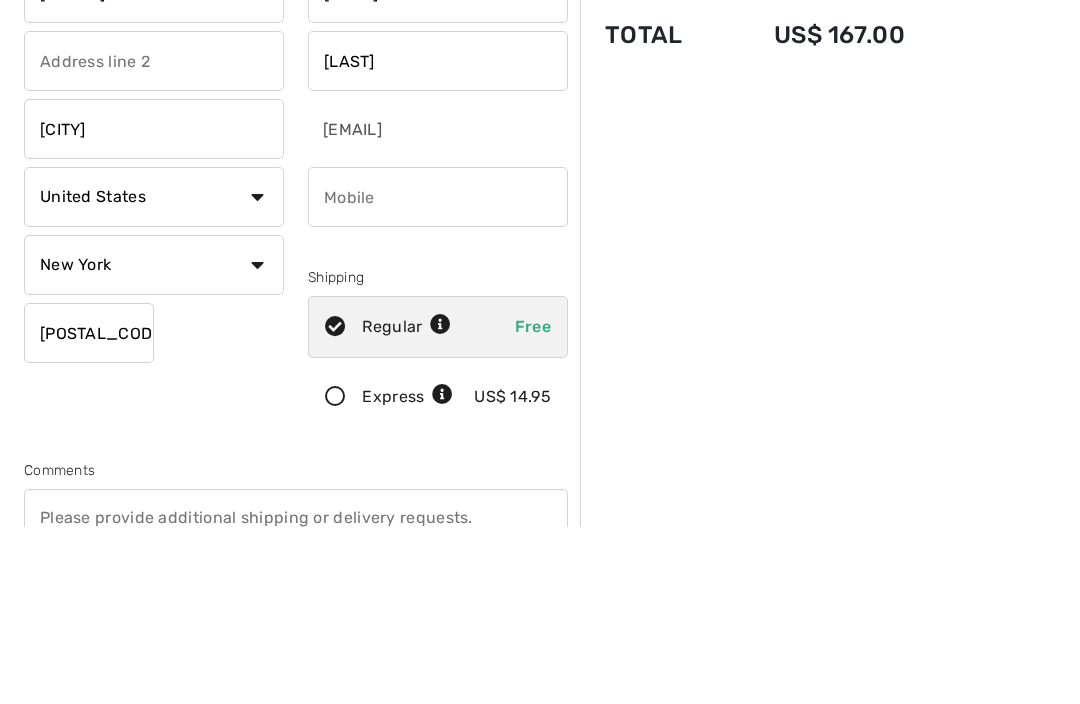 type 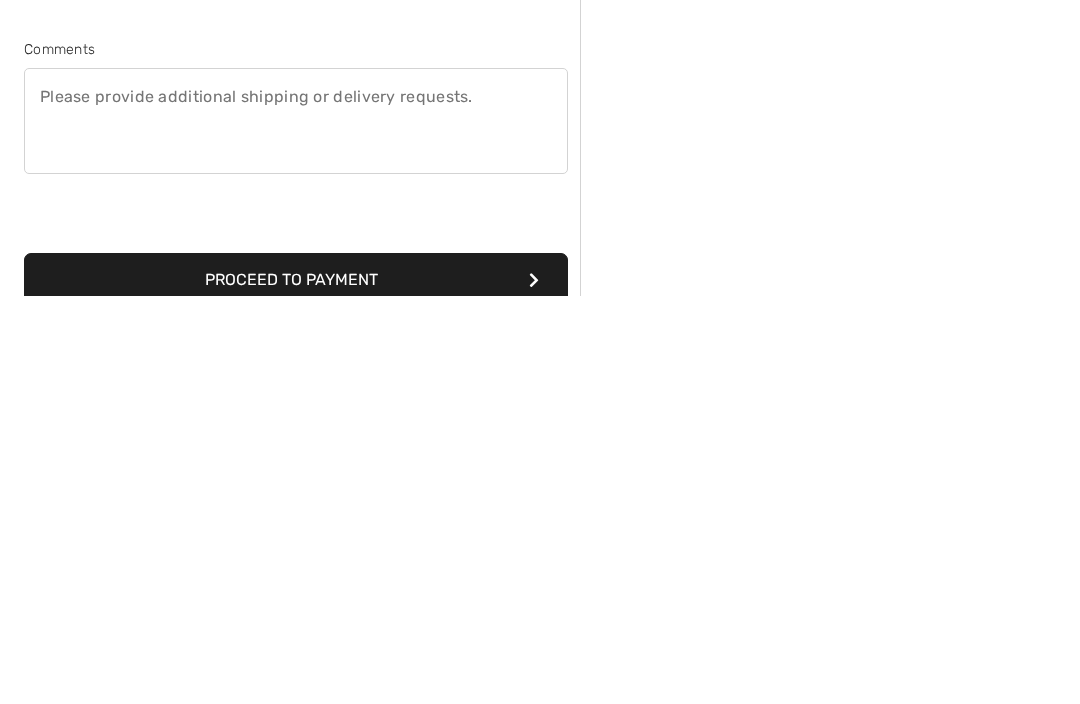 scroll, scrollTop: 306, scrollLeft: 0, axis: vertical 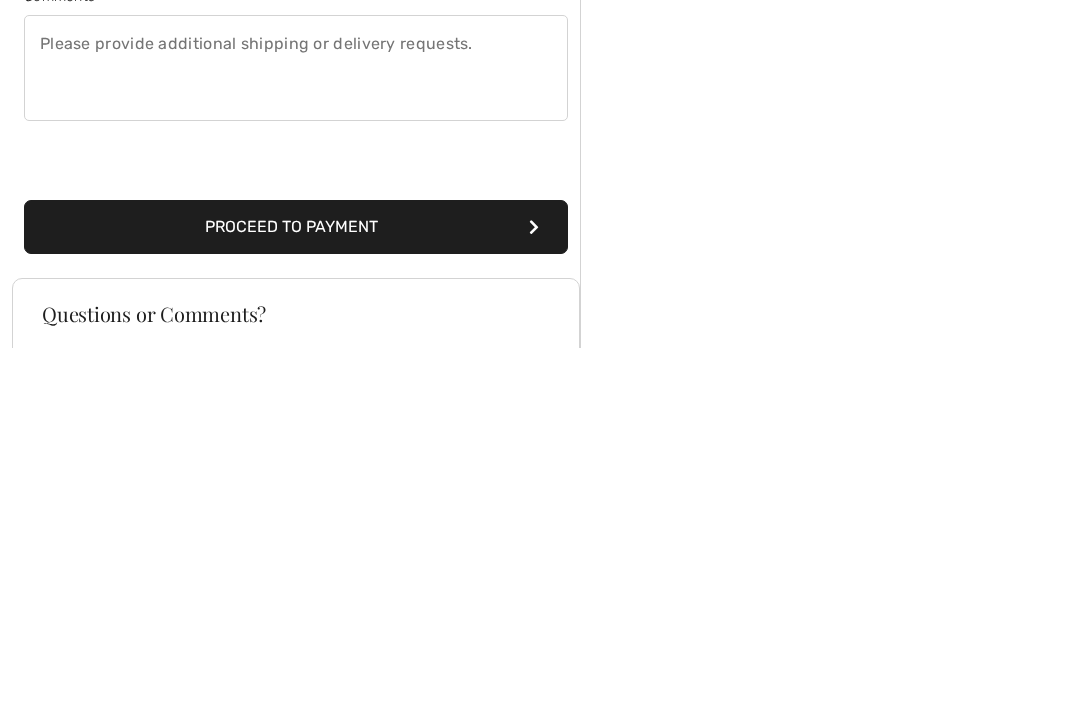 type on "6317470444" 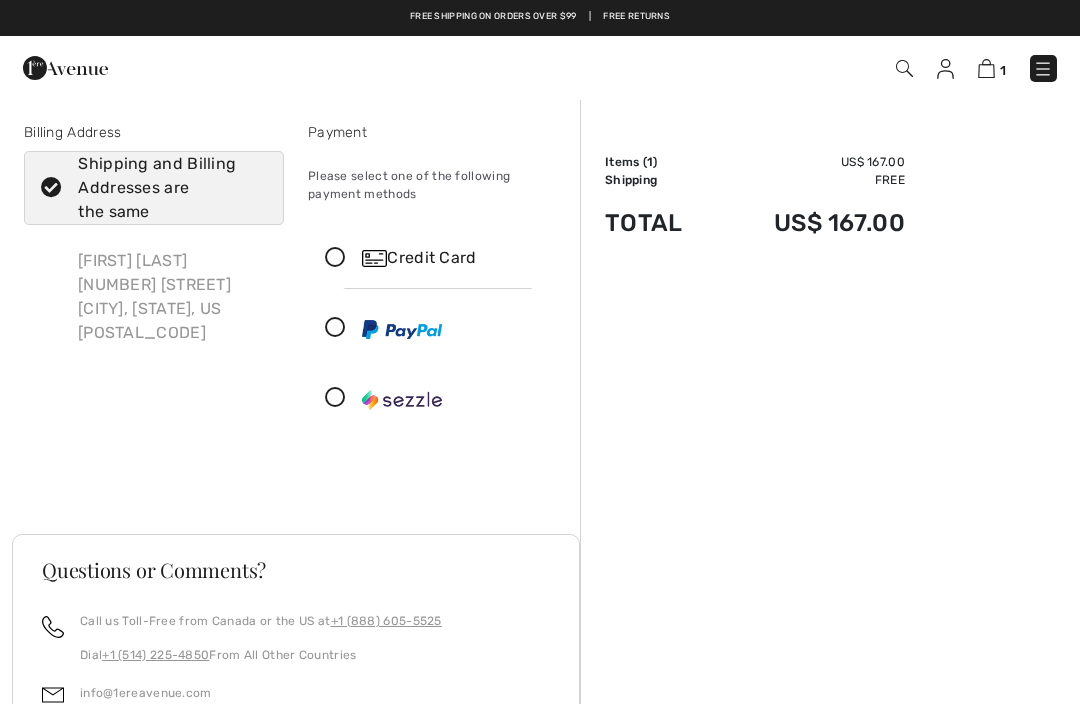 scroll, scrollTop: 0, scrollLeft: 0, axis: both 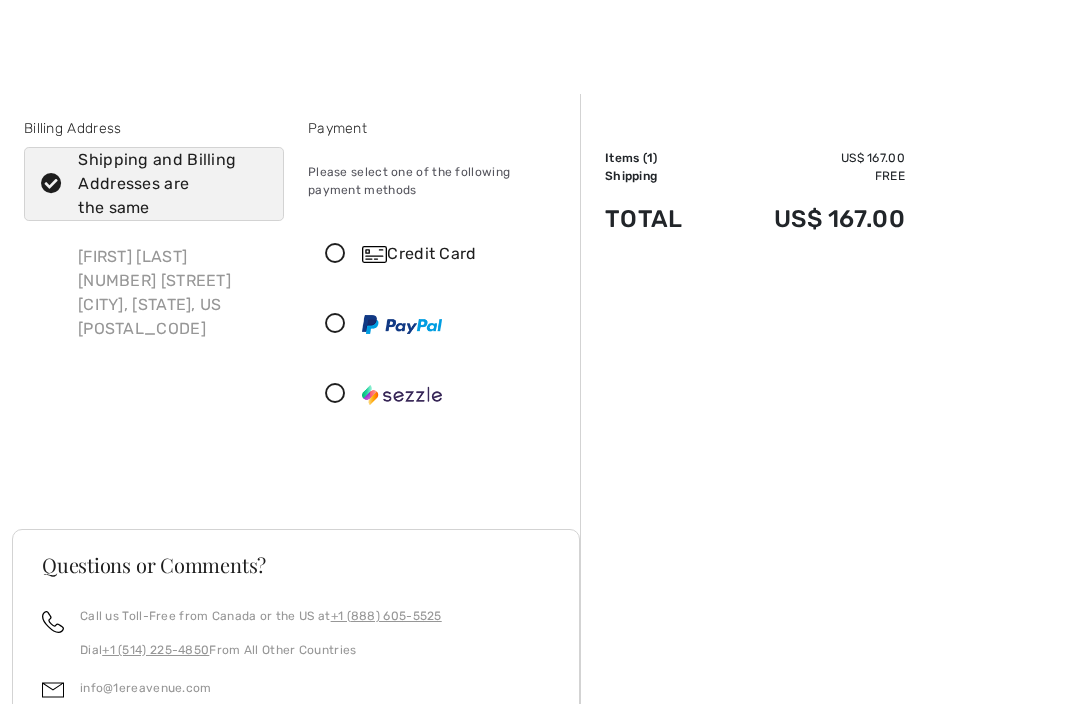 click on "Credit Card" at bounding box center (438, 254) 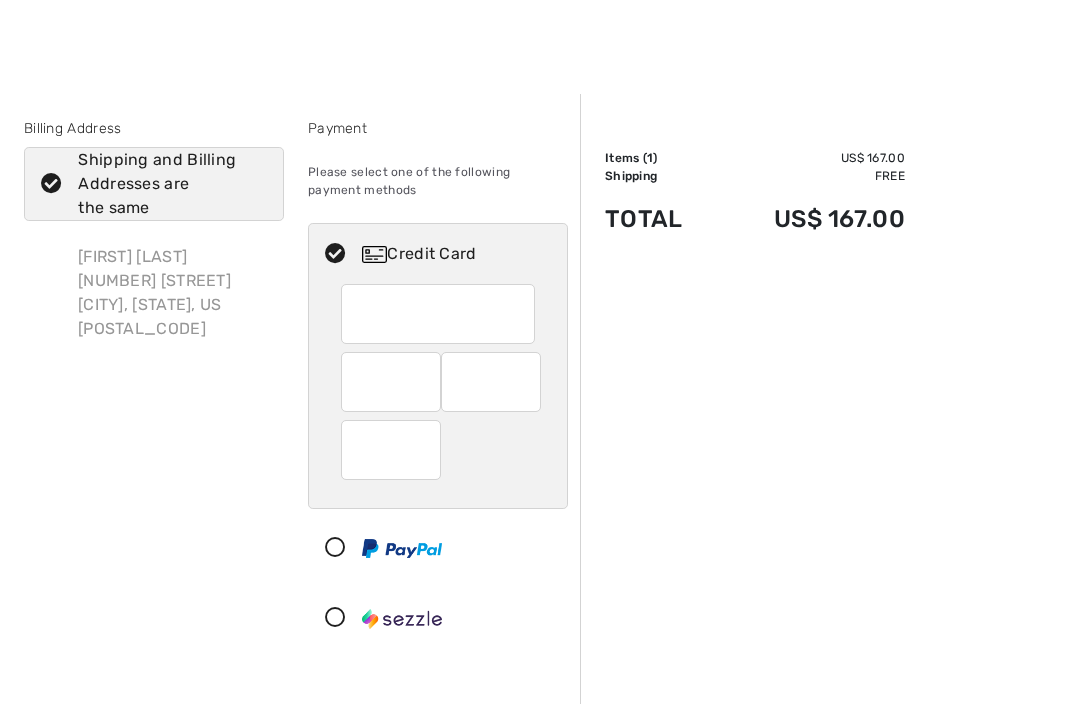 click at bounding box center (438, 314) 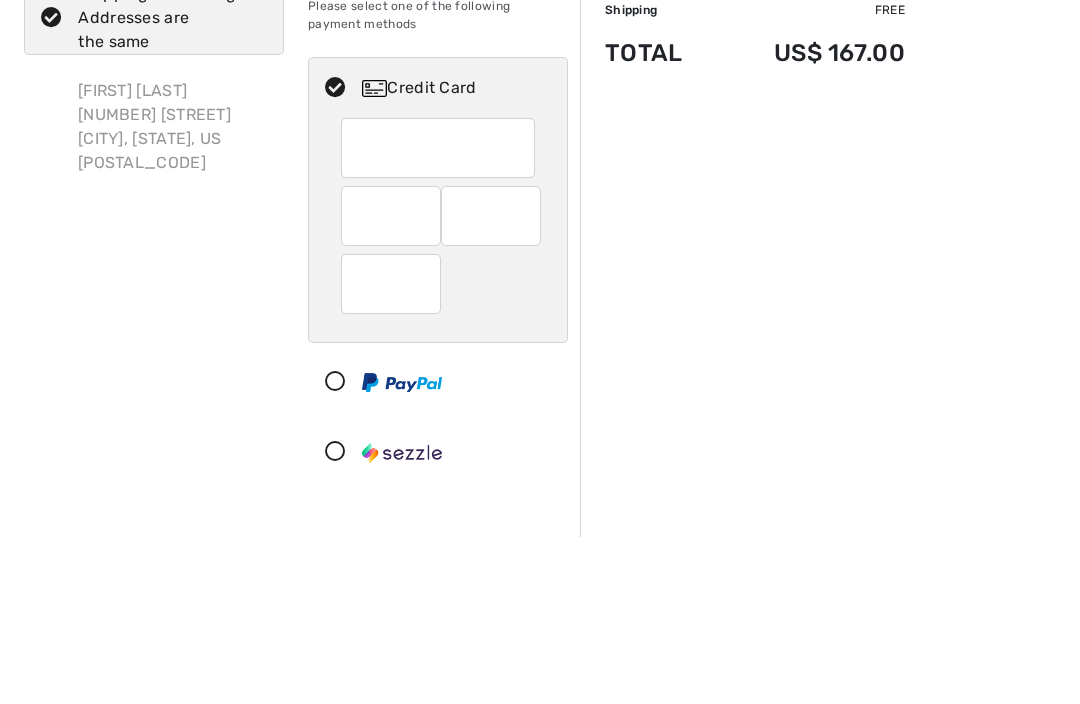 scroll, scrollTop: 171, scrollLeft: 0, axis: vertical 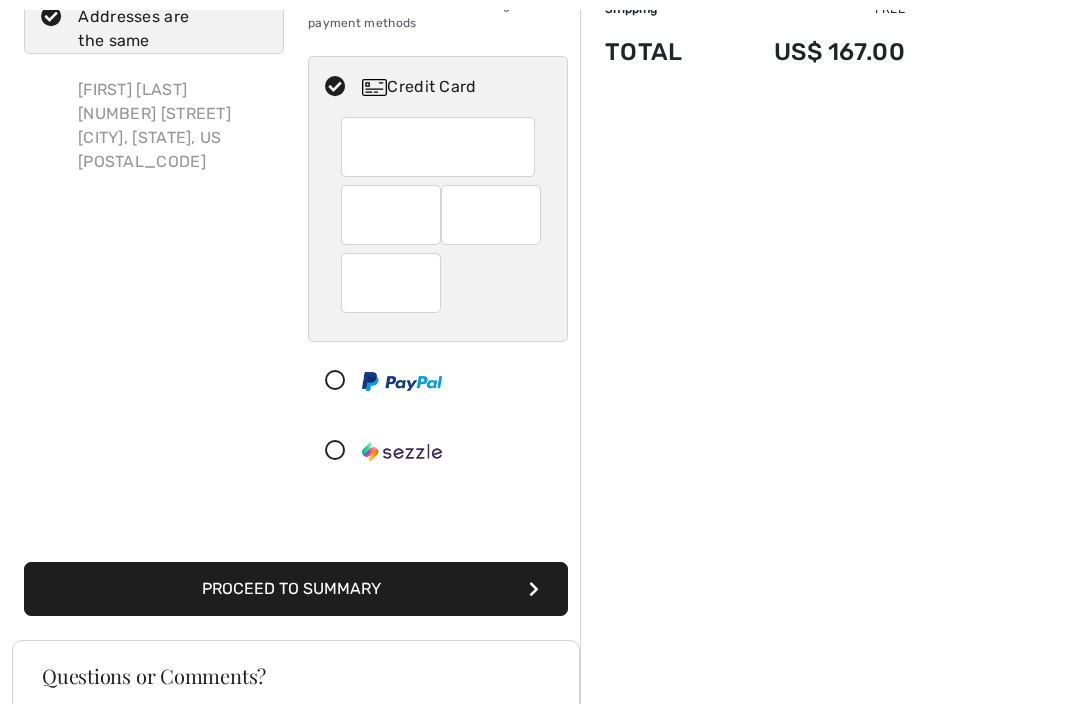click at bounding box center (391, 283) 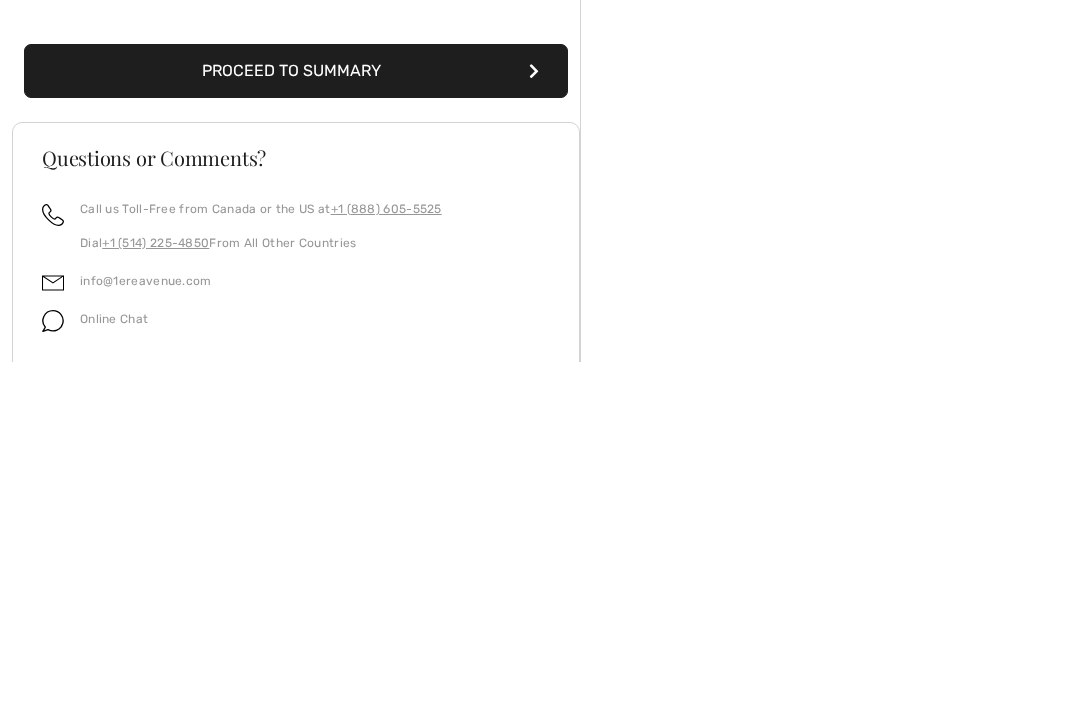 scroll, scrollTop: 354, scrollLeft: 0, axis: vertical 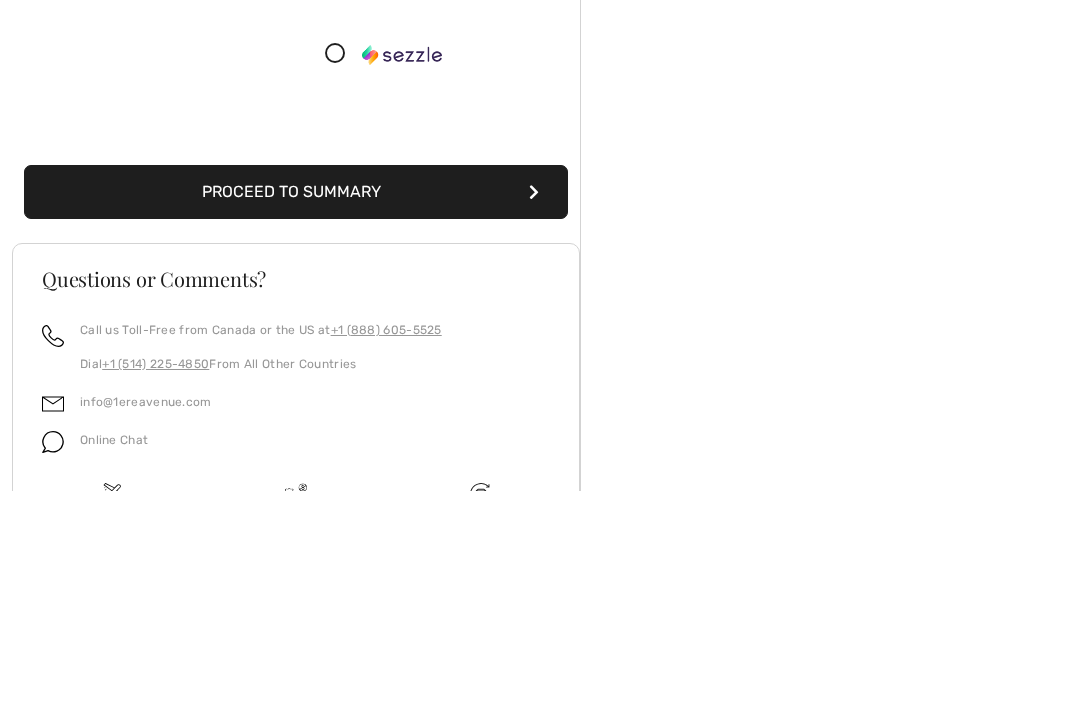 click on "Proceed to Summary" at bounding box center (296, 406) 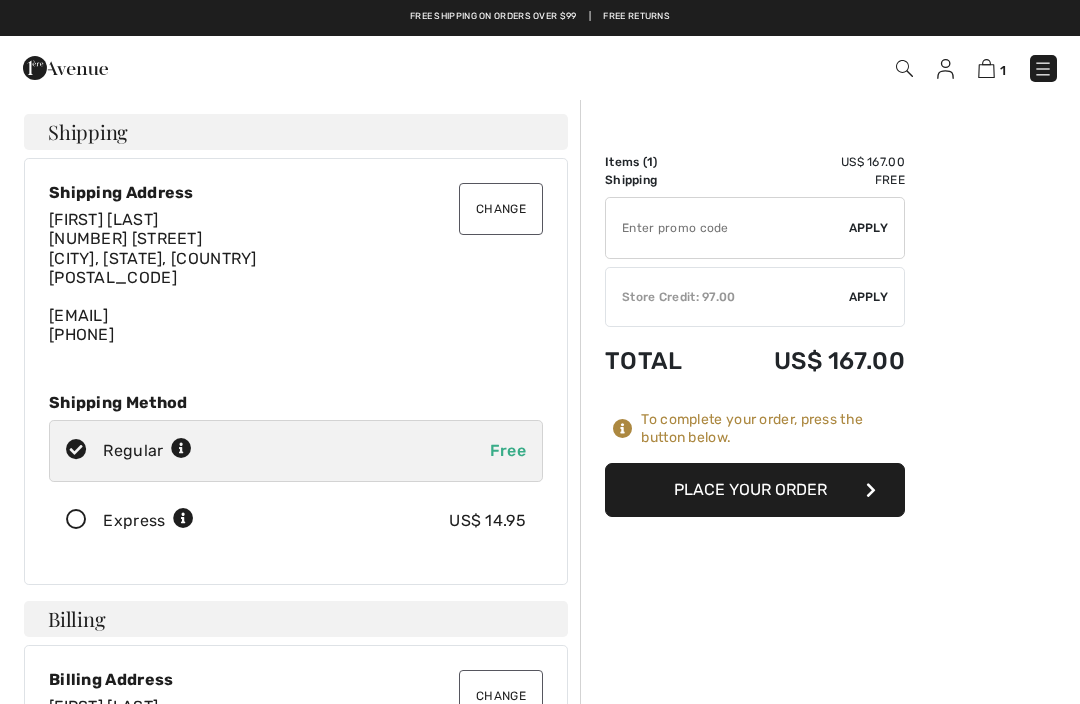 scroll, scrollTop: 0, scrollLeft: 0, axis: both 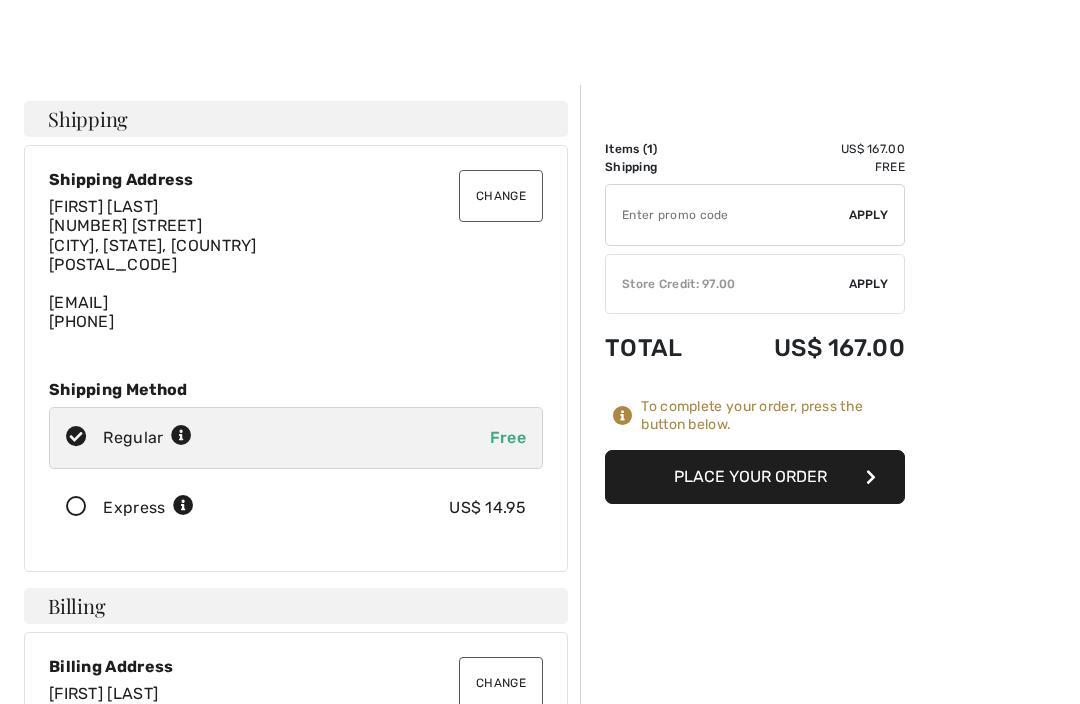 click on "Place Your Order" at bounding box center [755, 477] 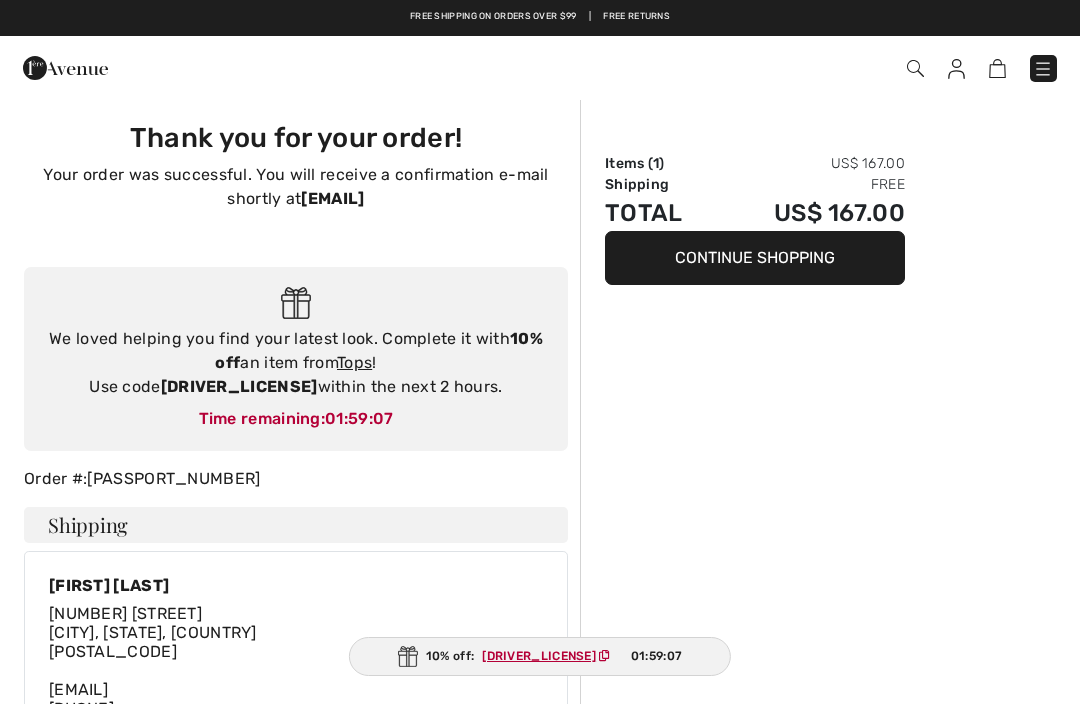 scroll, scrollTop: 0, scrollLeft: 0, axis: both 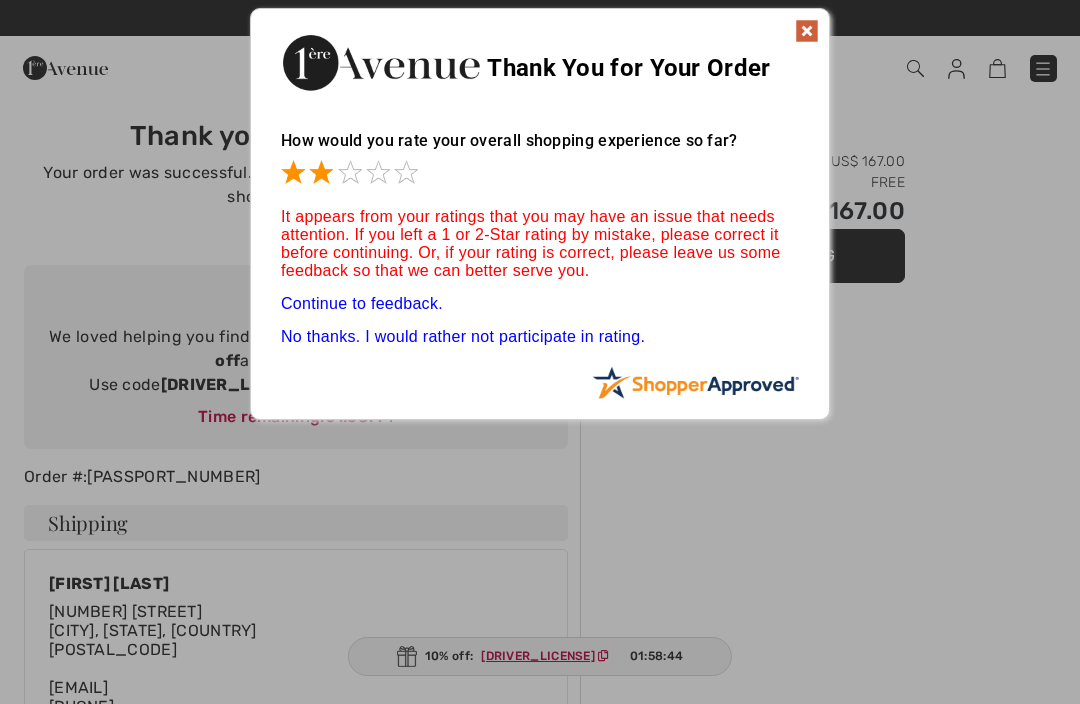 click at bounding box center (321, 172) 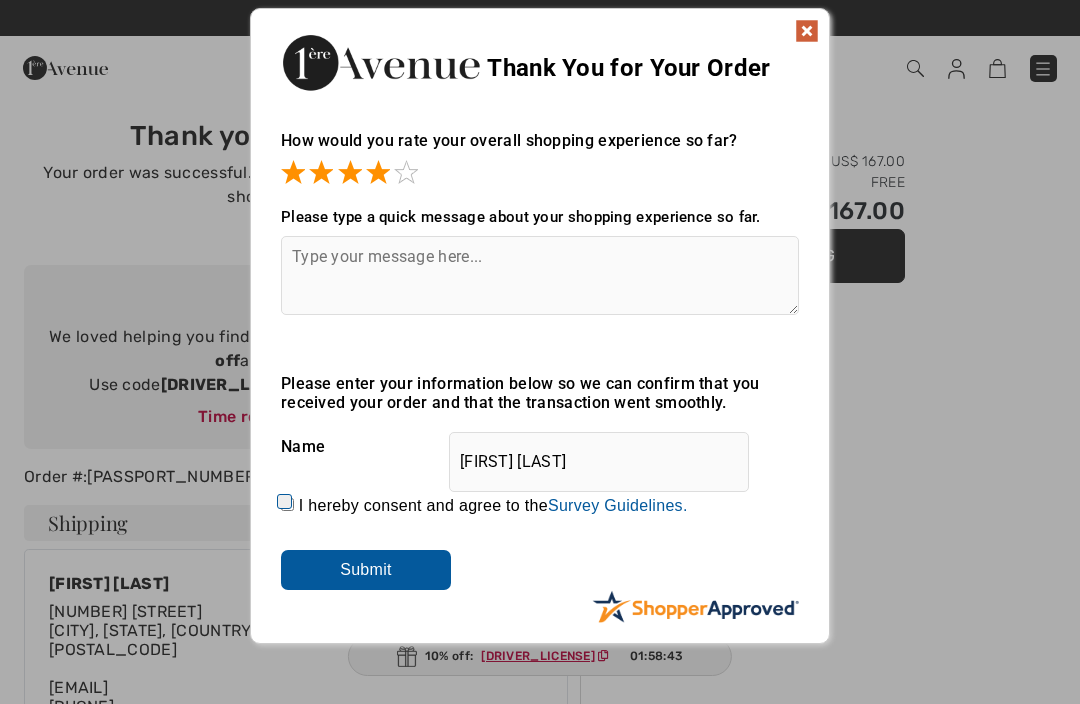 click at bounding box center (378, 172) 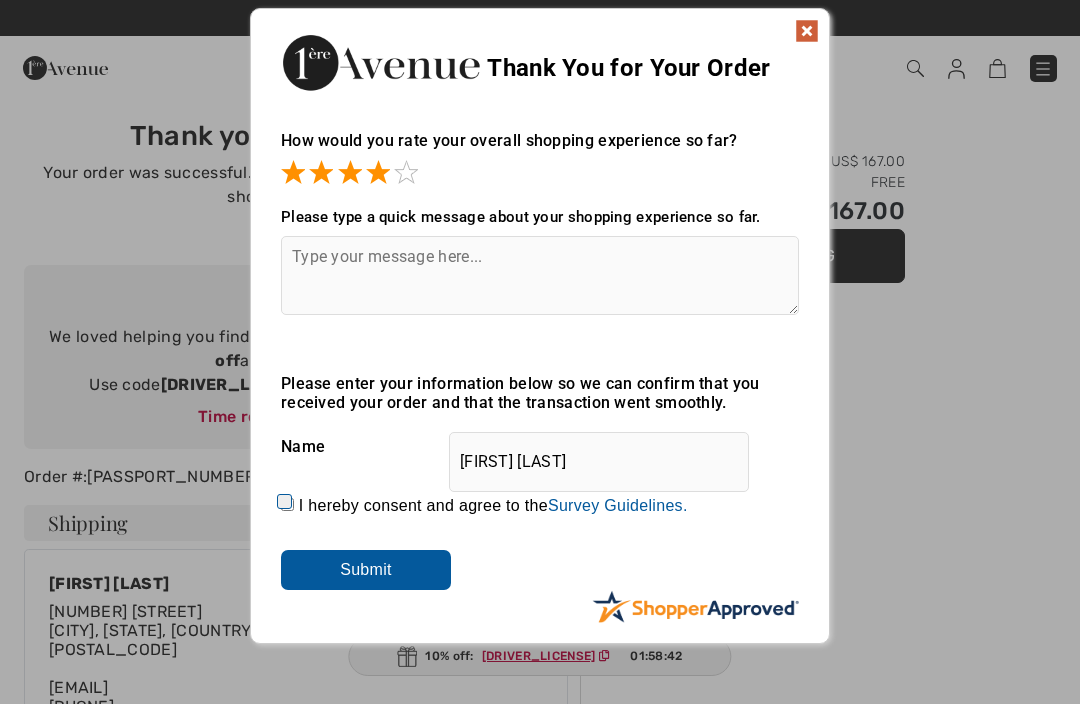 click on "Submit" at bounding box center (366, 570) 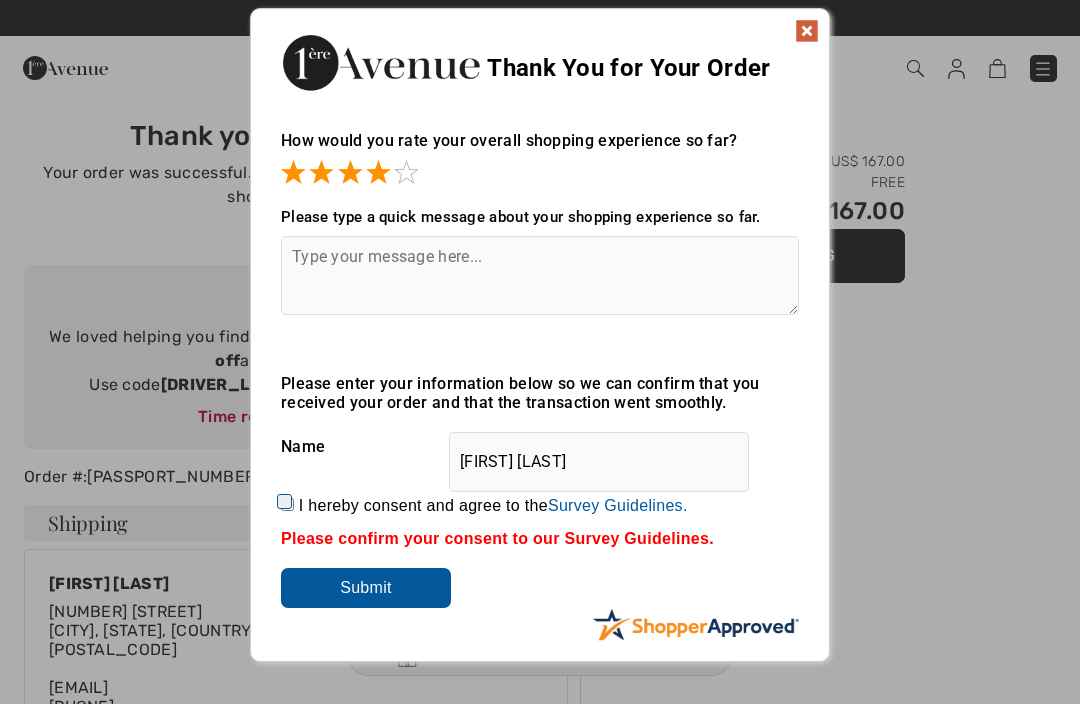 click on "Submit" at bounding box center [366, 588] 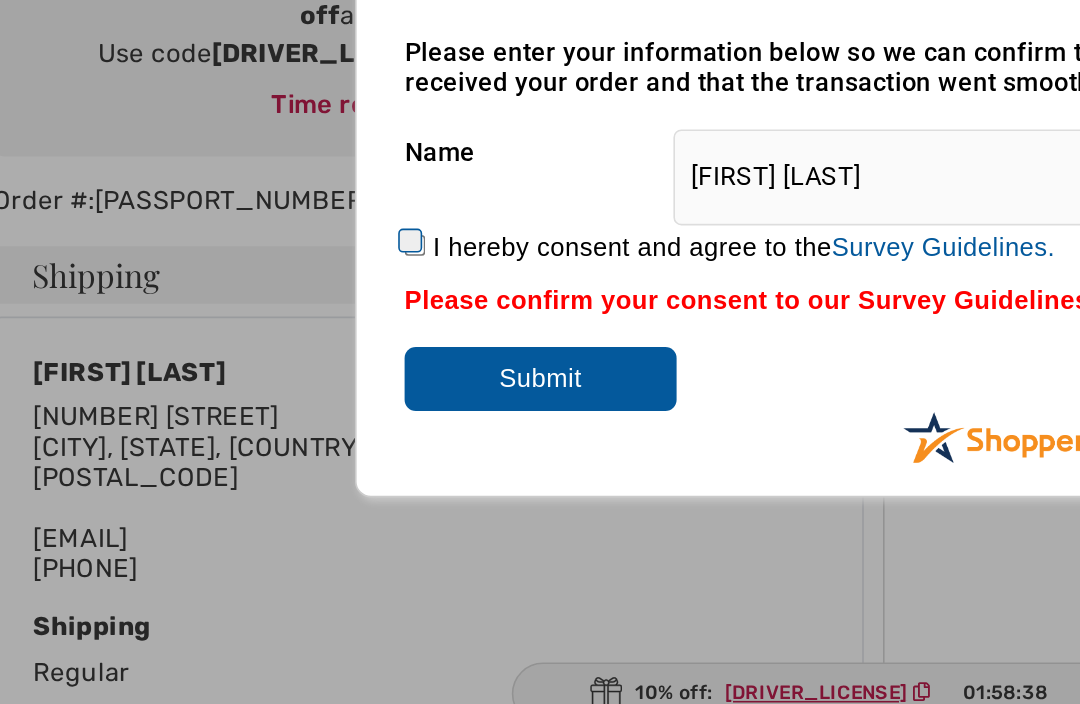 click on "Submit" at bounding box center [366, 460] 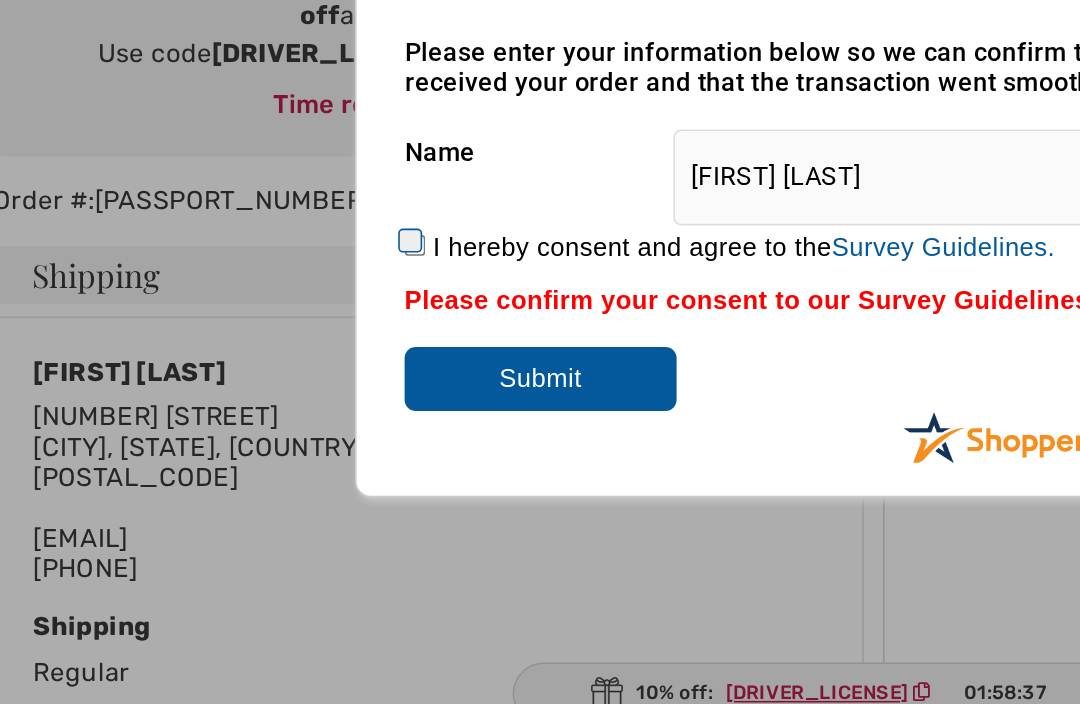 click on "I hereby consent and agree to the  By submitting a review, you grant permission to Shopper Approved to display and share your name, review, and any content submitted, in an effort to help future 1ereavenue.com customers make better buying decisions. Personal information collected or provided in connection with your review is treated as set forth in our Privacy Policy located at  https://www.shopperapproved.com/privacy.php  and is subject to 1ereavenue.com’s Privacy Policy as well. We are not responsible for 1ereavenue.com’s privacy practices and you should review 1ereavenue.com’s website directly to determine their privacy practices. For any content submitted, you grant Shopper Approved a non-exclusive license to use, copy, modify, delete and/or distribute such content without compensation to you. You also represent and warrant that: You are an active paying customer of 1ereavenue.com. You will not submit any content that is known to you to be false, inaccurate or misleading. Survey Guidelines." at bounding box center [287, 376] 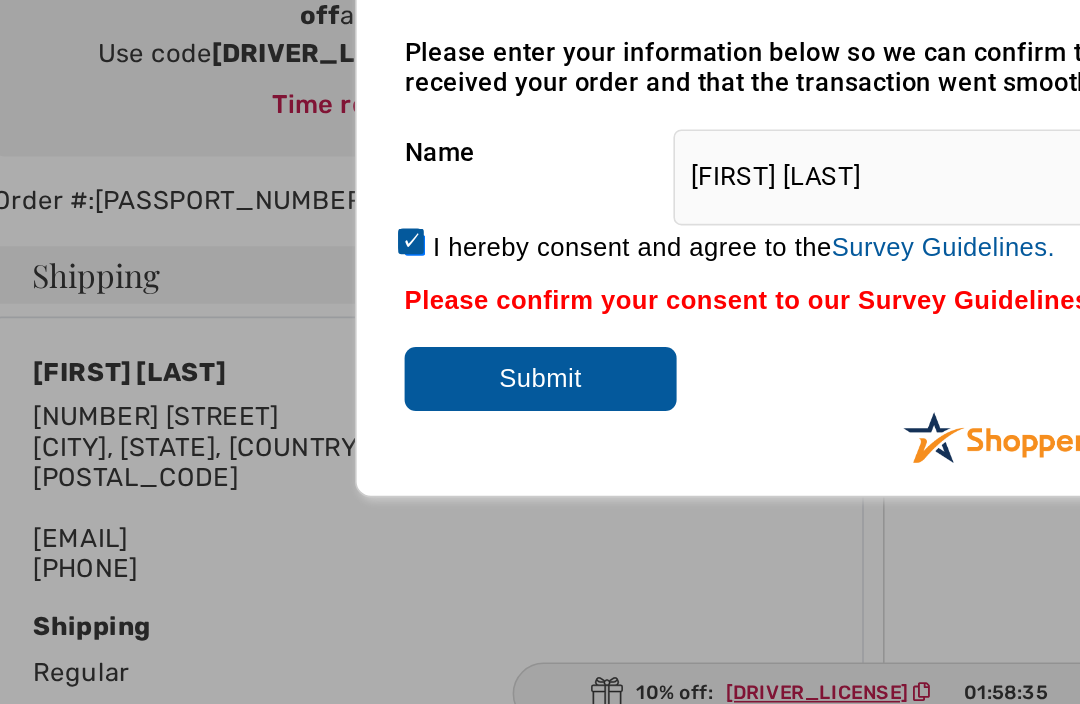 click on "Submit" at bounding box center [366, 460] 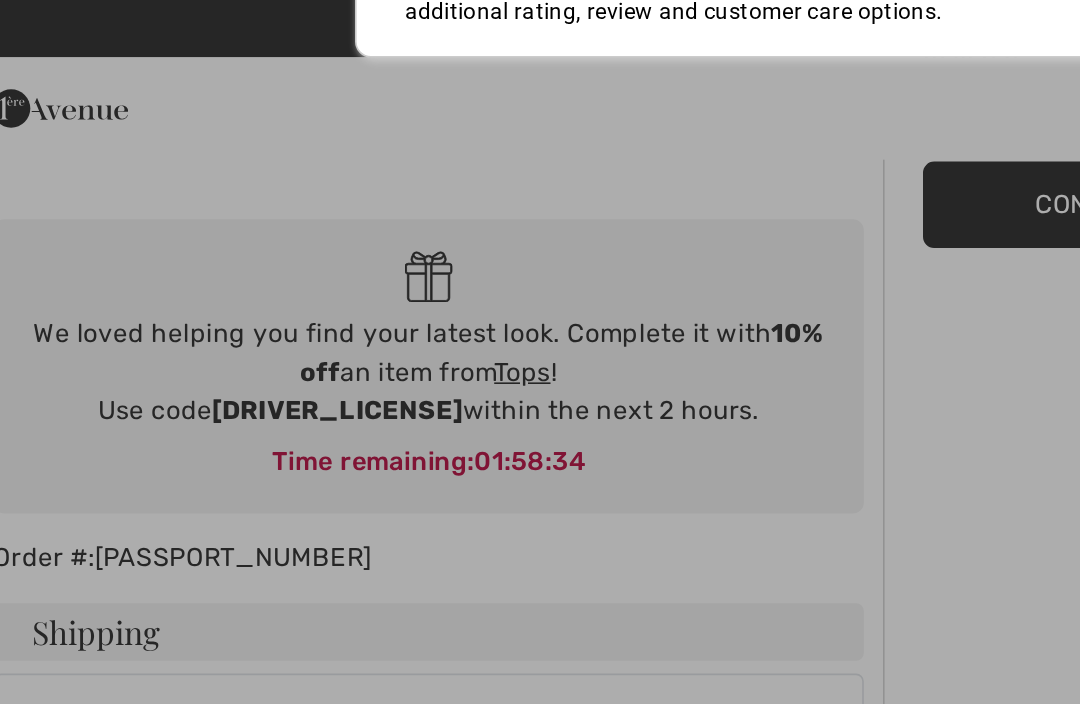 scroll, scrollTop: 0, scrollLeft: 0, axis: both 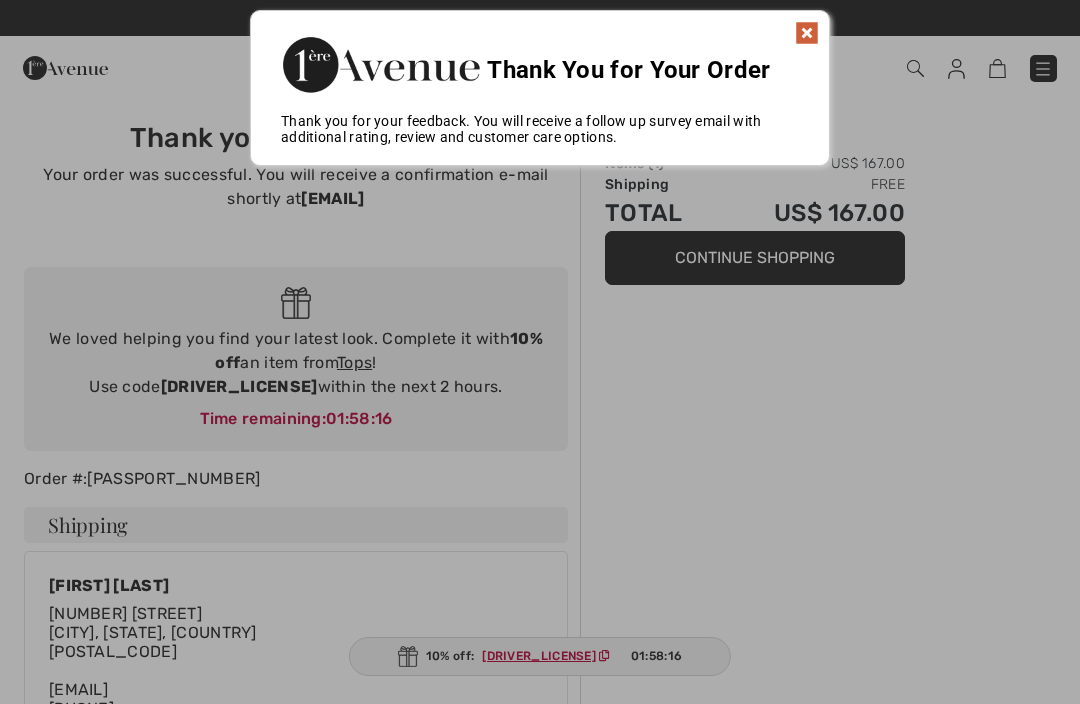 click at bounding box center [807, 33] 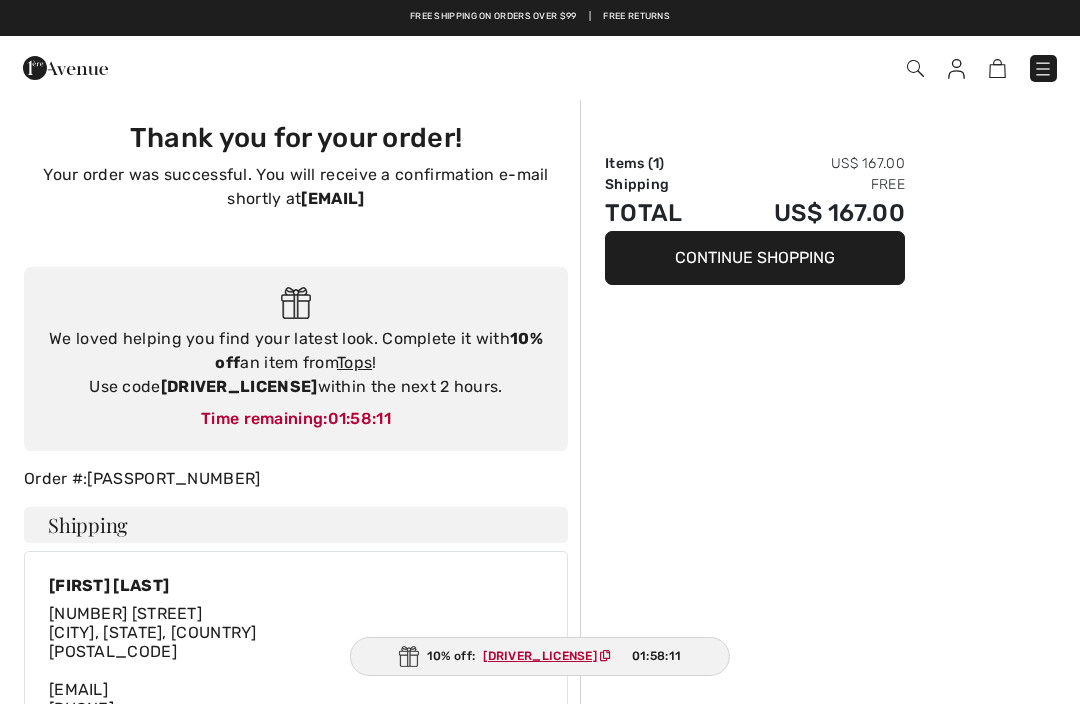 click on "Continue Shopping" at bounding box center [755, 258] 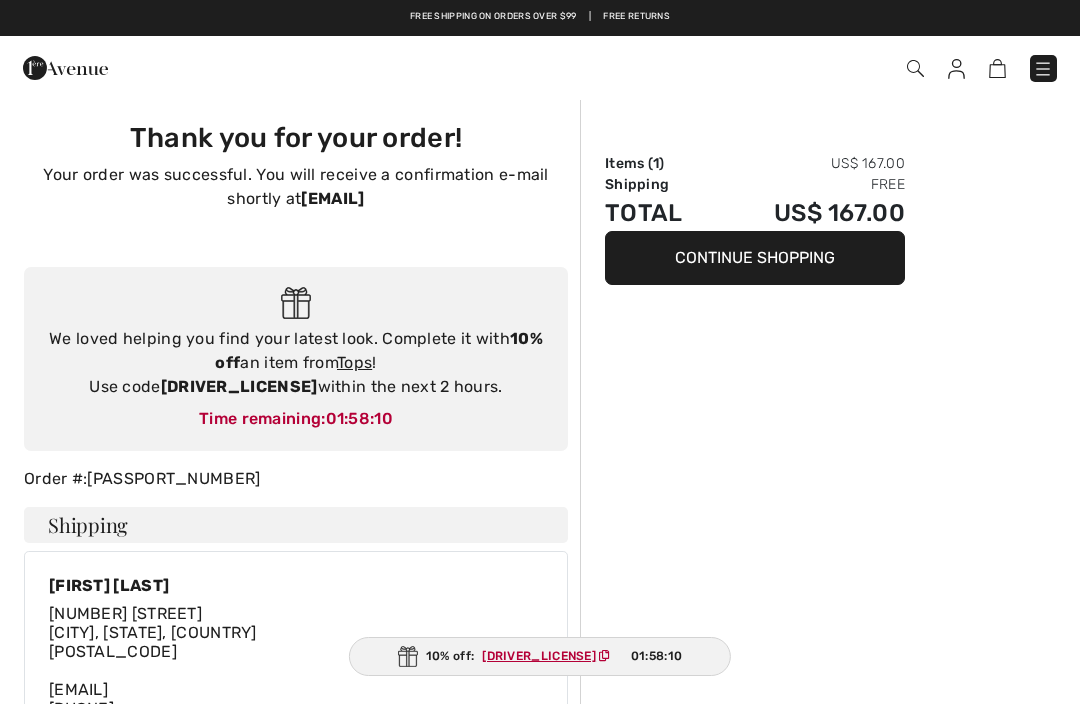click on "Continue Shopping" at bounding box center [755, 258] 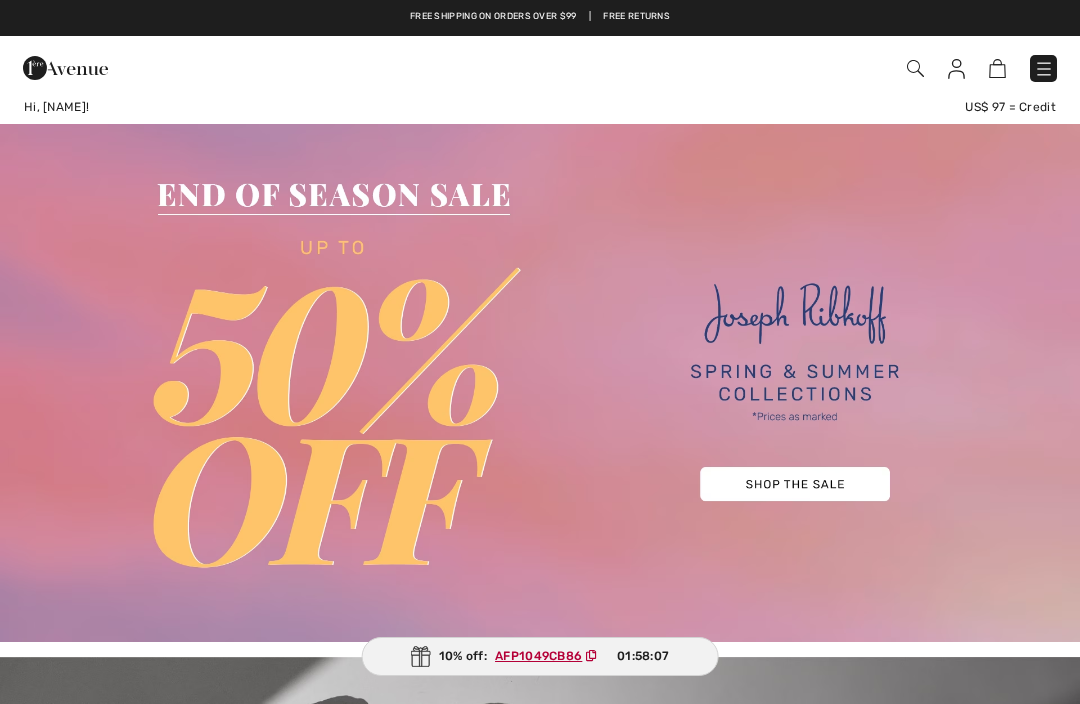 scroll, scrollTop: 0, scrollLeft: 0, axis: both 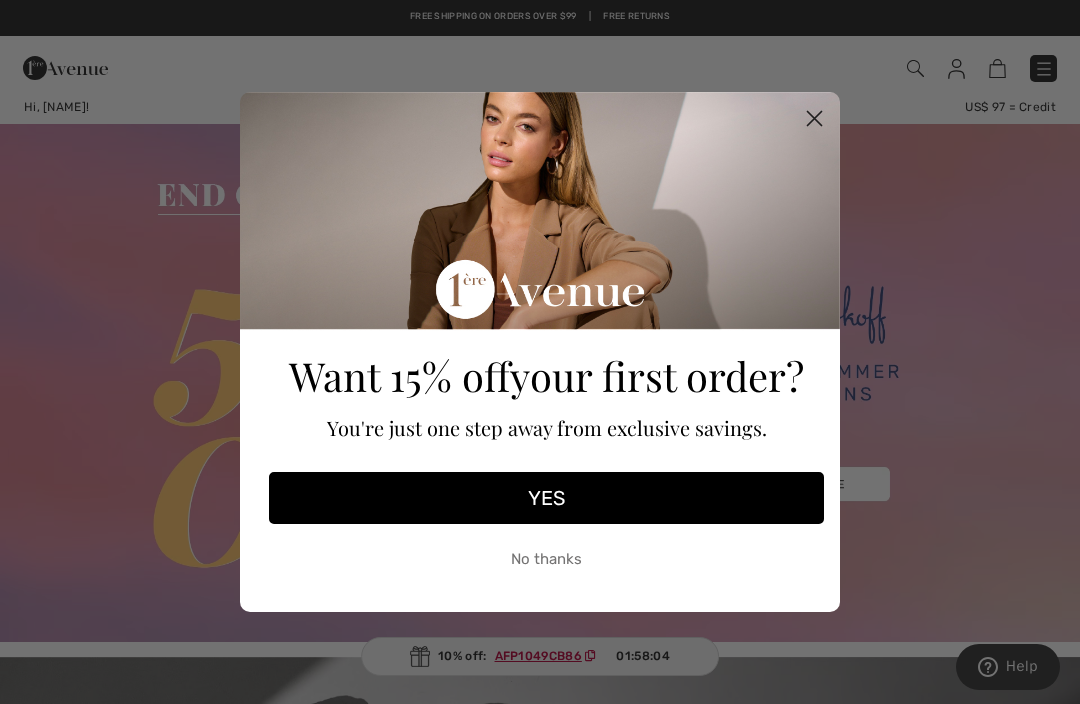 click 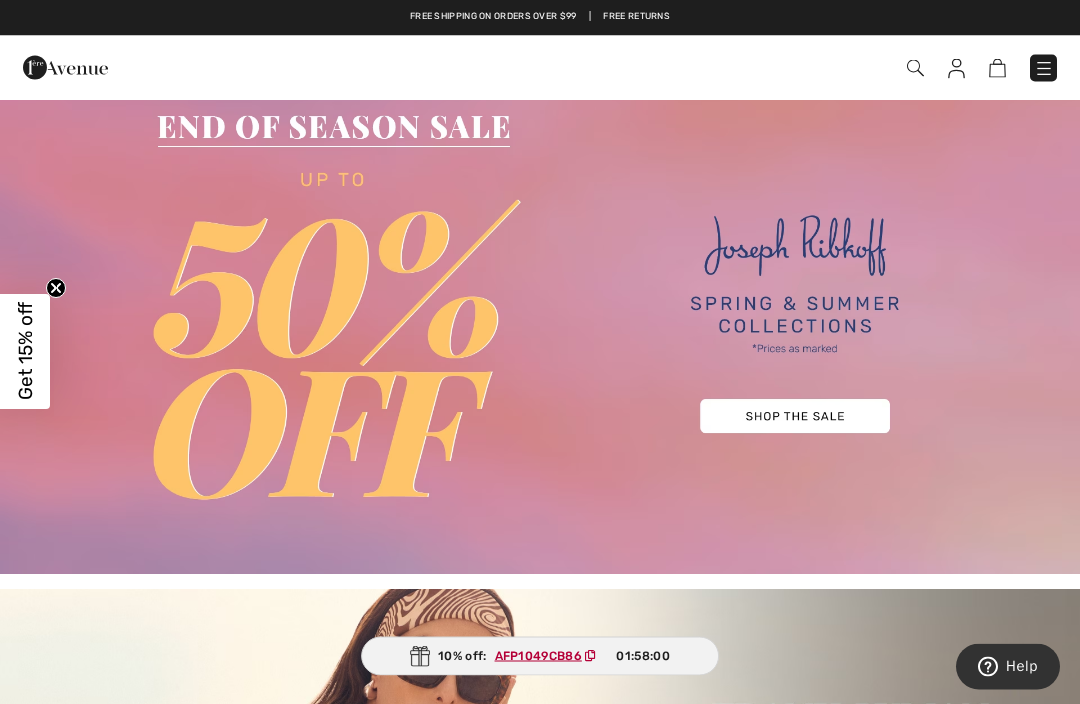 scroll, scrollTop: 68, scrollLeft: 0, axis: vertical 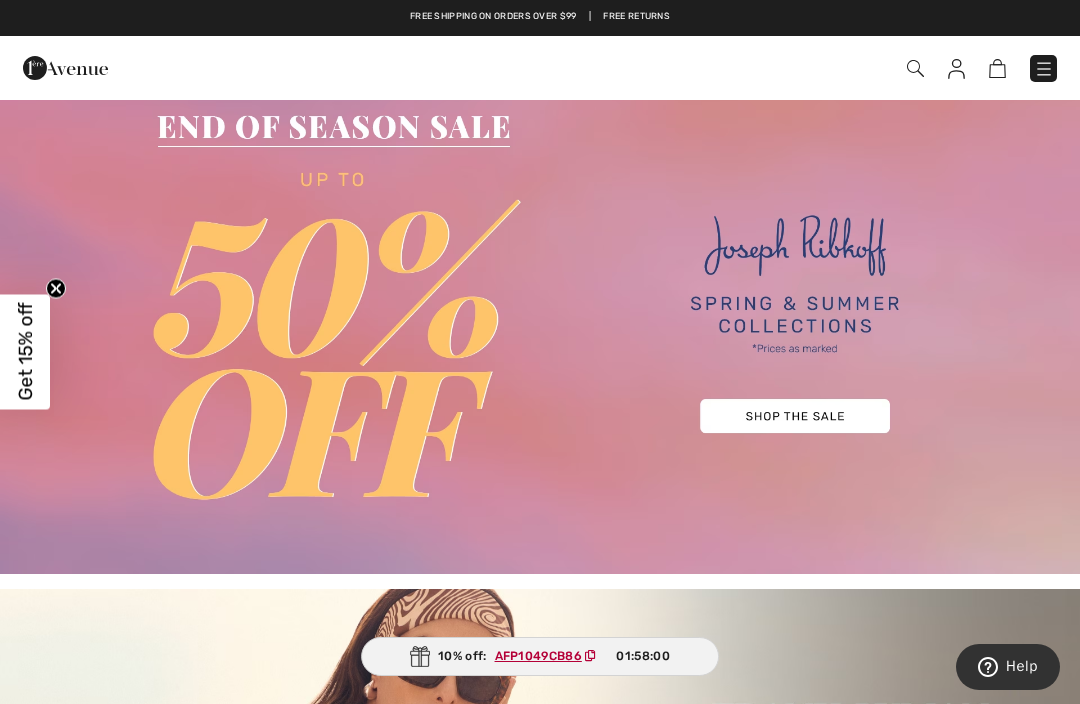 click at bounding box center [540, 315] 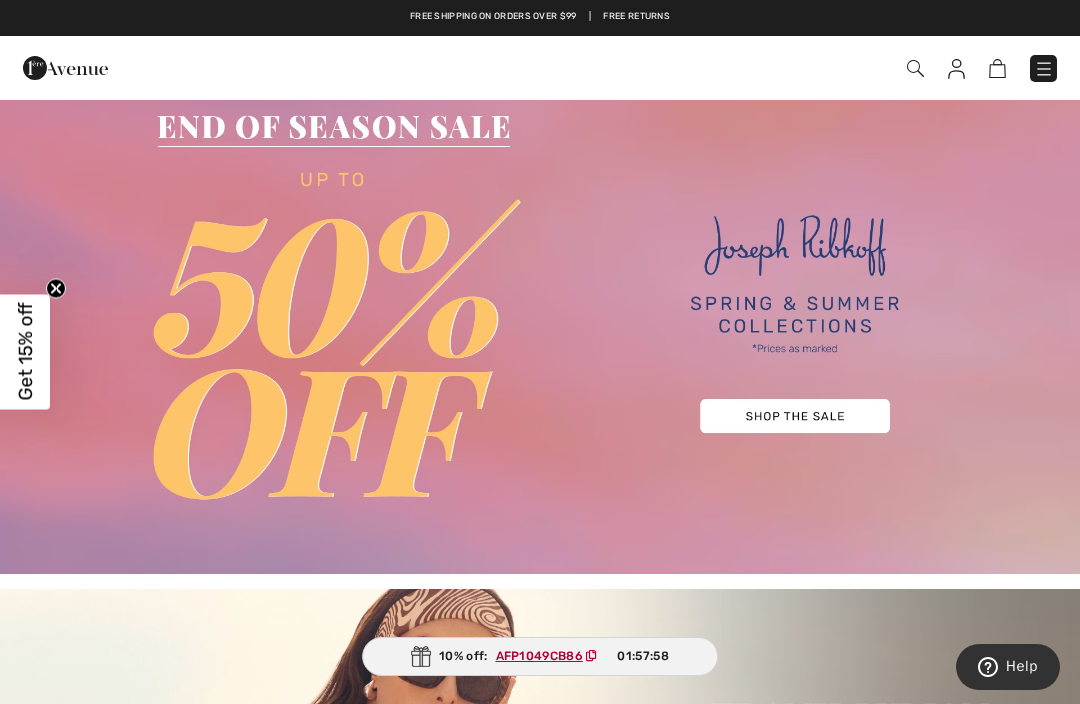 click at bounding box center [540, 315] 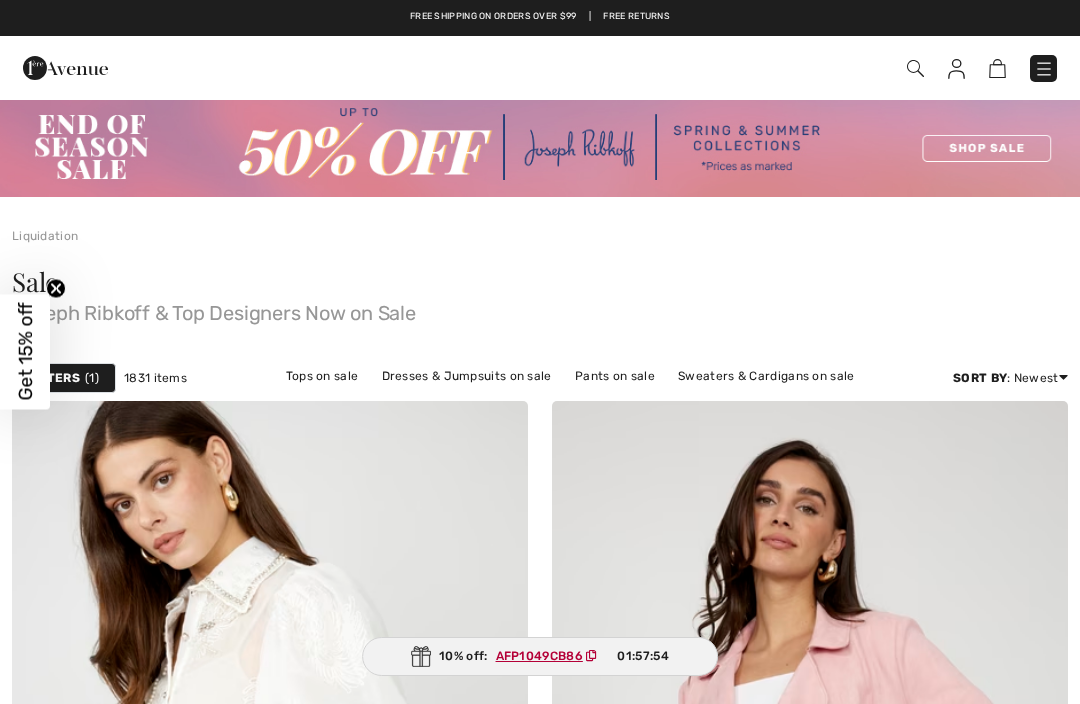 scroll, scrollTop: 0, scrollLeft: 0, axis: both 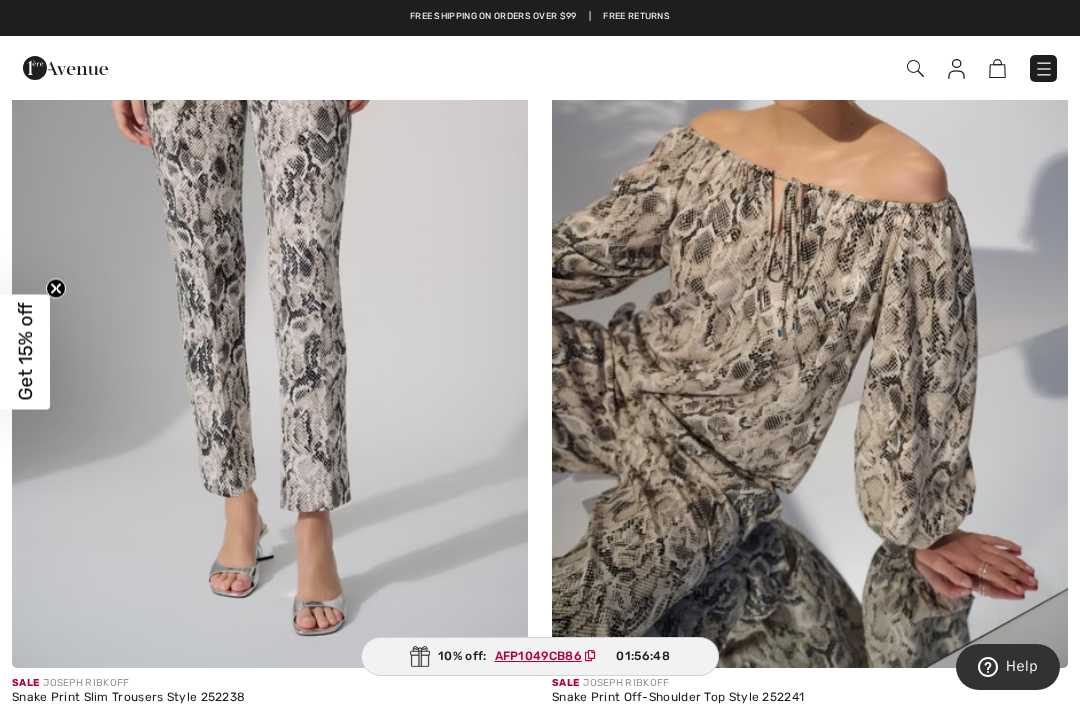 click at bounding box center [810, 281] 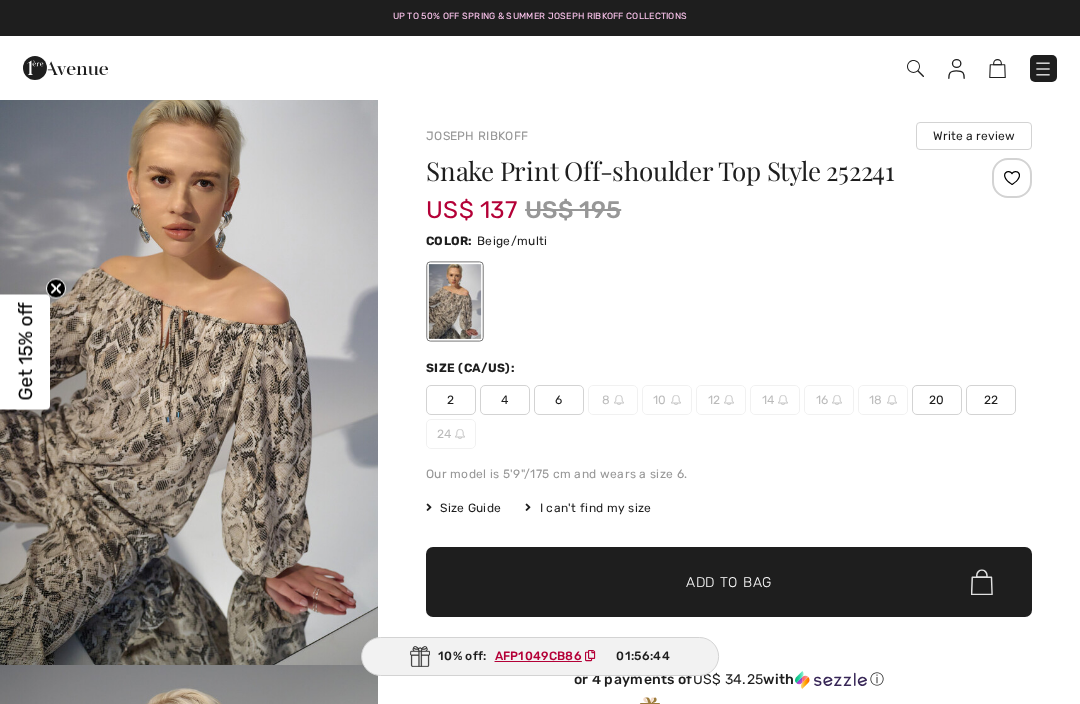 scroll, scrollTop: 0, scrollLeft: 0, axis: both 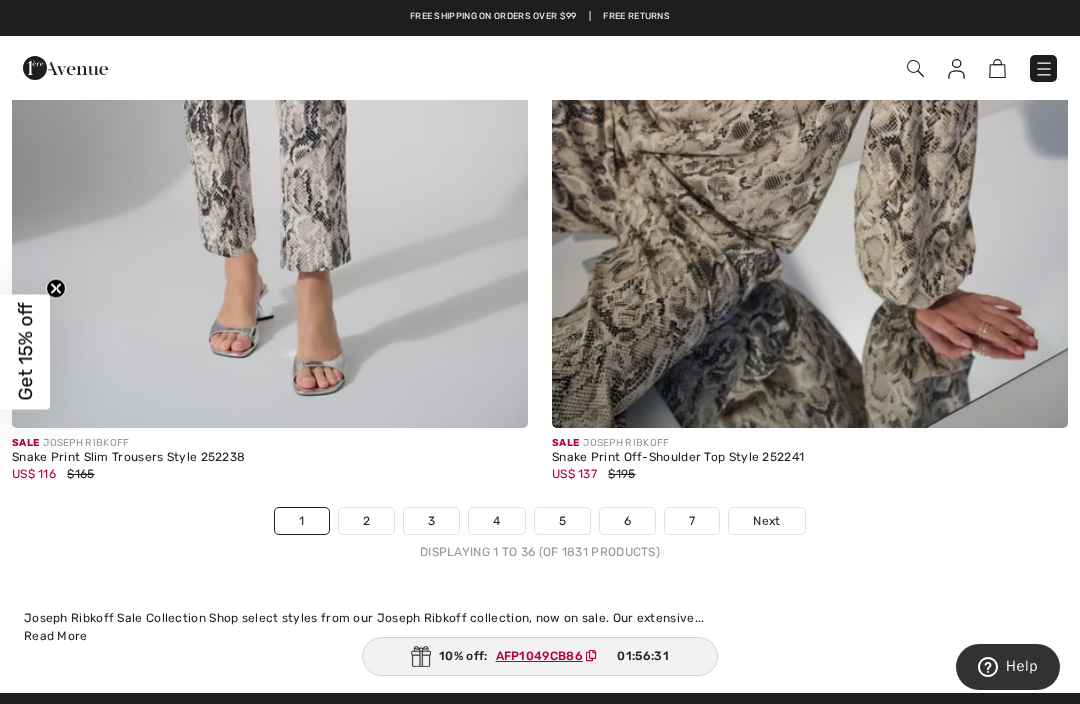 click on "2" at bounding box center (366, 521) 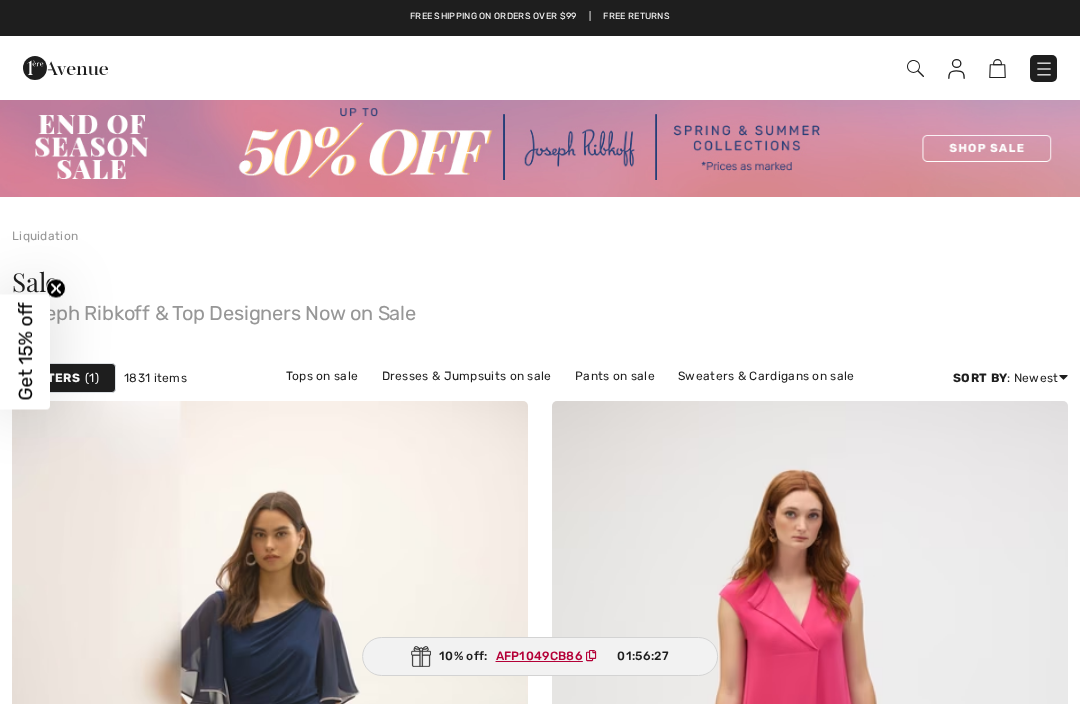 scroll, scrollTop: 0, scrollLeft: 0, axis: both 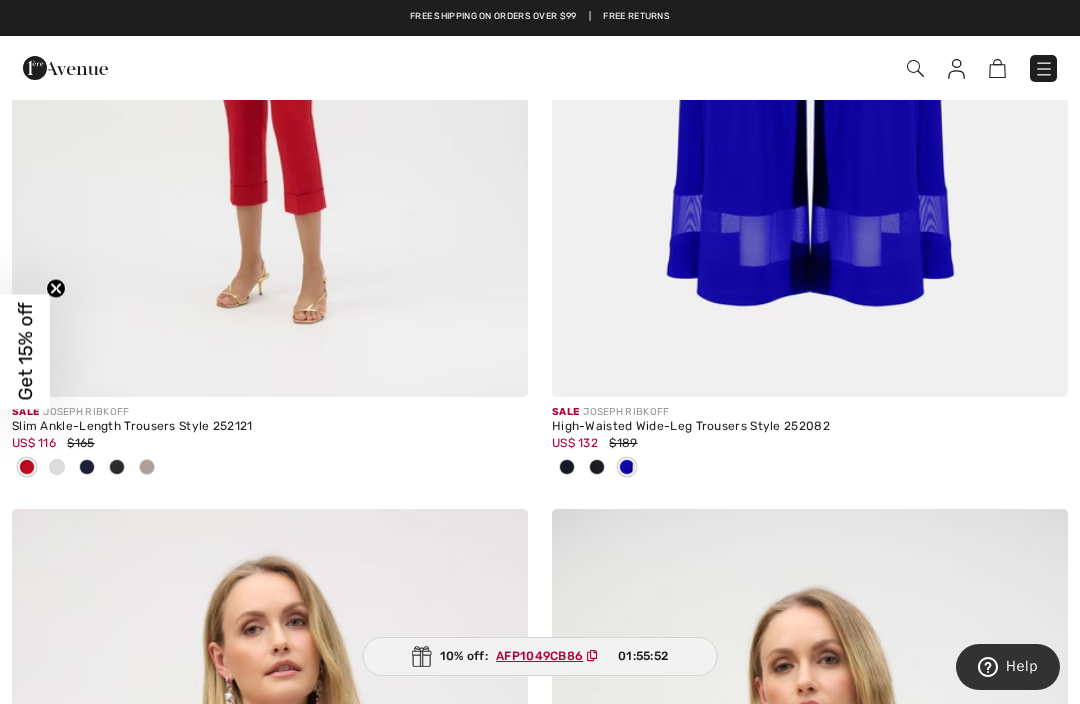 click on "US$ 116
$165" at bounding box center [270, 443] 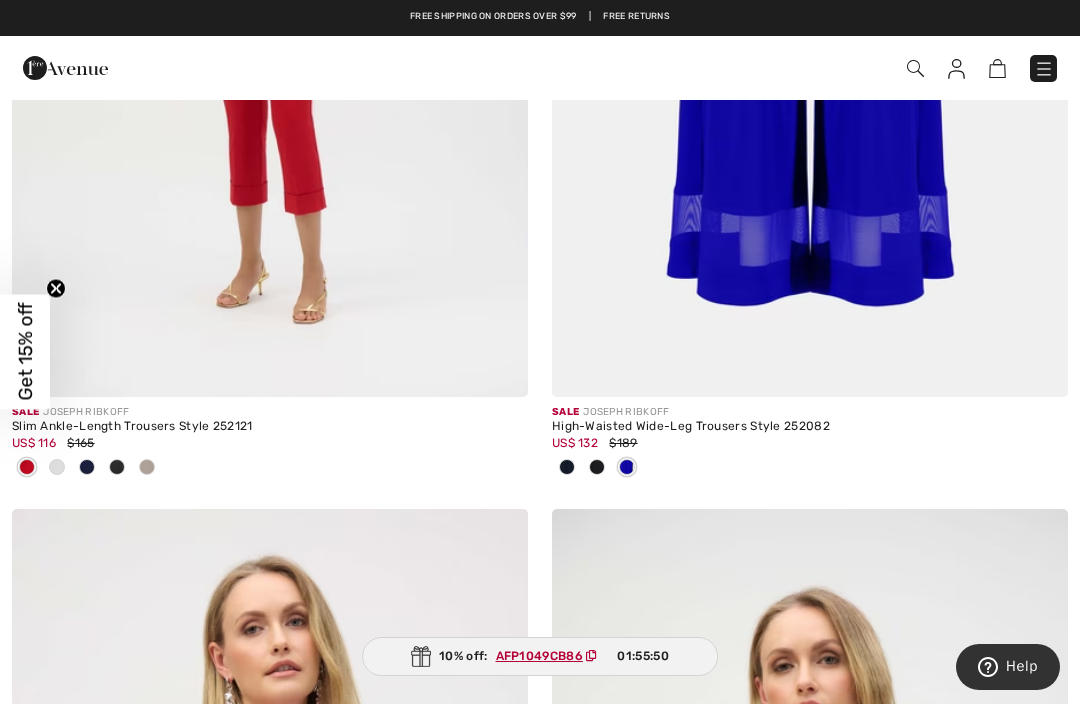 click at bounding box center (270, 10) 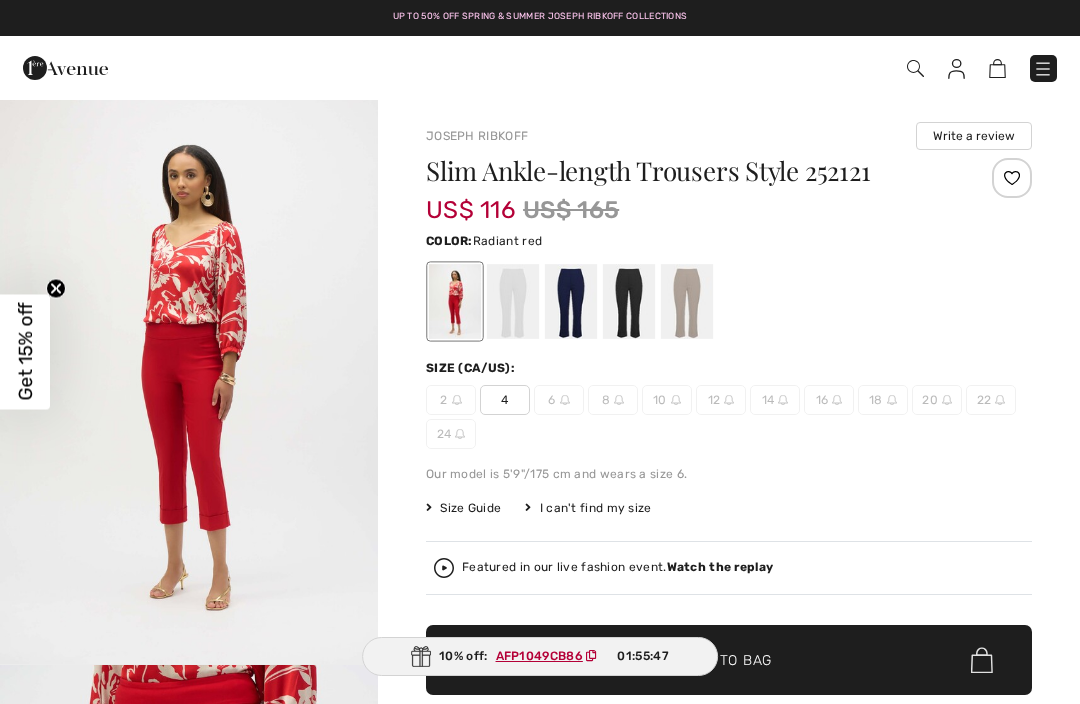scroll, scrollTop: 0, scrollLeft: 0, axis: both 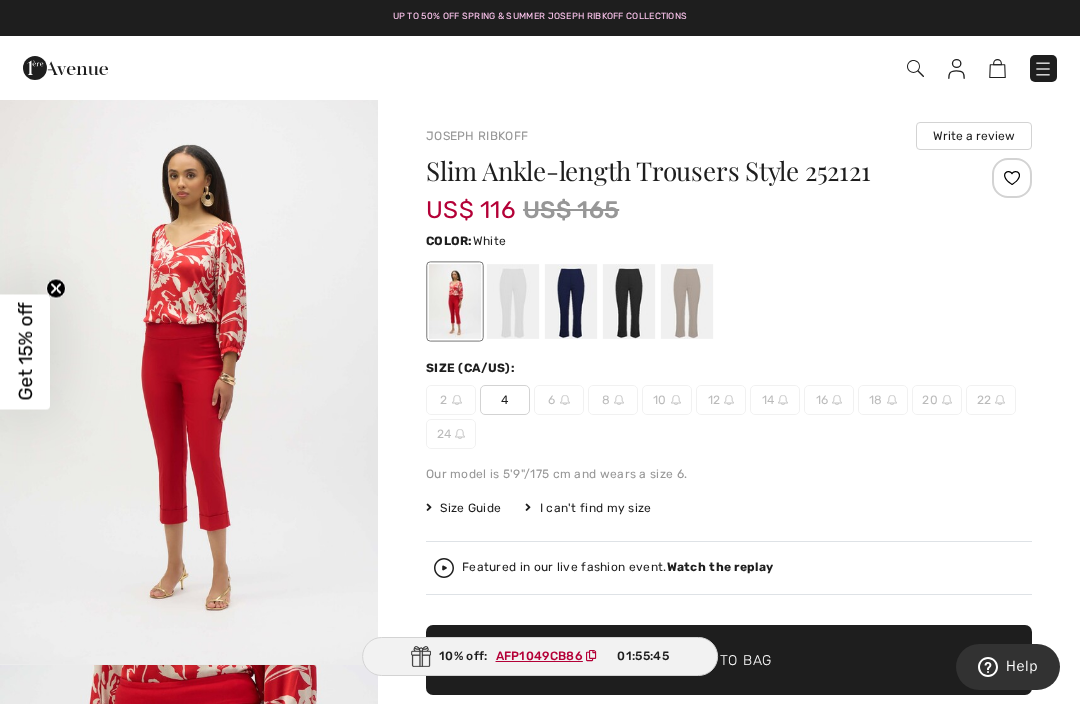 click at bounding box center [513, 301] 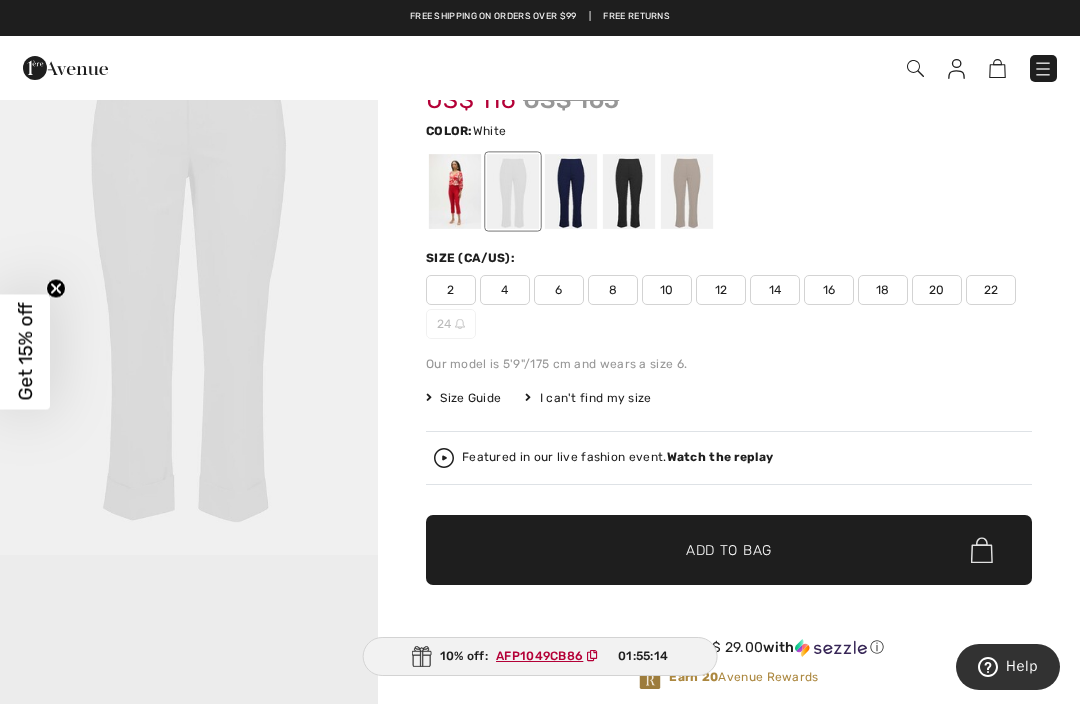 scroll, scrollTop: 103, scrollLeft: 0, axis: vertical 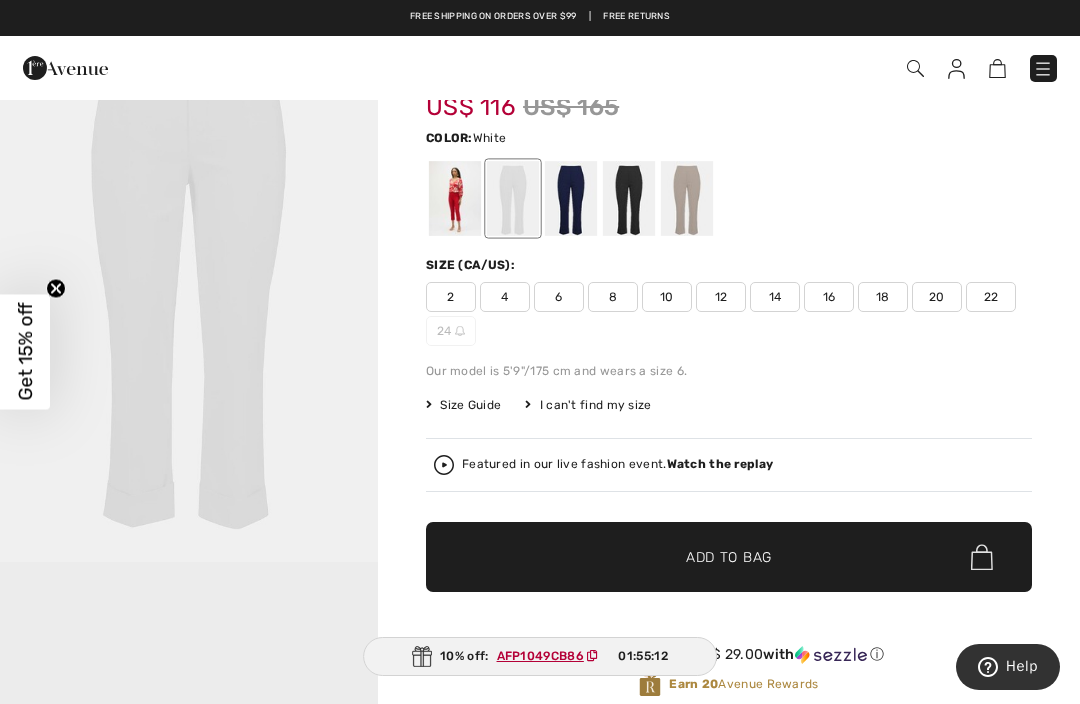 click on "10" at bounding box center (667, 297) 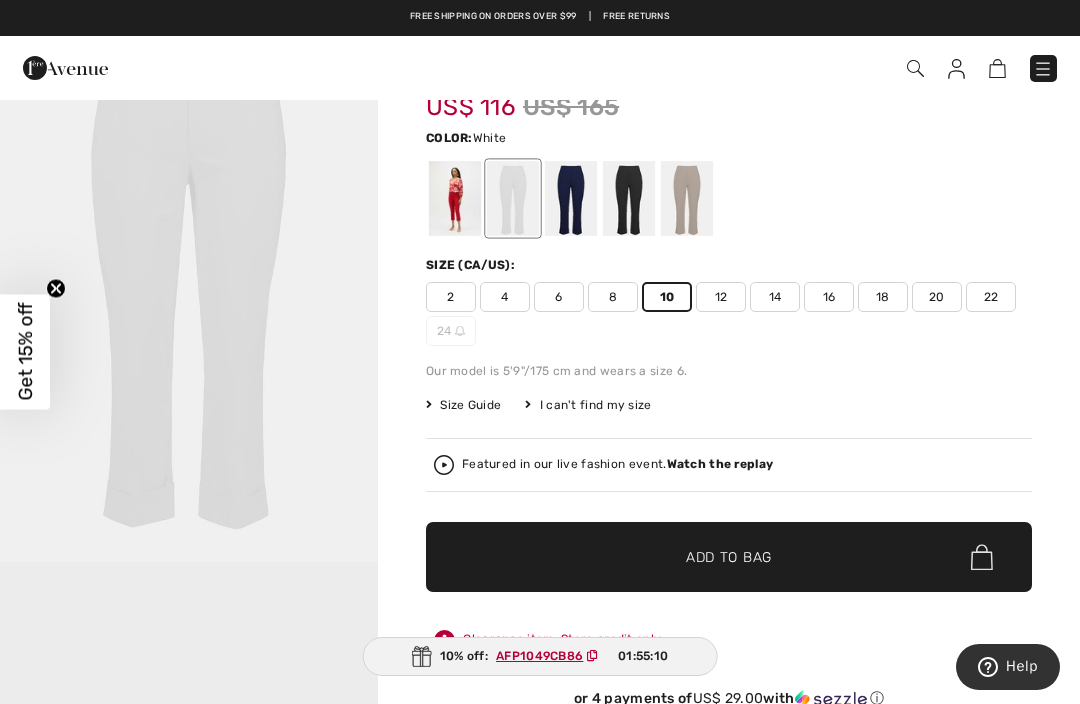 click on "✔ Added to Bag
Add to Bag" at bounding box center [729, 557] 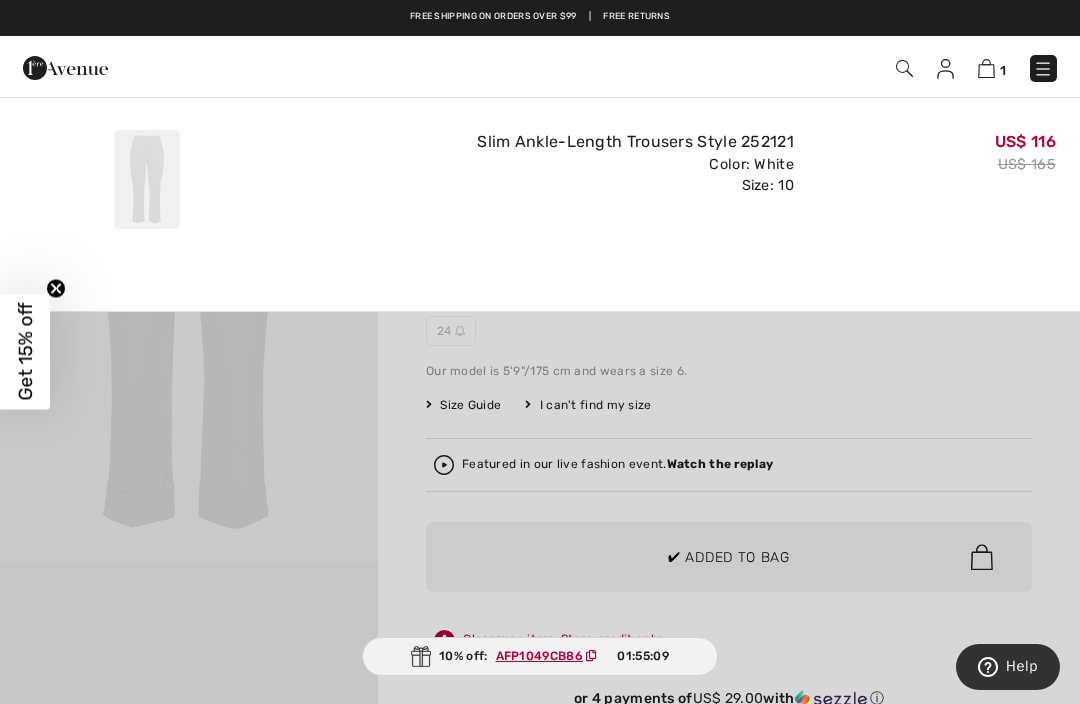 scroll, scrollTop: 0, scrollLeft: 0, axis: both 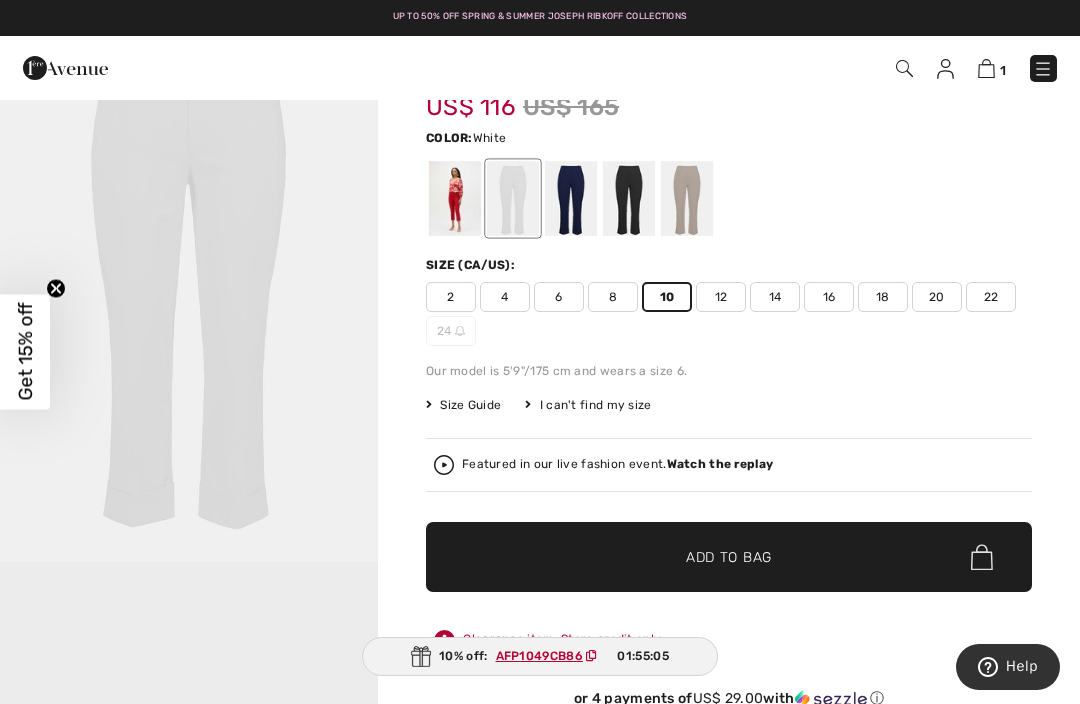 click at bounding box center [571, 198] 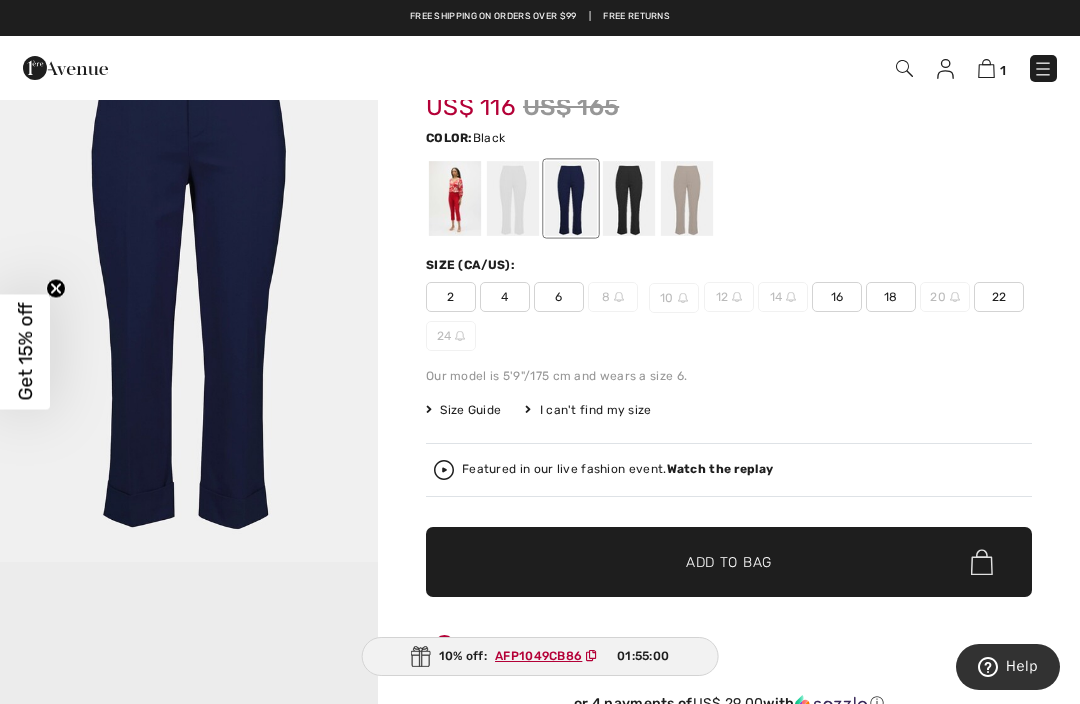 click at bounding box center (629, 198) 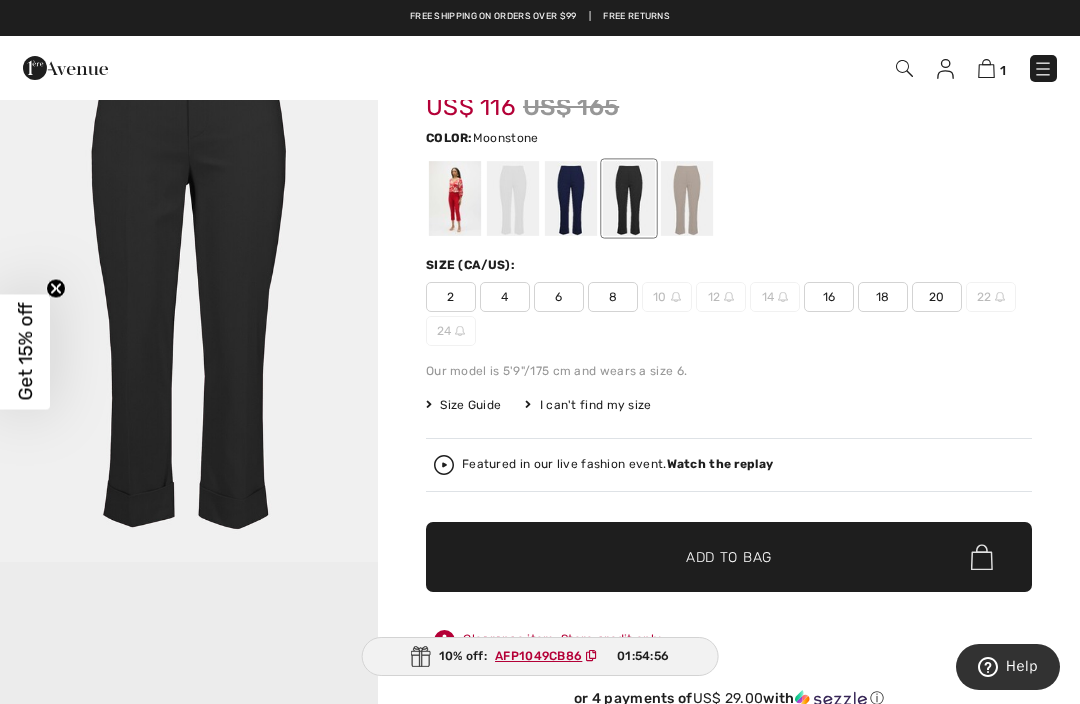 click at bounding box center [687, 198] 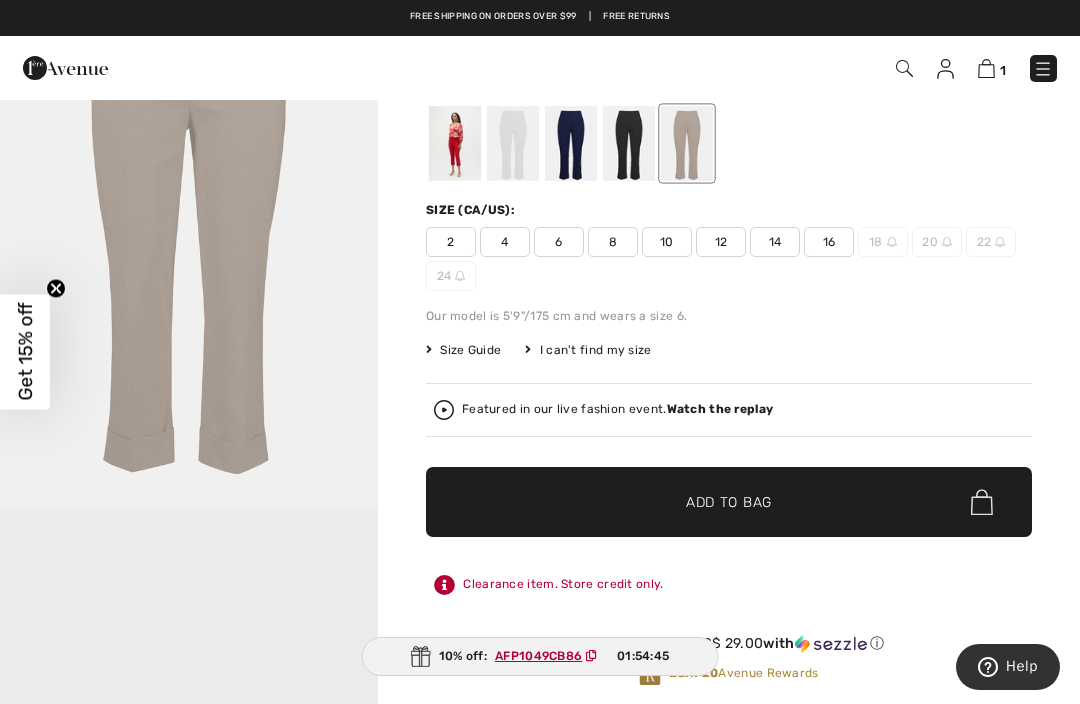 scroll, scrollTop: 157, scrollLeft: 0, axis: vertical 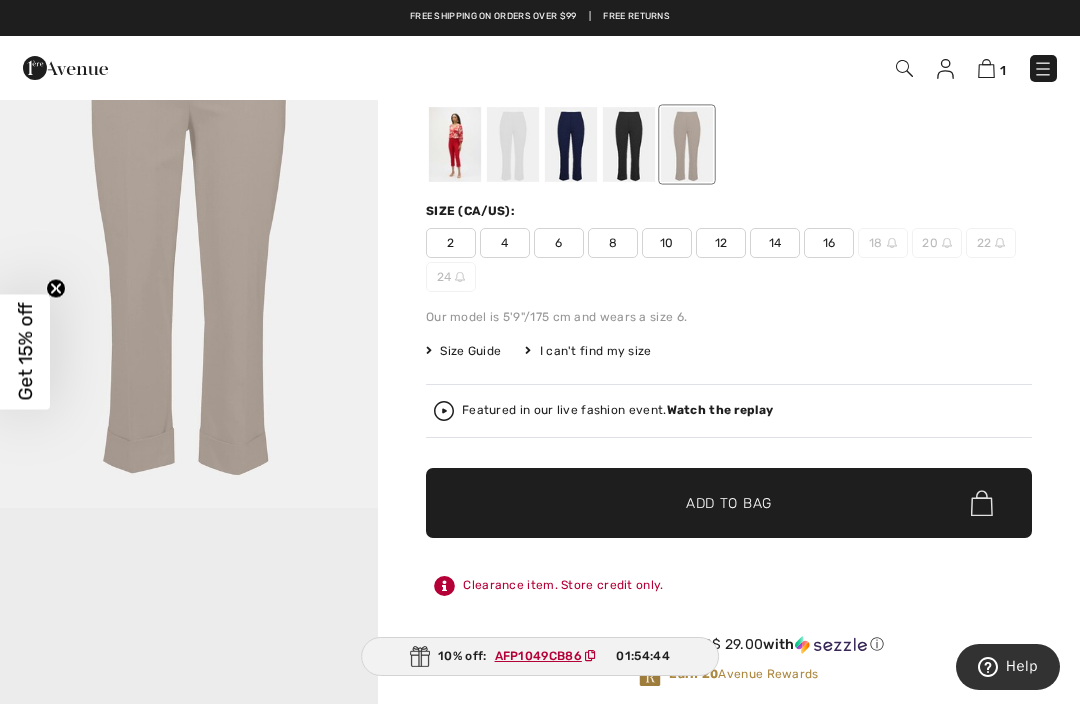 click on "10" at bounding box center (667, 243) 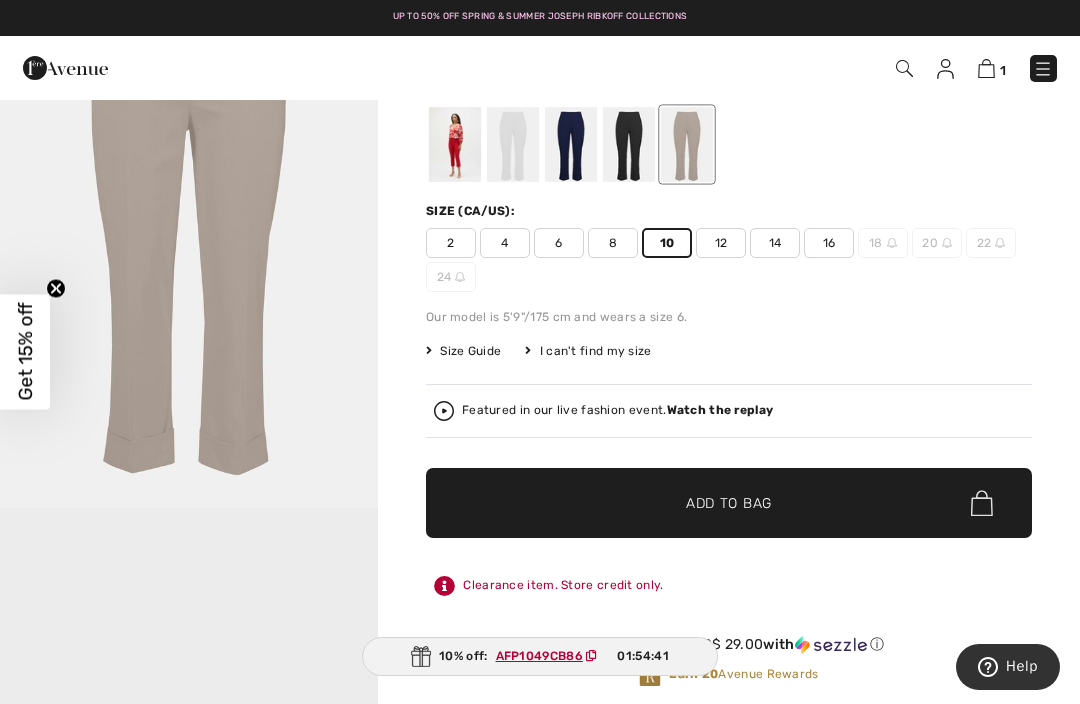 click on "✔ Added to Bag
Add to Bag" at bounding box center (729, 503) 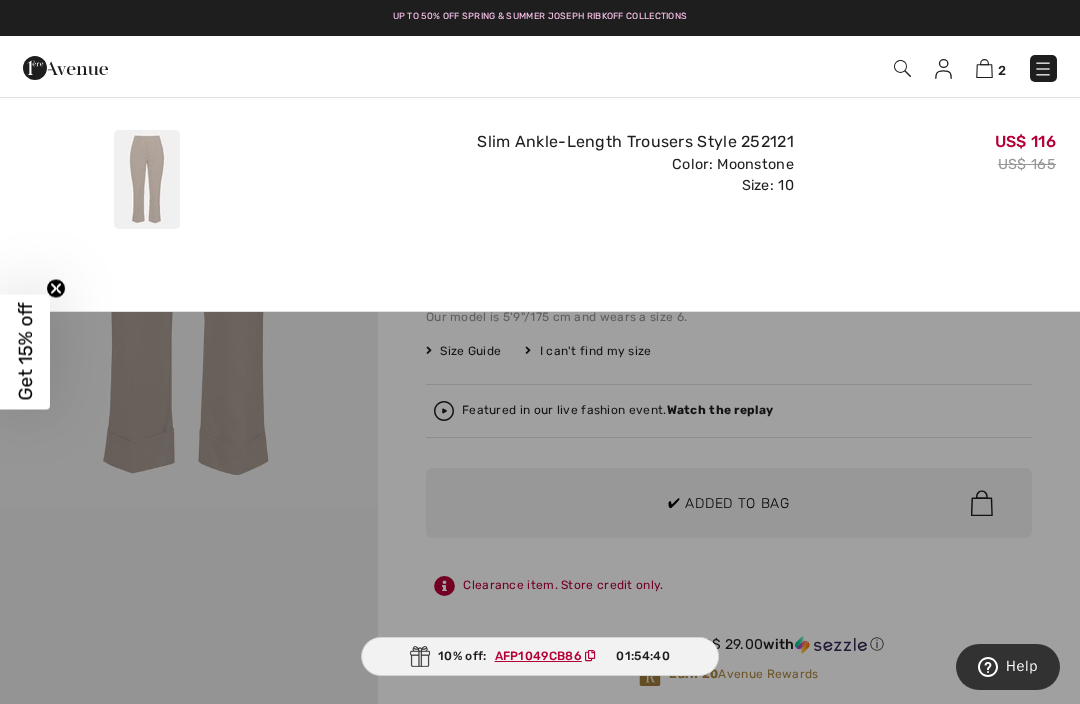 scroll, scrollTop: 0, scrollLeft: 0, axis: both 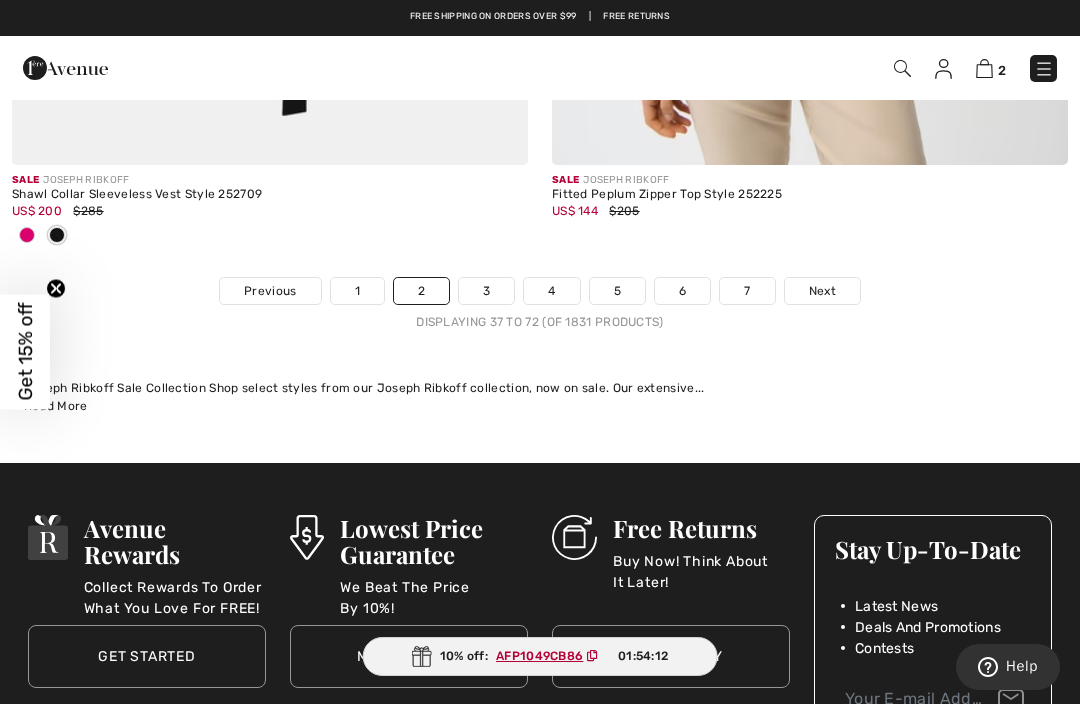 click on "Next" at bounding box center [822, 291] 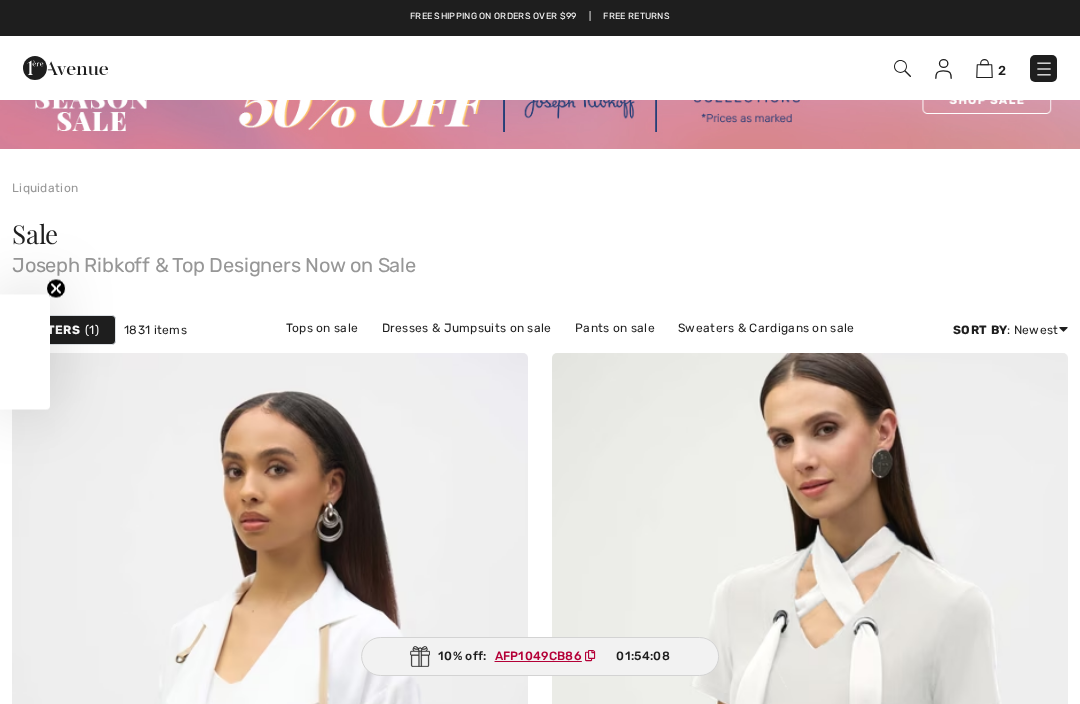 scroll, scrollTop: 0, scrollLeft: 0, axis: both 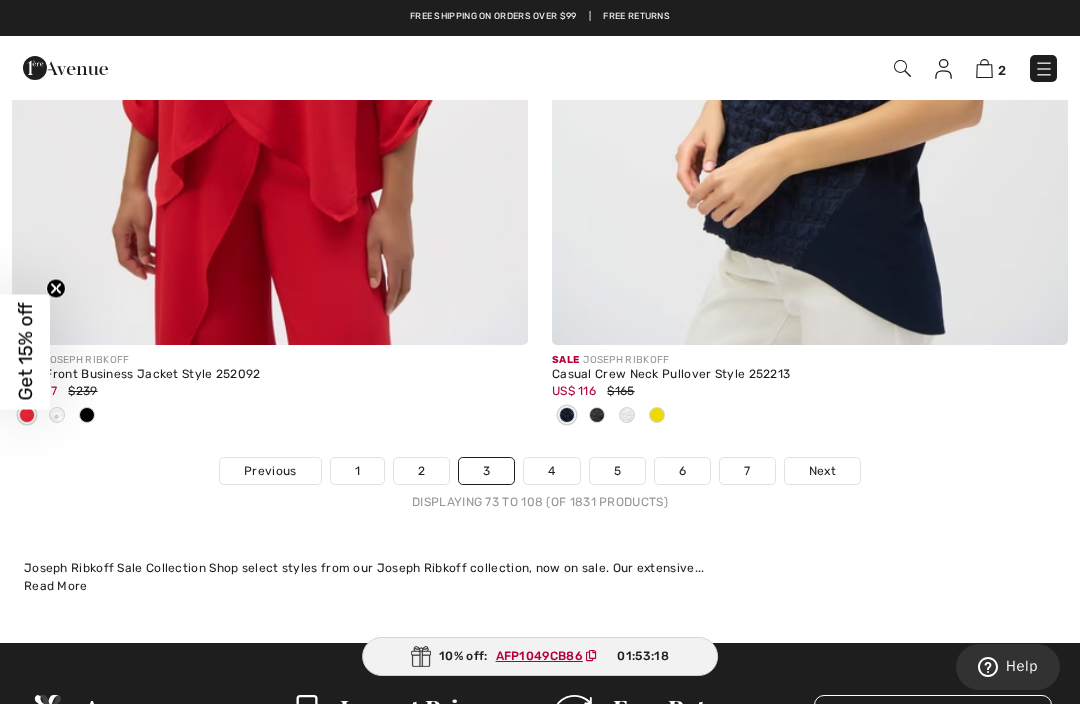 click on "Next" at bounding box center (822, 471) 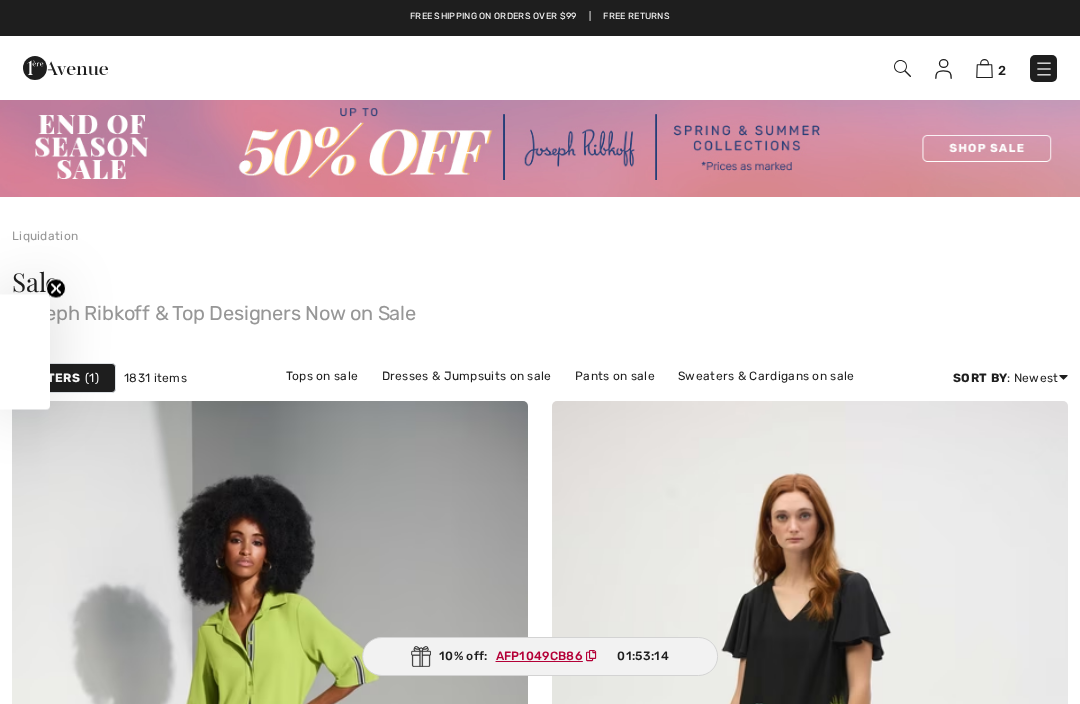 scroll, scrollTop: 0, scrollLeft: 0, axis: both 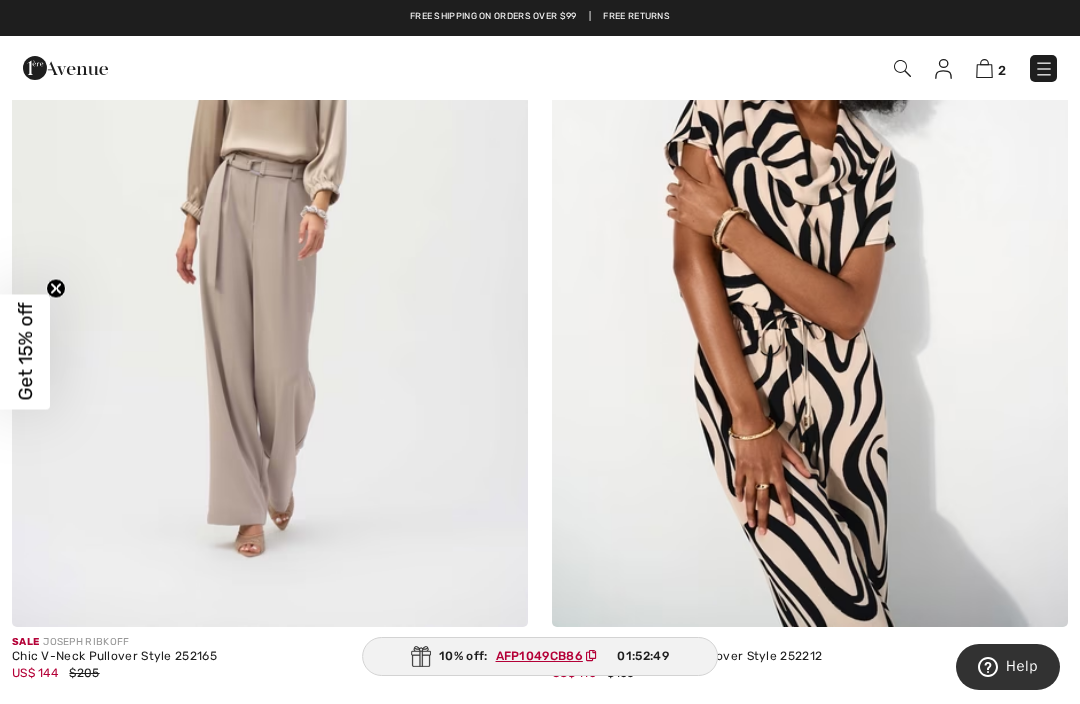 click at bounding box center (270, 240) 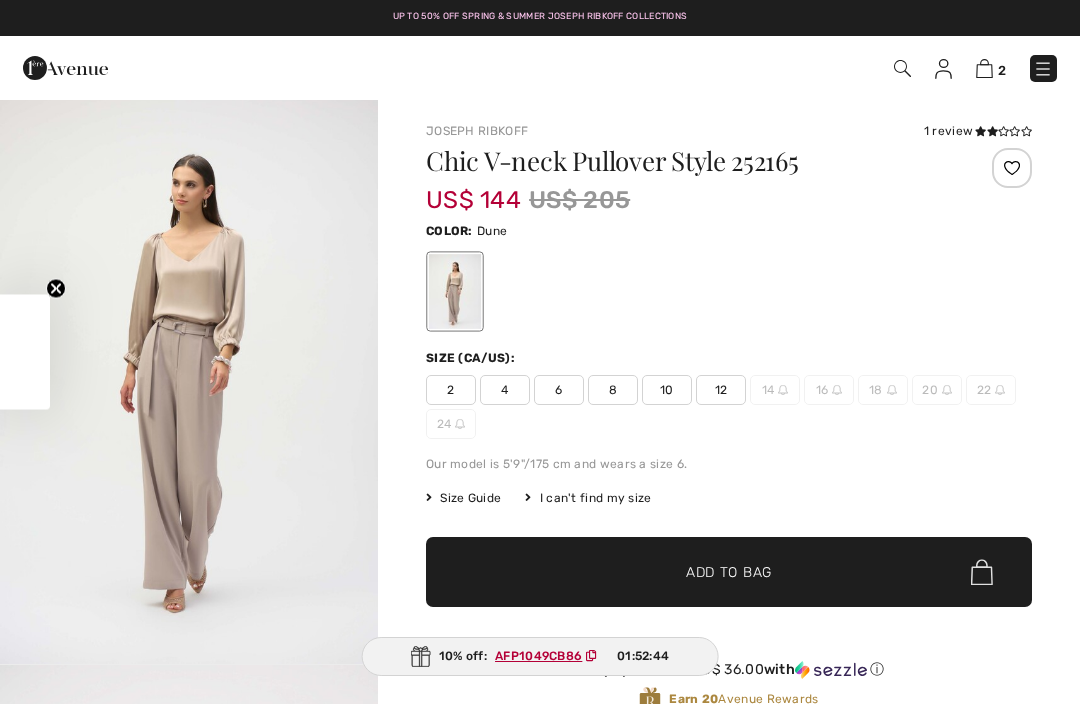 checkbox on "true" 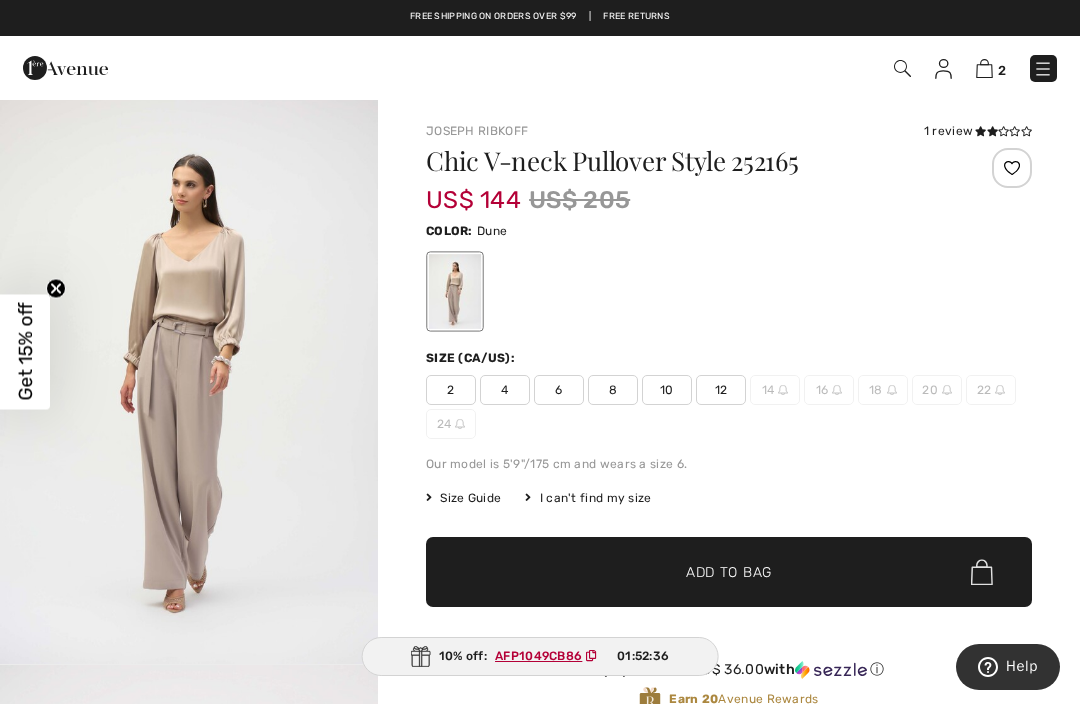 click on "12" at bounding box center (721, 390) 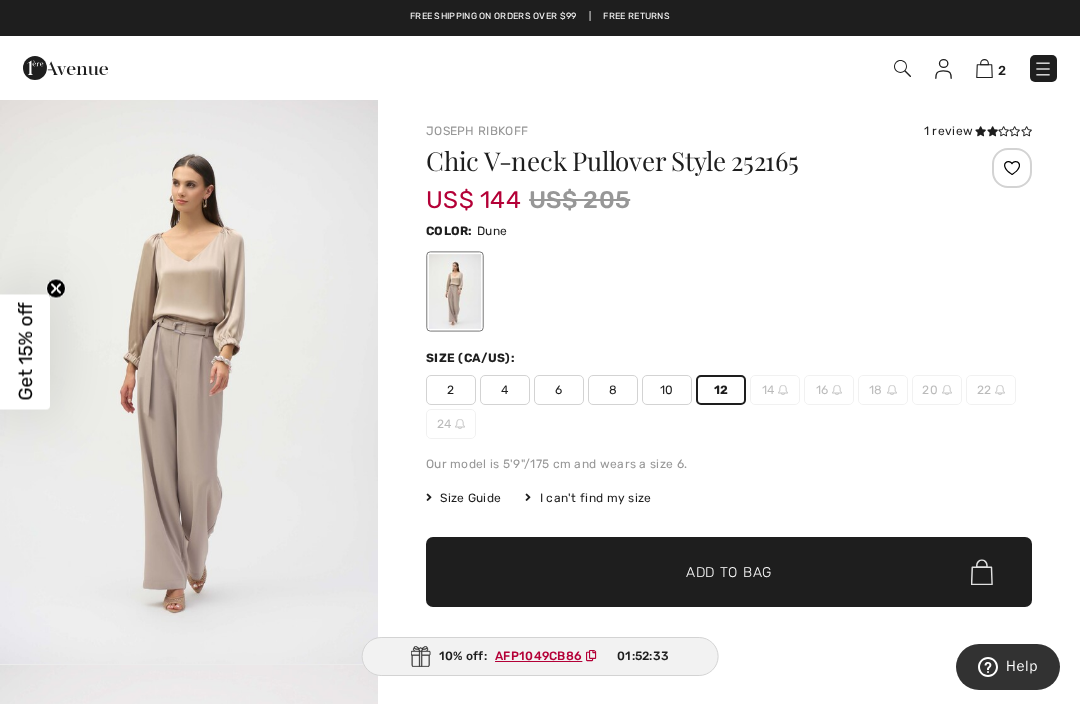 click on "✔ Added to Bag
Add to Bag" at bounding box center (729, 572) 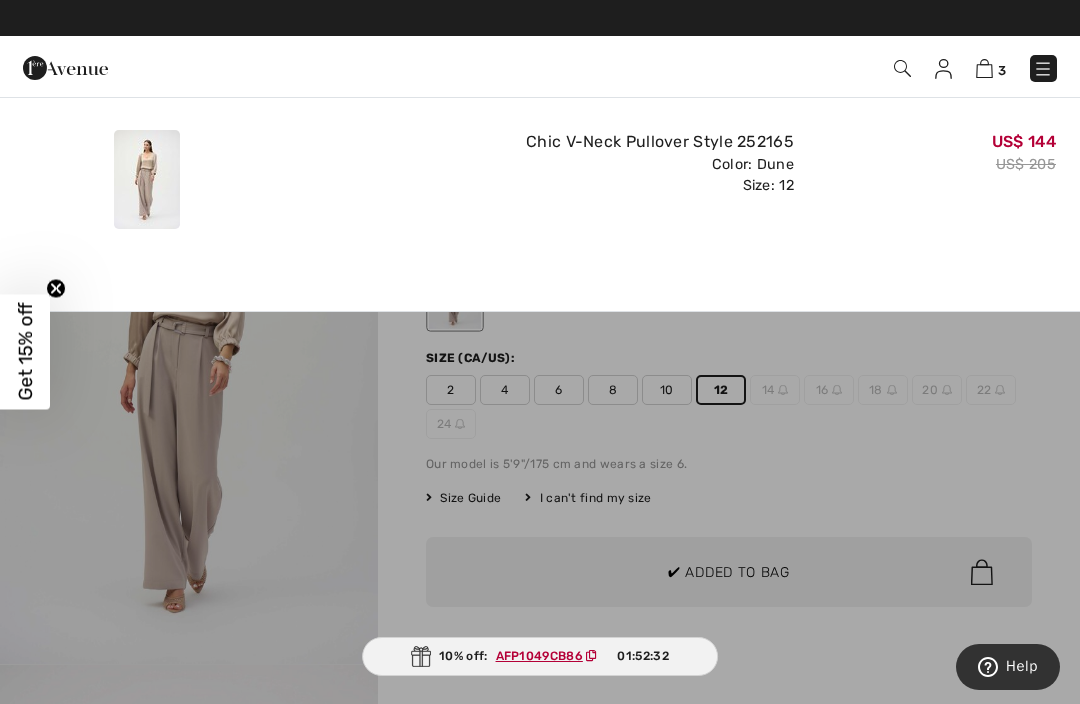 scroll, scrollTop: 0, scrollLeft: 0, axis: both 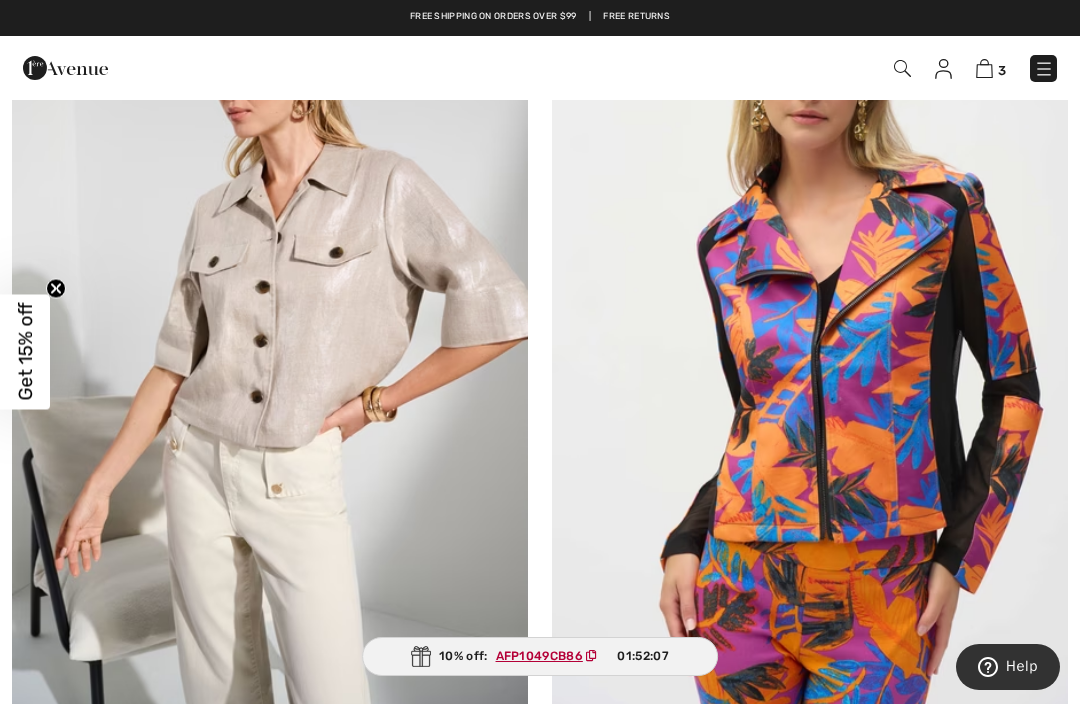 click at bounding box center [270, 328] 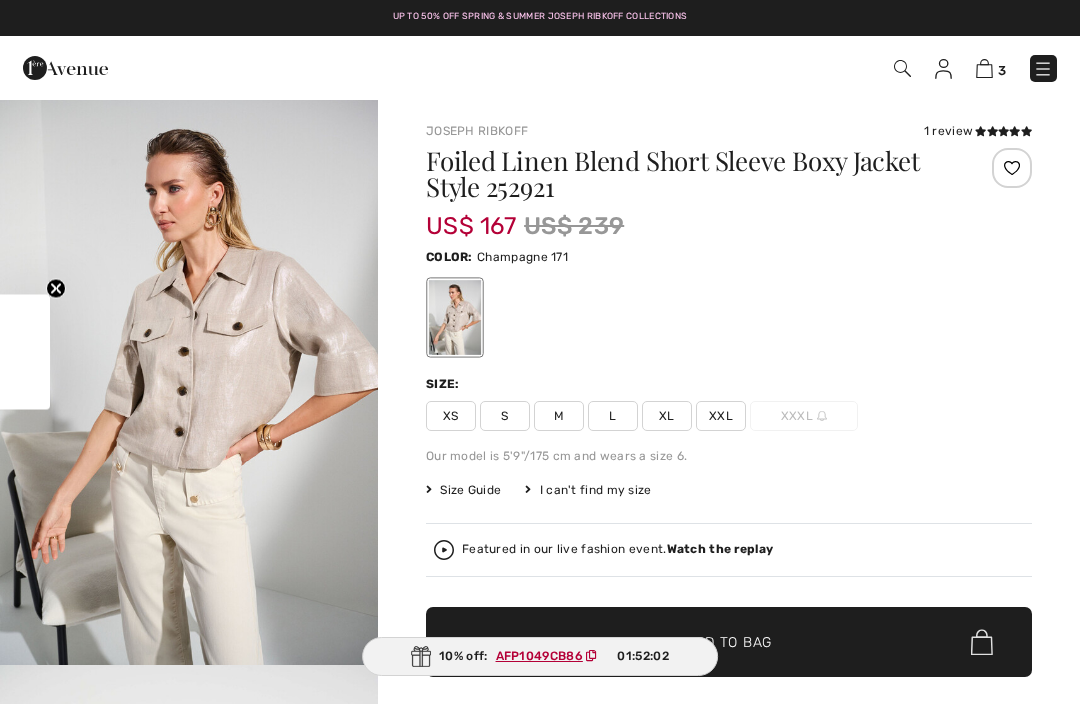 checkbox on "true" 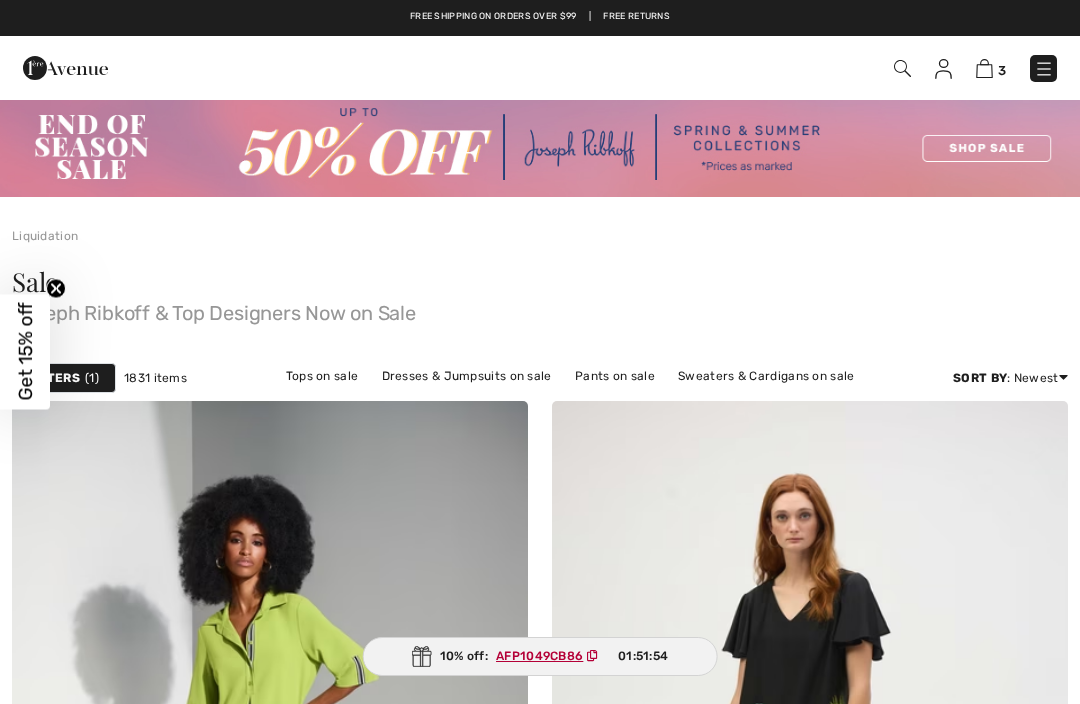 checkbox on "true" 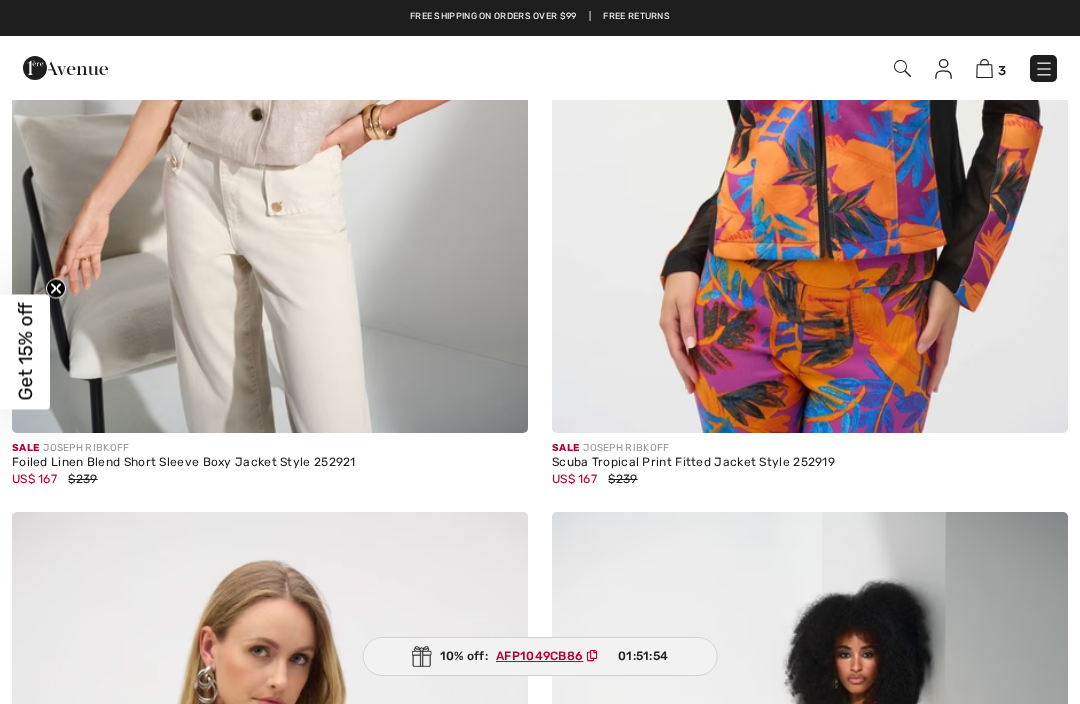 scroll, scrollTop: 0, scrollLeft: 0, axis: both 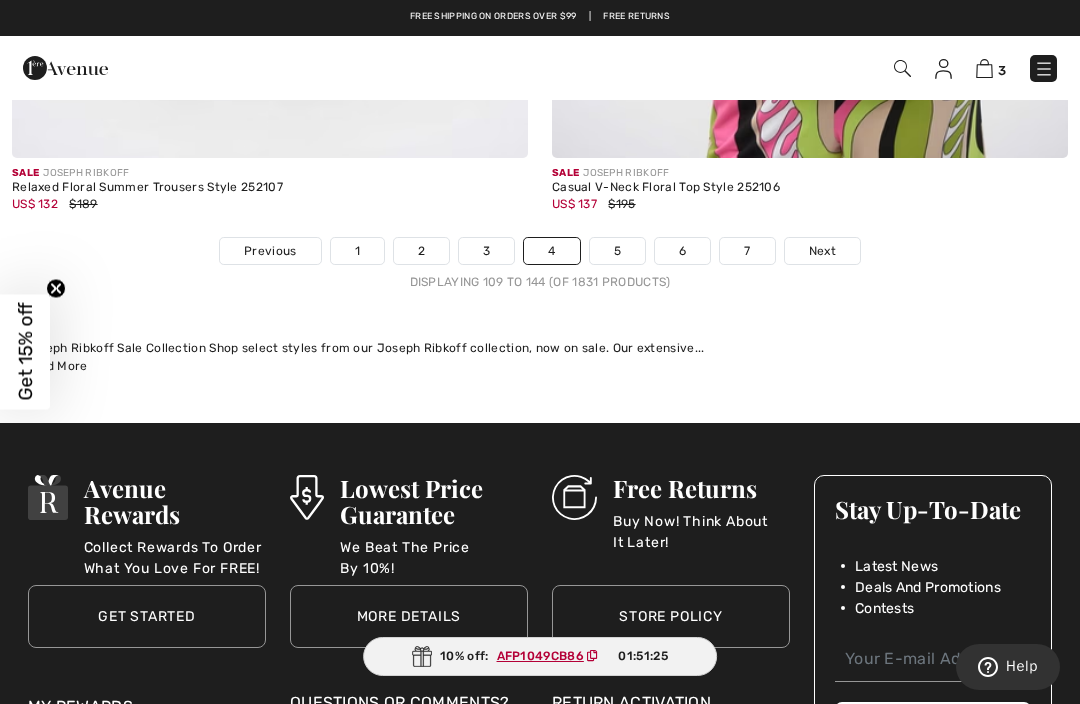 click on "Next" at bounding box center [822, 251] 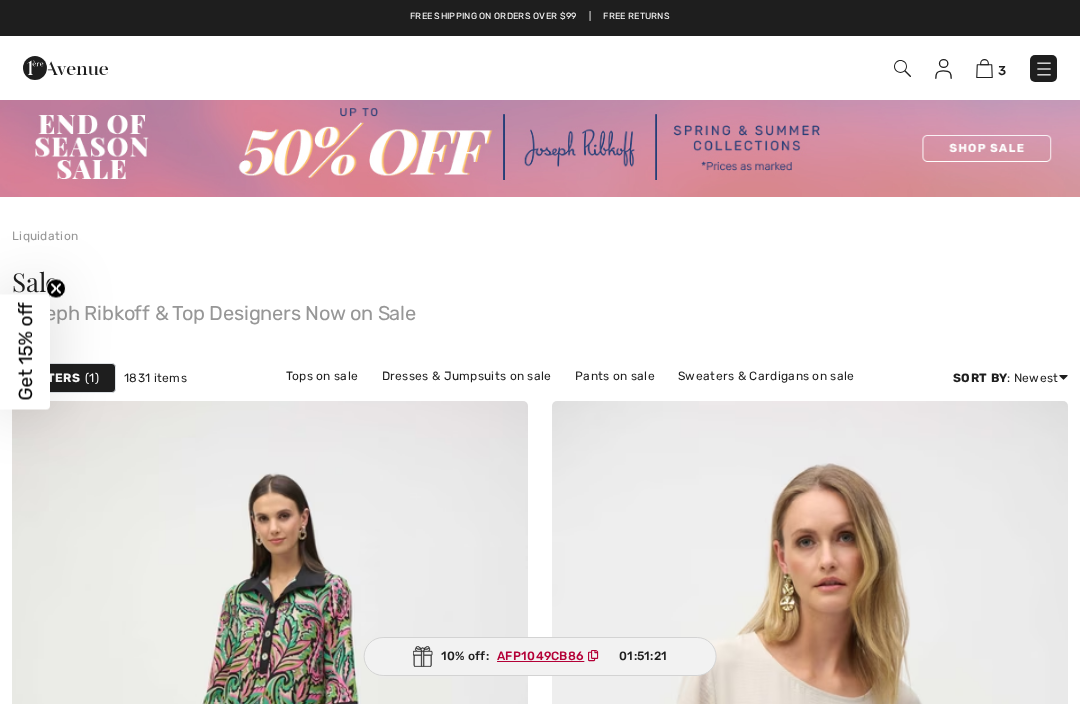 scroll, scrollTop: 0, scrollLeft: 0, axis: both 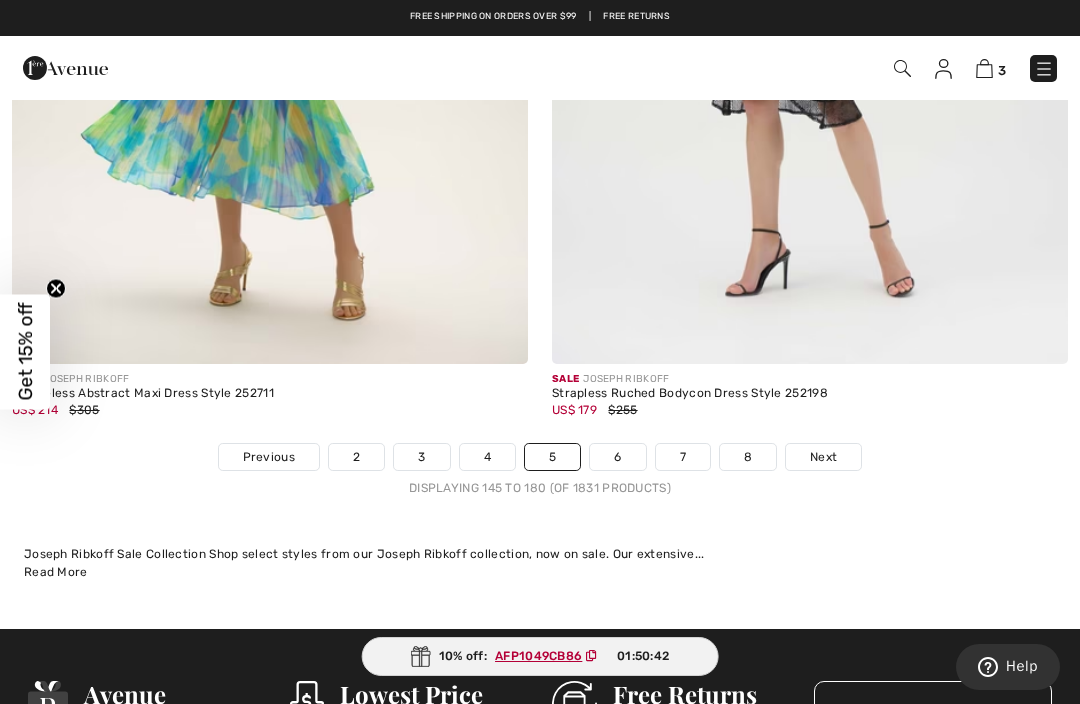 click on "Next" at bounding box center [823, 457] 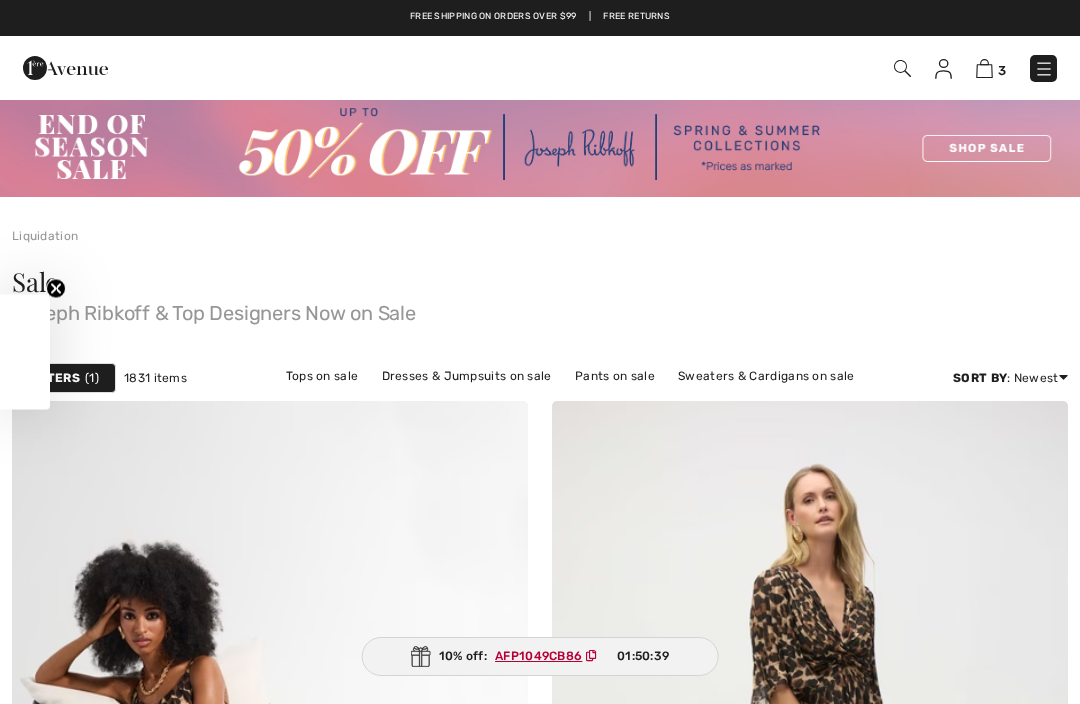 scroll, scrollTop: 0, scrollLeft: 0, axis: both 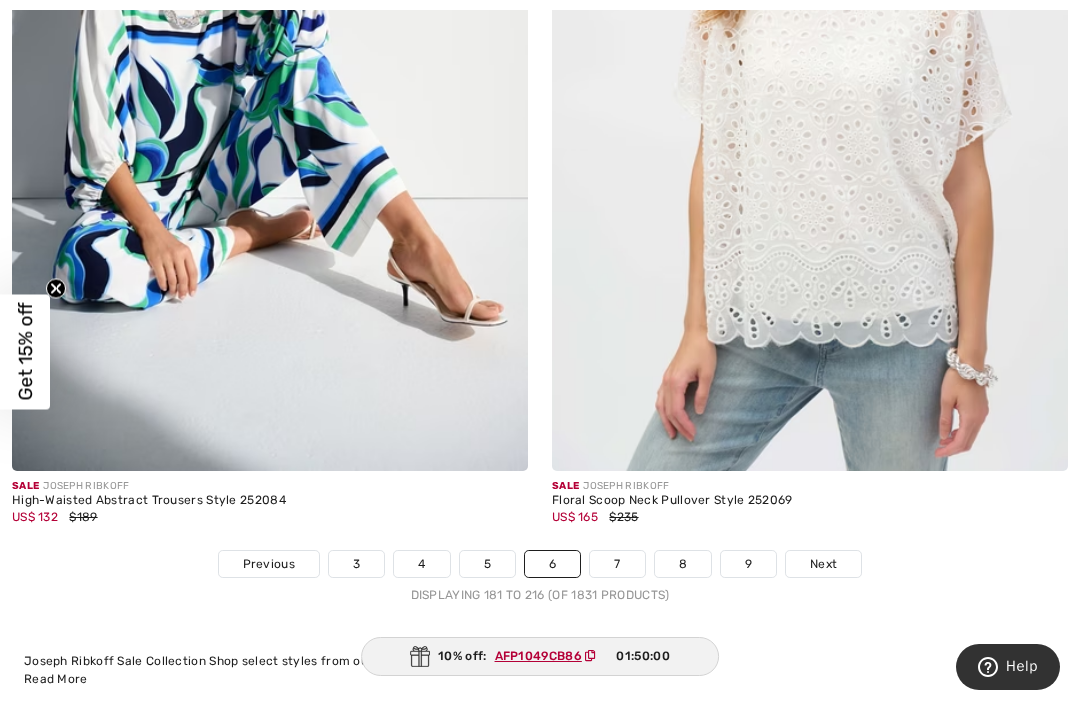 click on "Next" at bounding box center [823, 564] 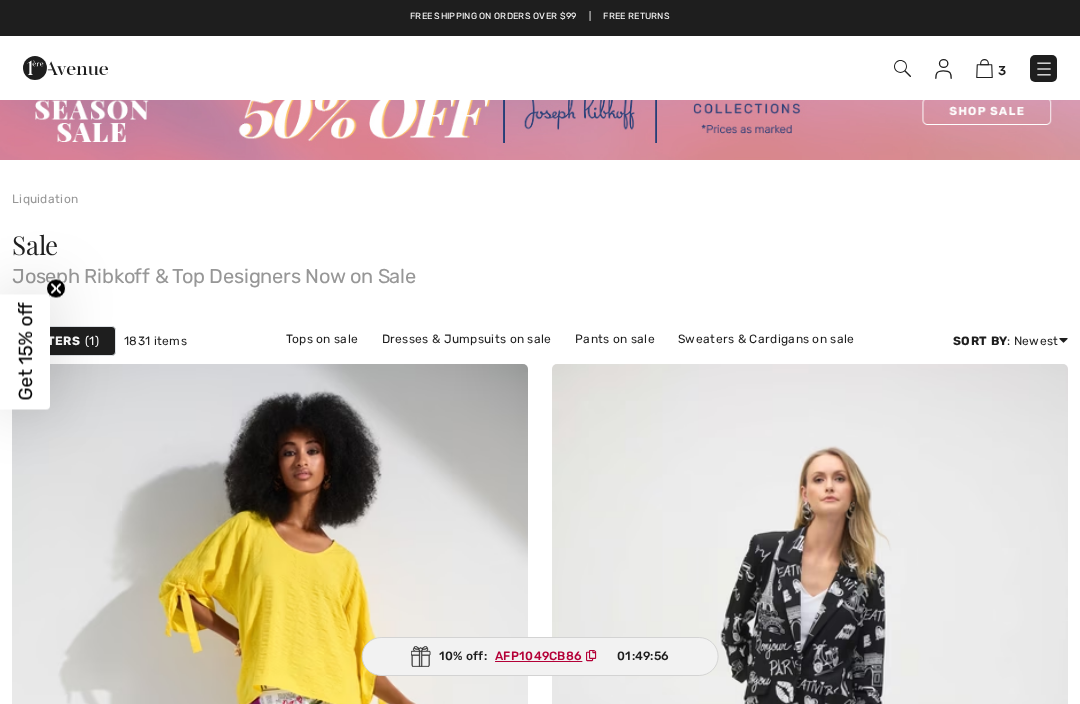 scroll, scrollTop: 0, scrollLeft: 0, axis: both 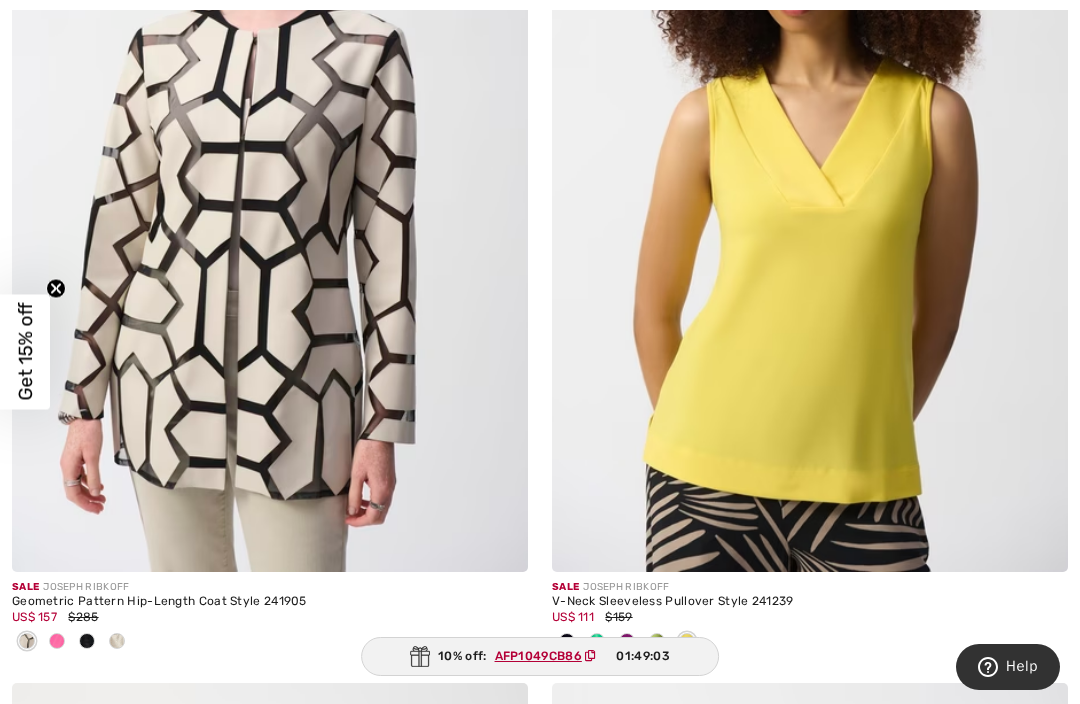 click on "V-Neck Sleeveless Pullover Style 241239" at bounding box center (810, 602) 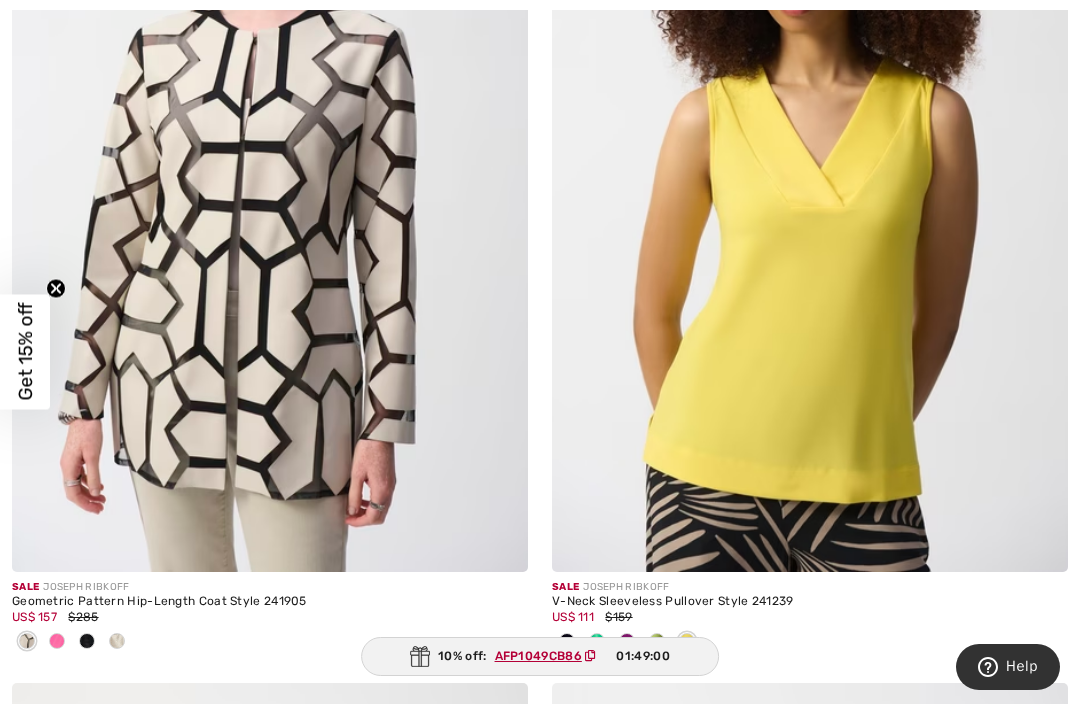 click at bounding box center (810, 185) 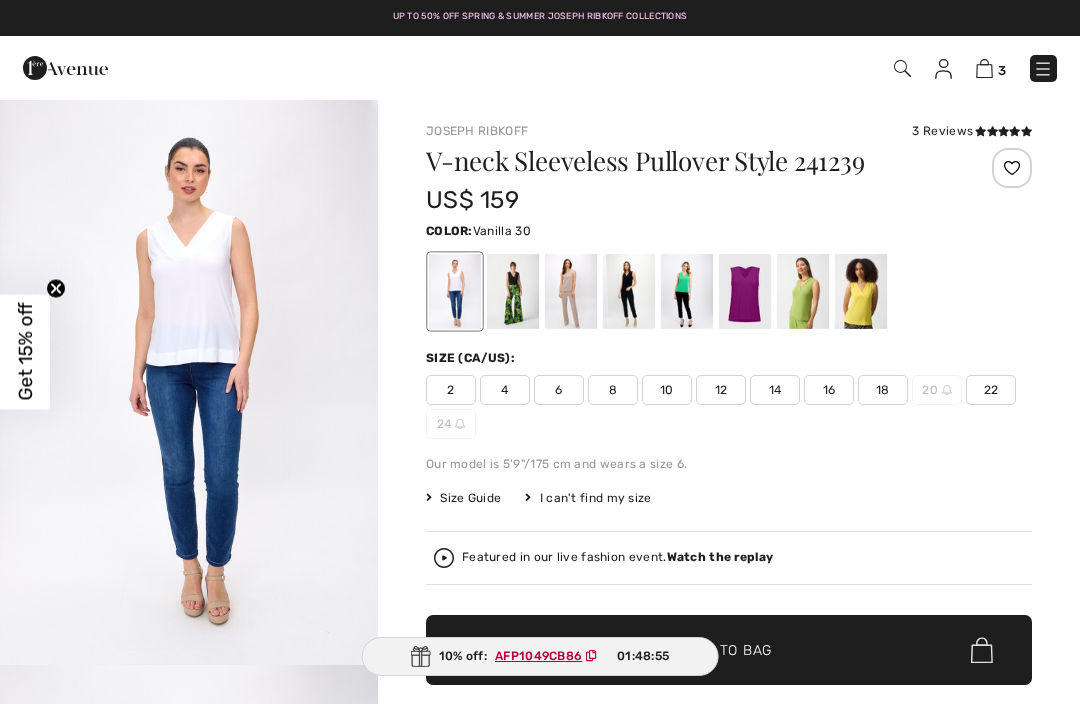 checkbox on "true" 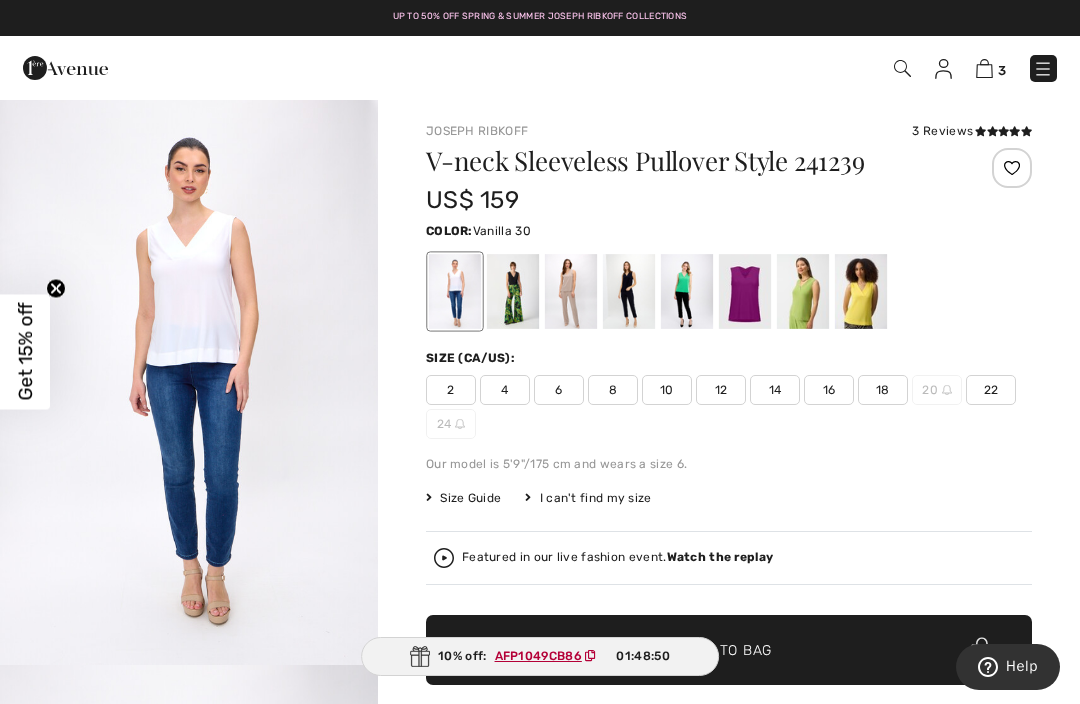 click at bounding box center (861, 291) 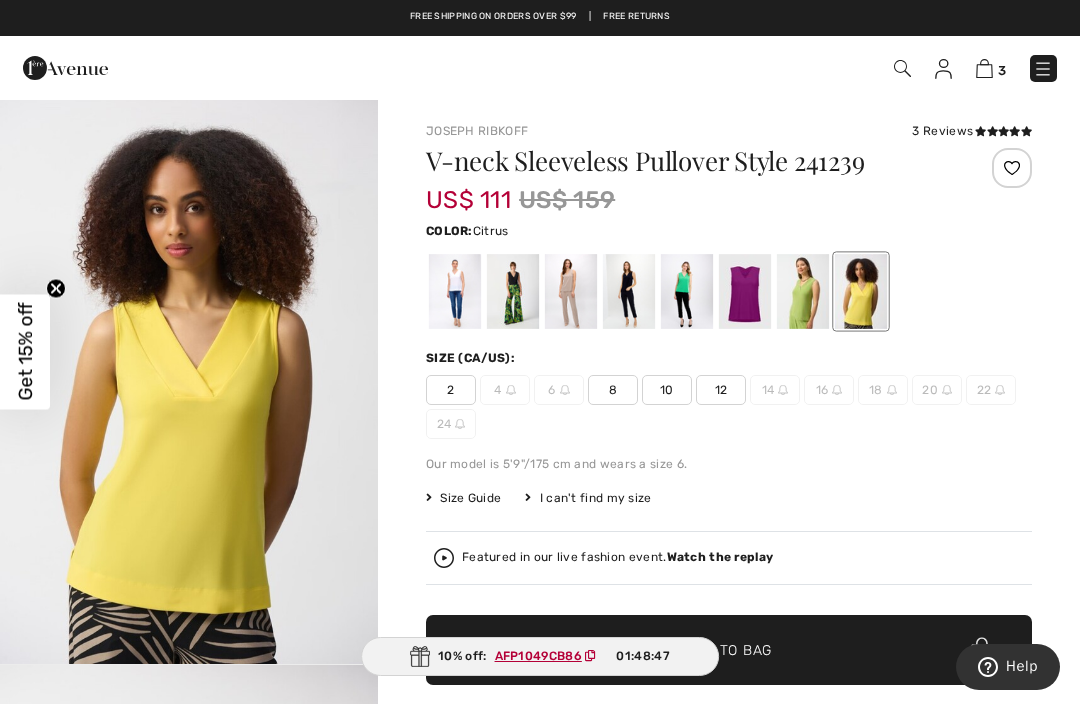 click on "12" at bounding box center [721, 390] 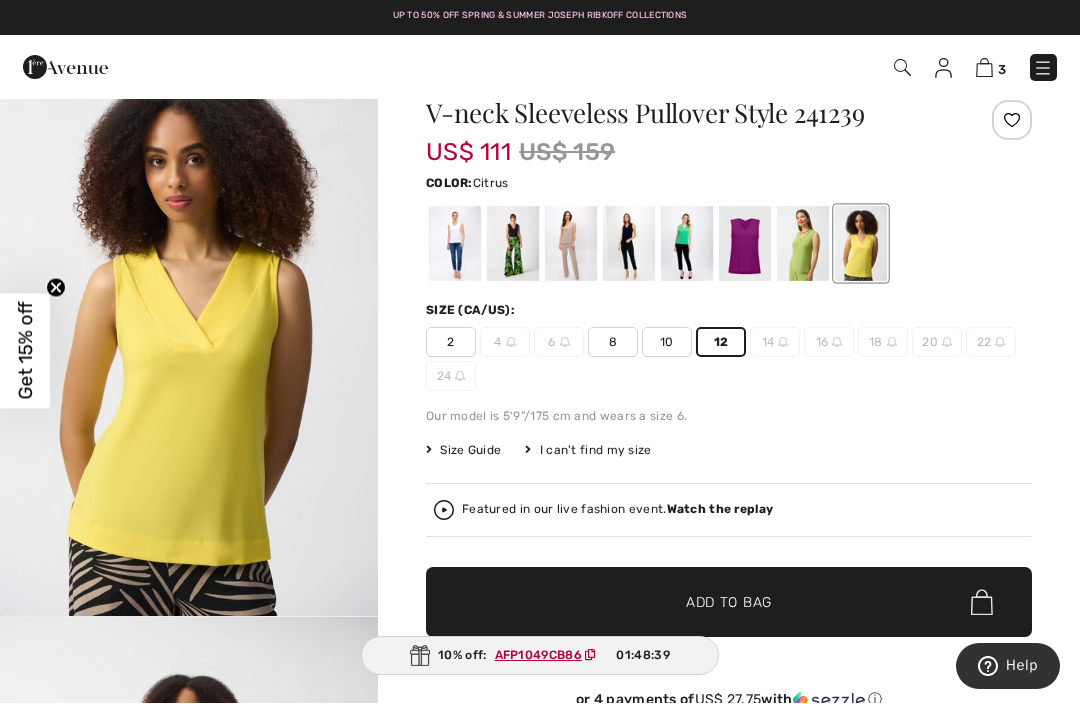click on "✔ Added to Bag
Add to Bag" at bounding box center [729, 603] 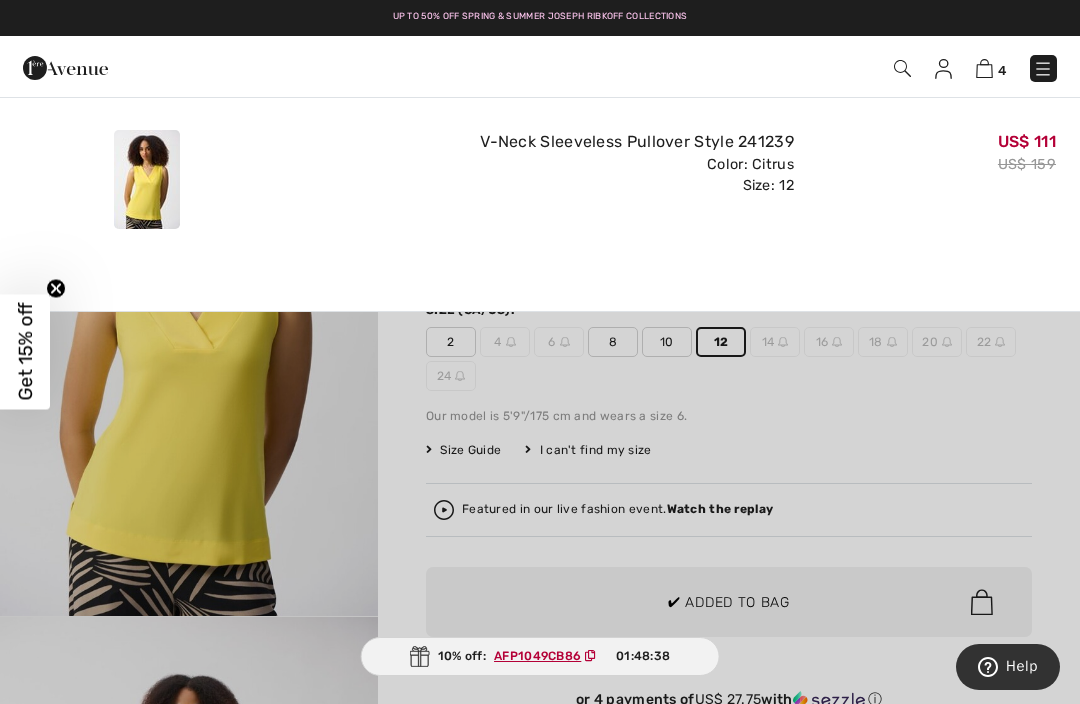 scroll, scrollTop: 0, scrollLeft: 0, axis: both 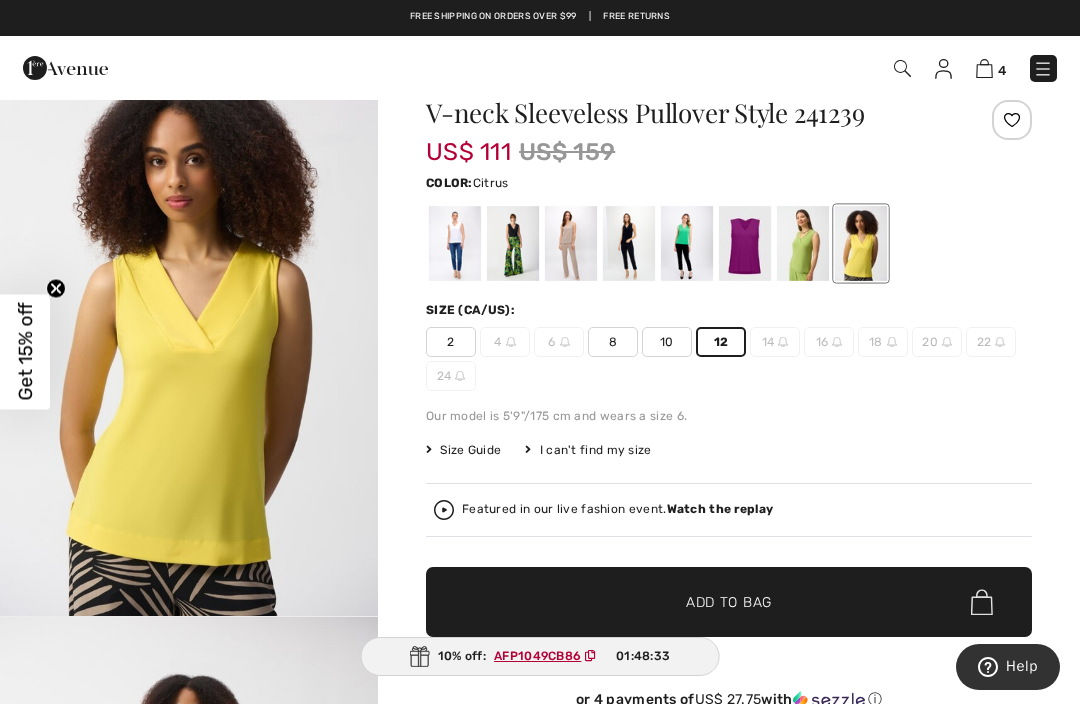 click at bounding box center [571, 243] 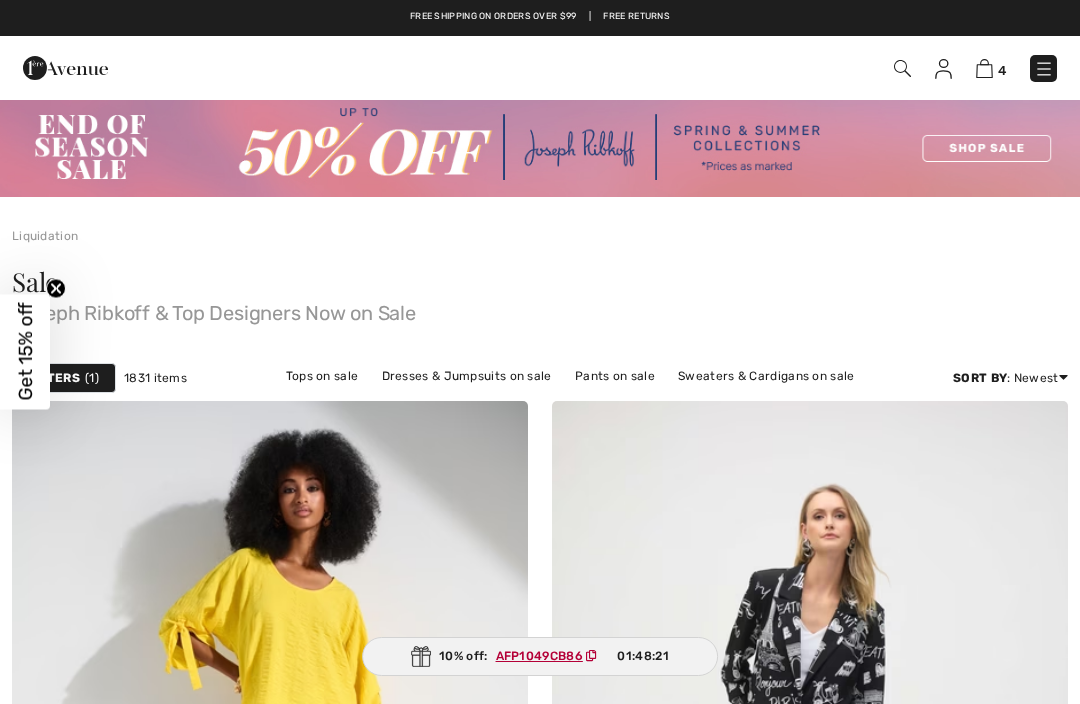 scroll, scrollTop: 13315, scrollLeft: 0, axis: vertical 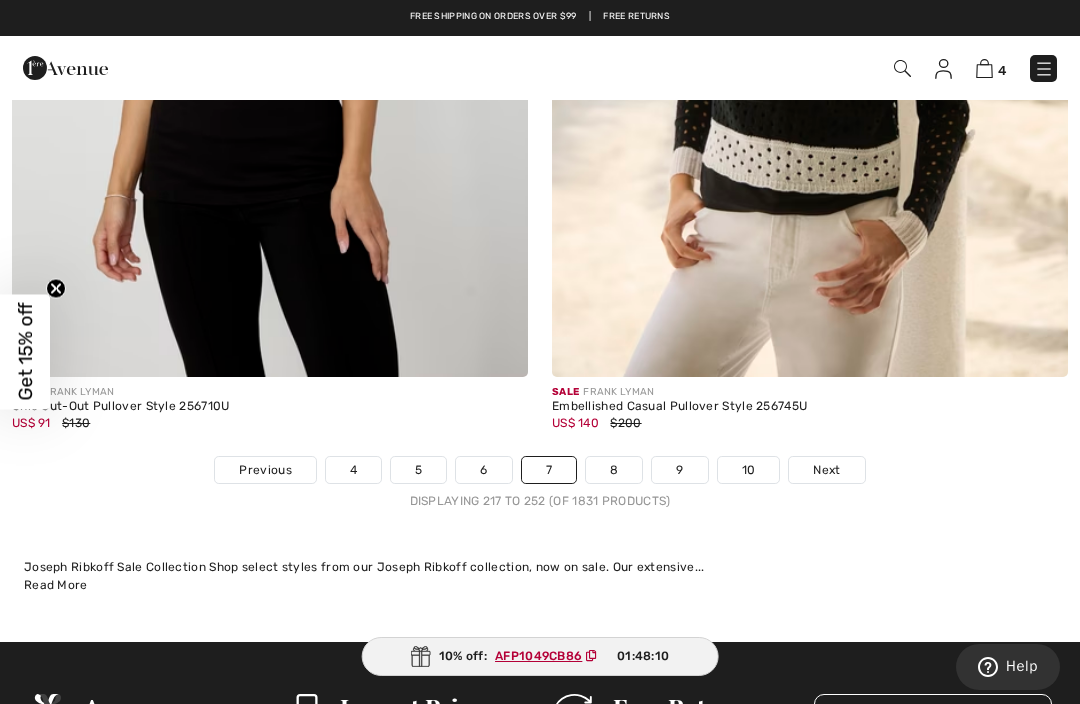 click on "Next" at bounding box center [826, 470] 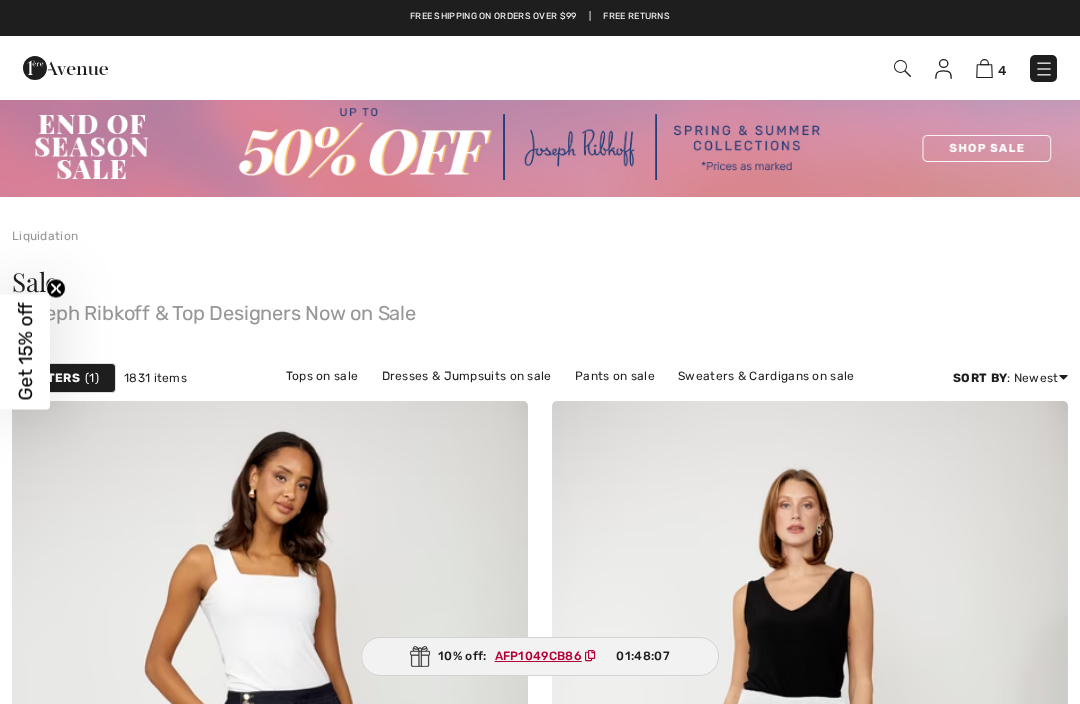scroll, scrollTop: 0, scrollLeft: 0, axis: both 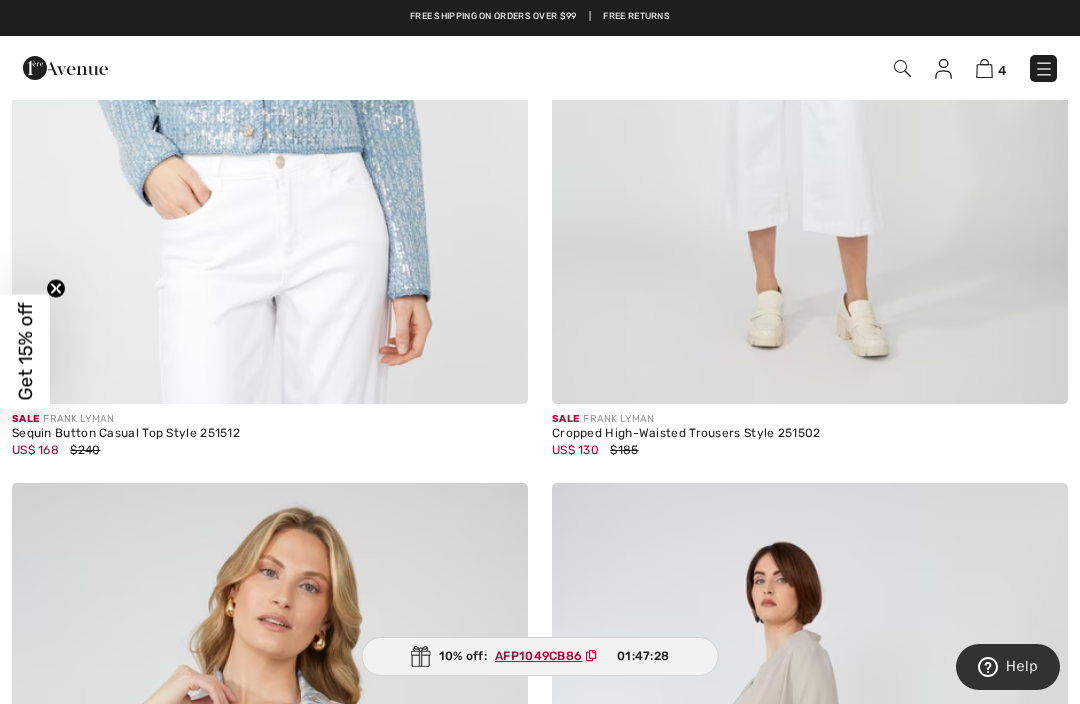 click on "Get 15% off" at bounding box center [25, 352] 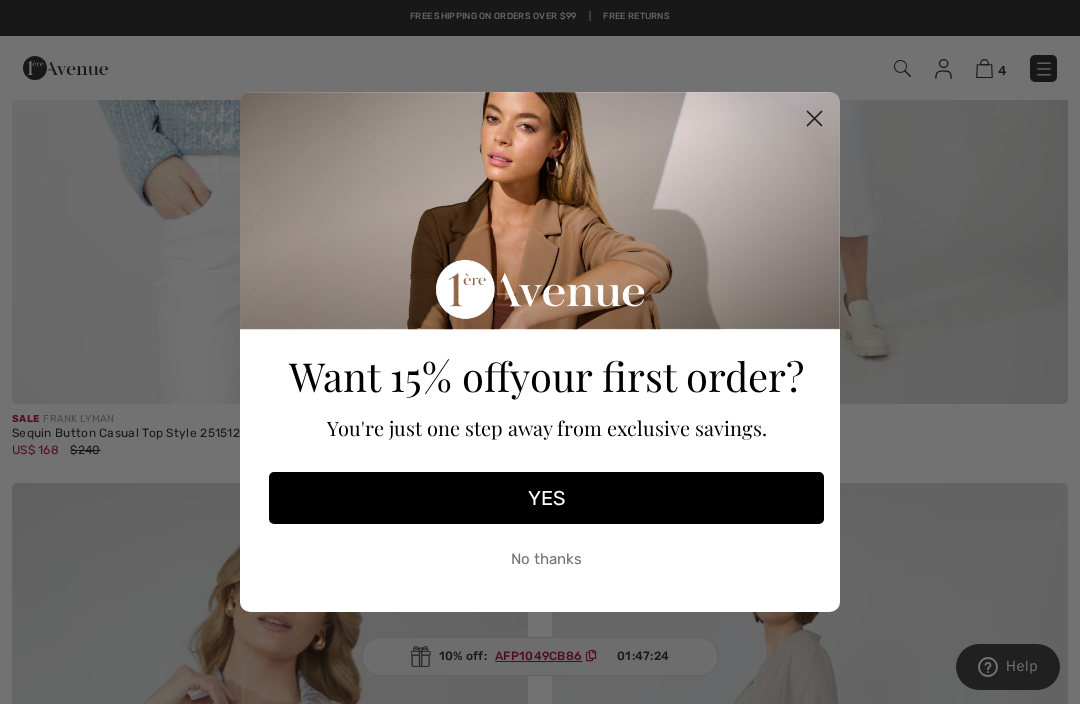 click on "No thanks" at bounding box center (546, 559) 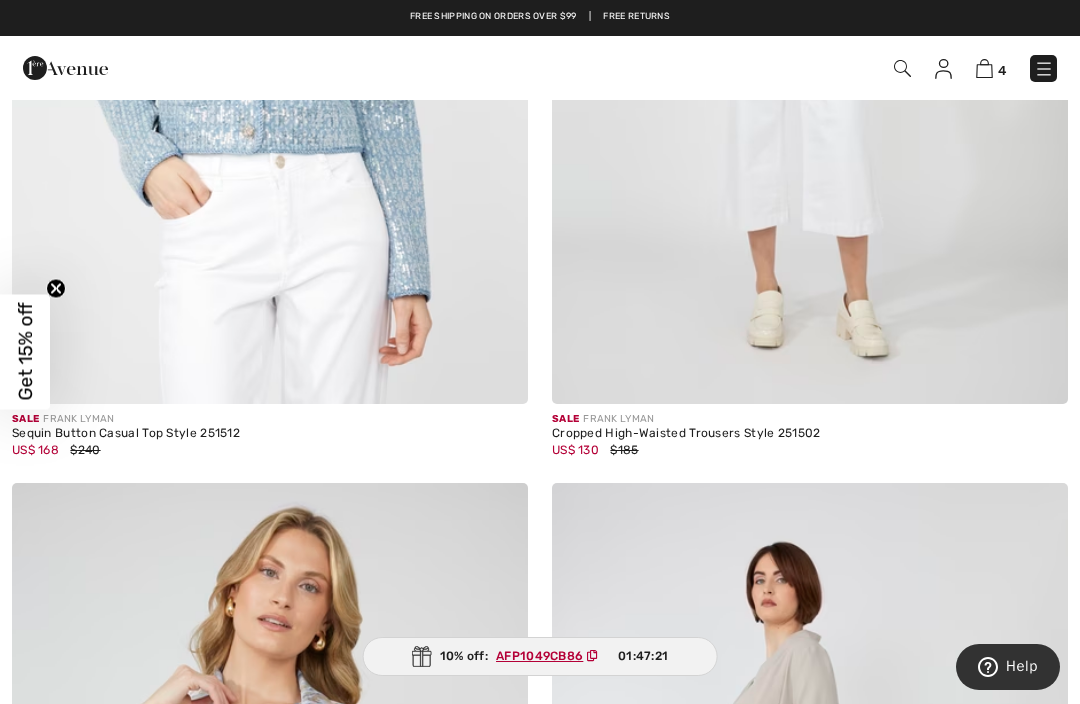 click 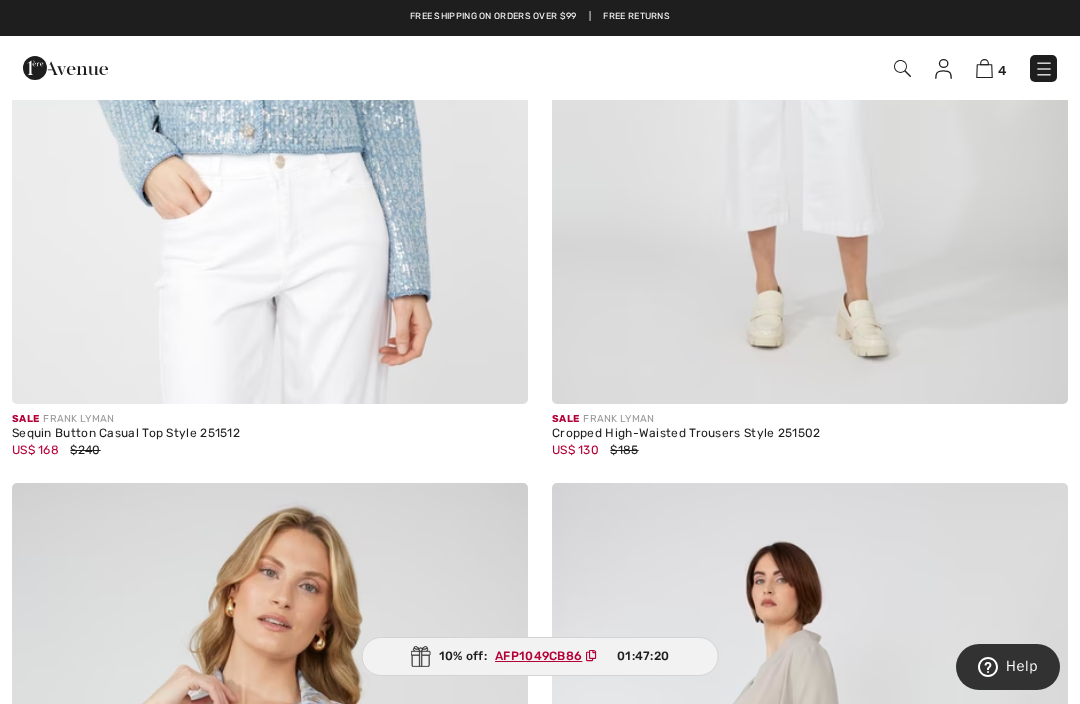 click on "US$ 168
$240" at bounding box center [270, 450] 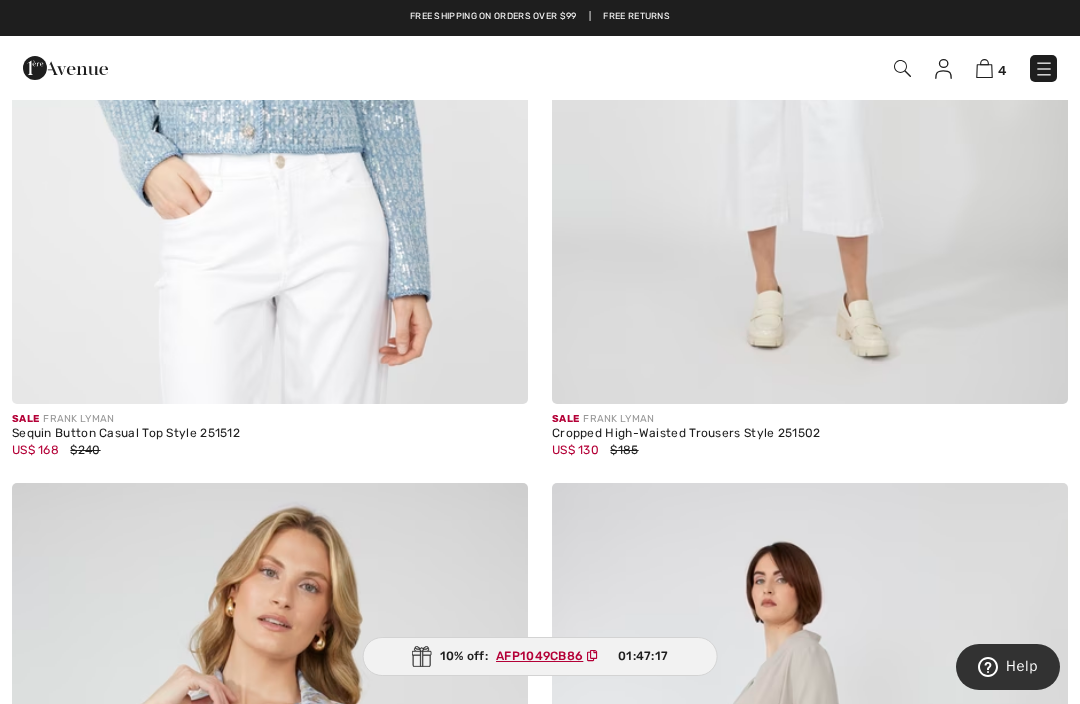 click at bounding box center [270, 17] 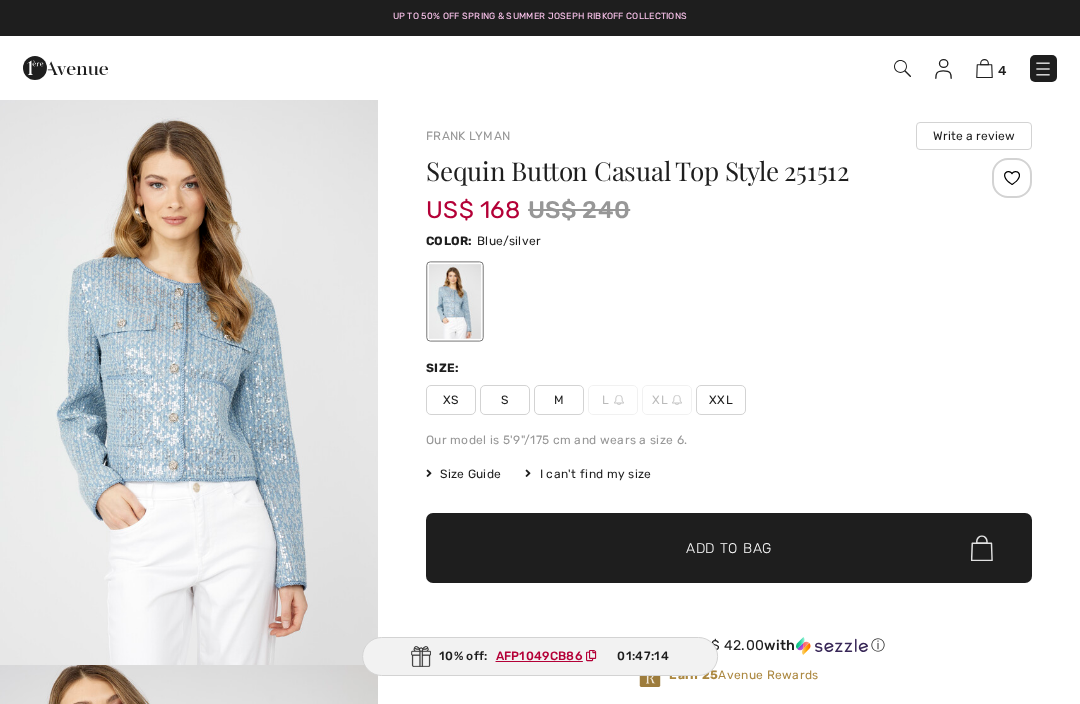 checkbox on "true" 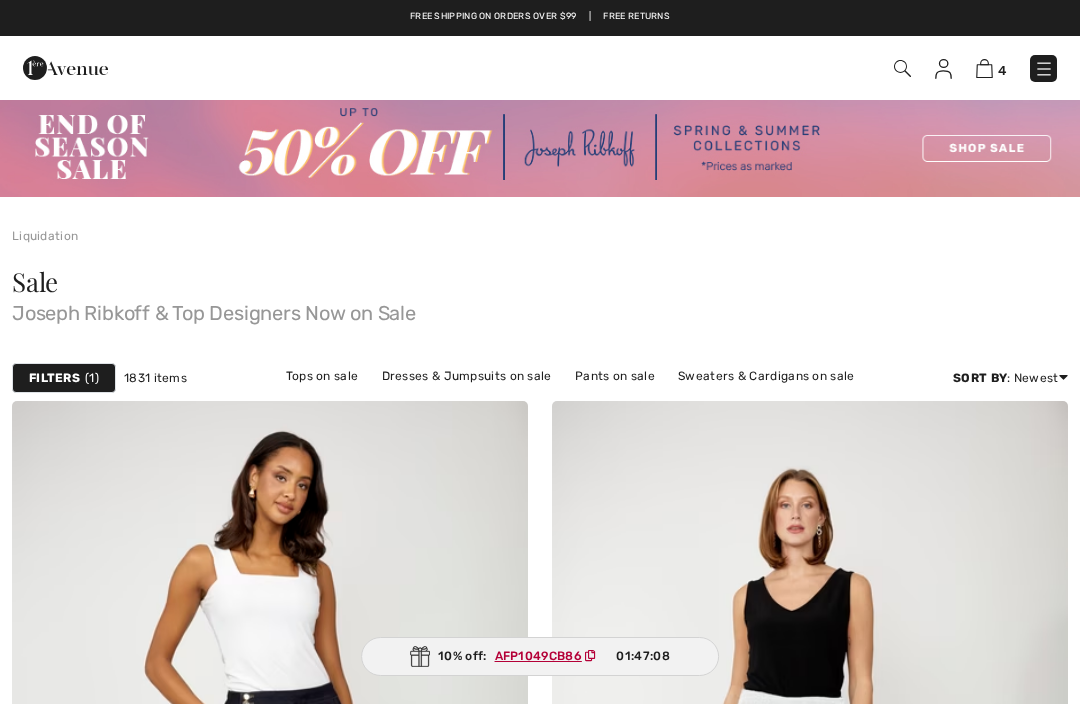 scroll, scrollTop: 9602, scrollLeft: 0, axis: vertical 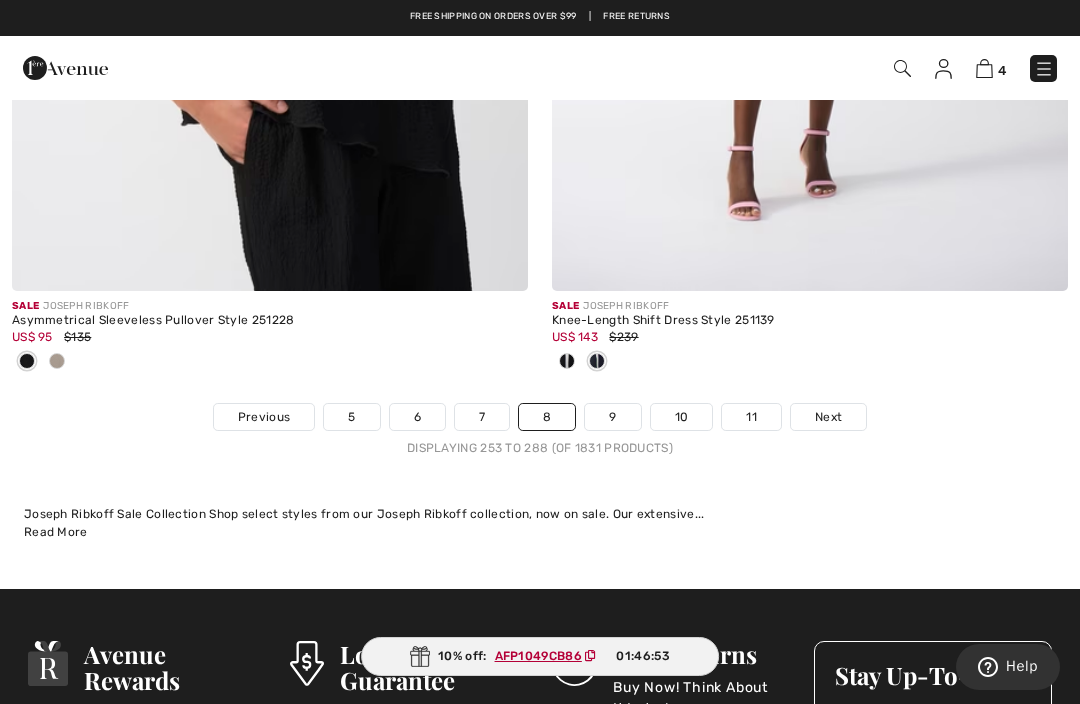 click on "Next" at bounding box center (828, 417) 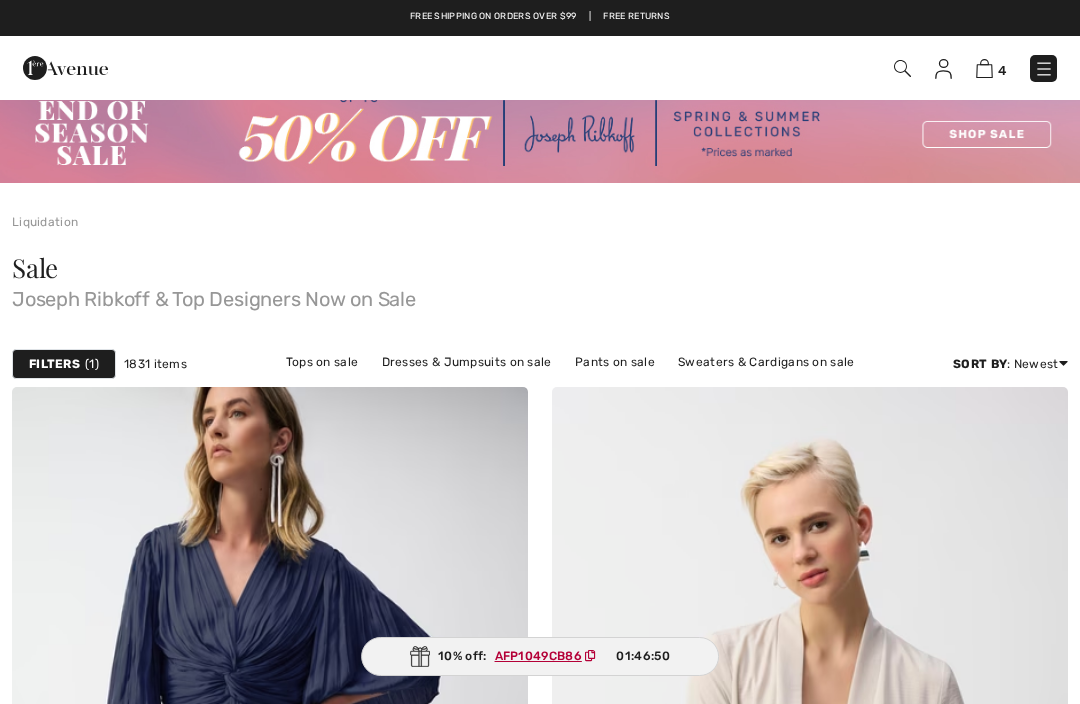 scroll, scrollTop: 0, scrollLeft: 0, axis: both 